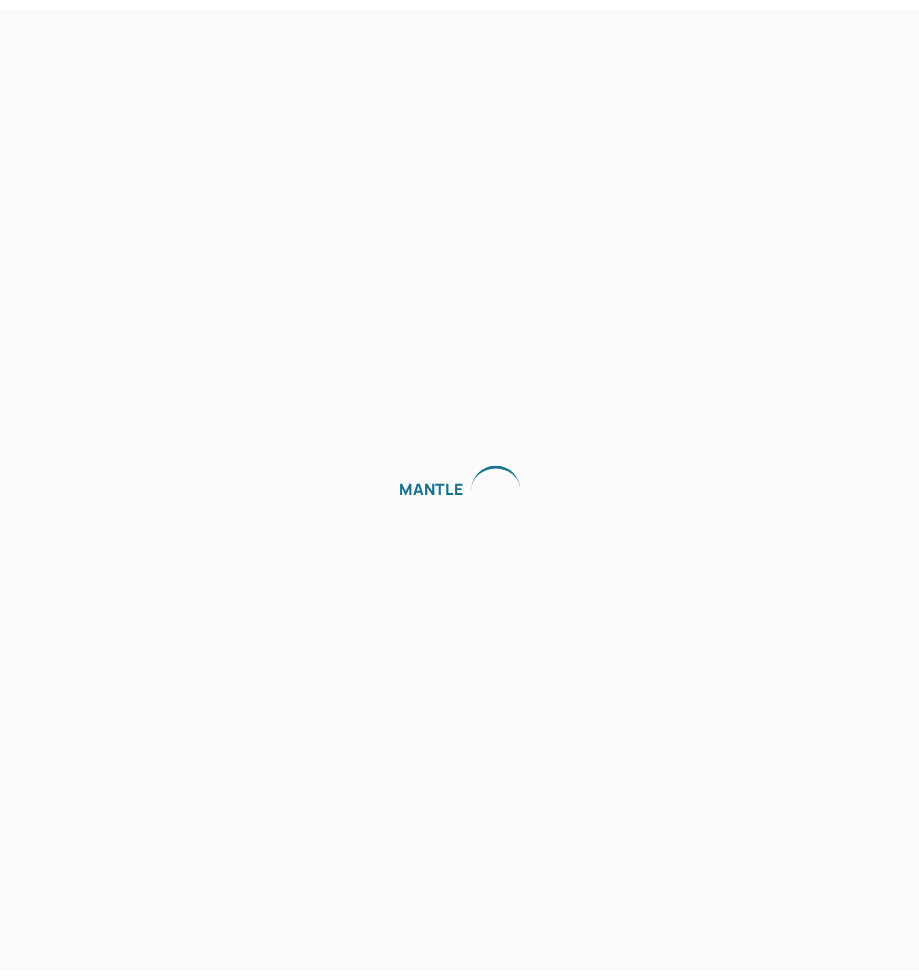 scroll, scrollTop: 0, scrollLeft: 0, axis: both 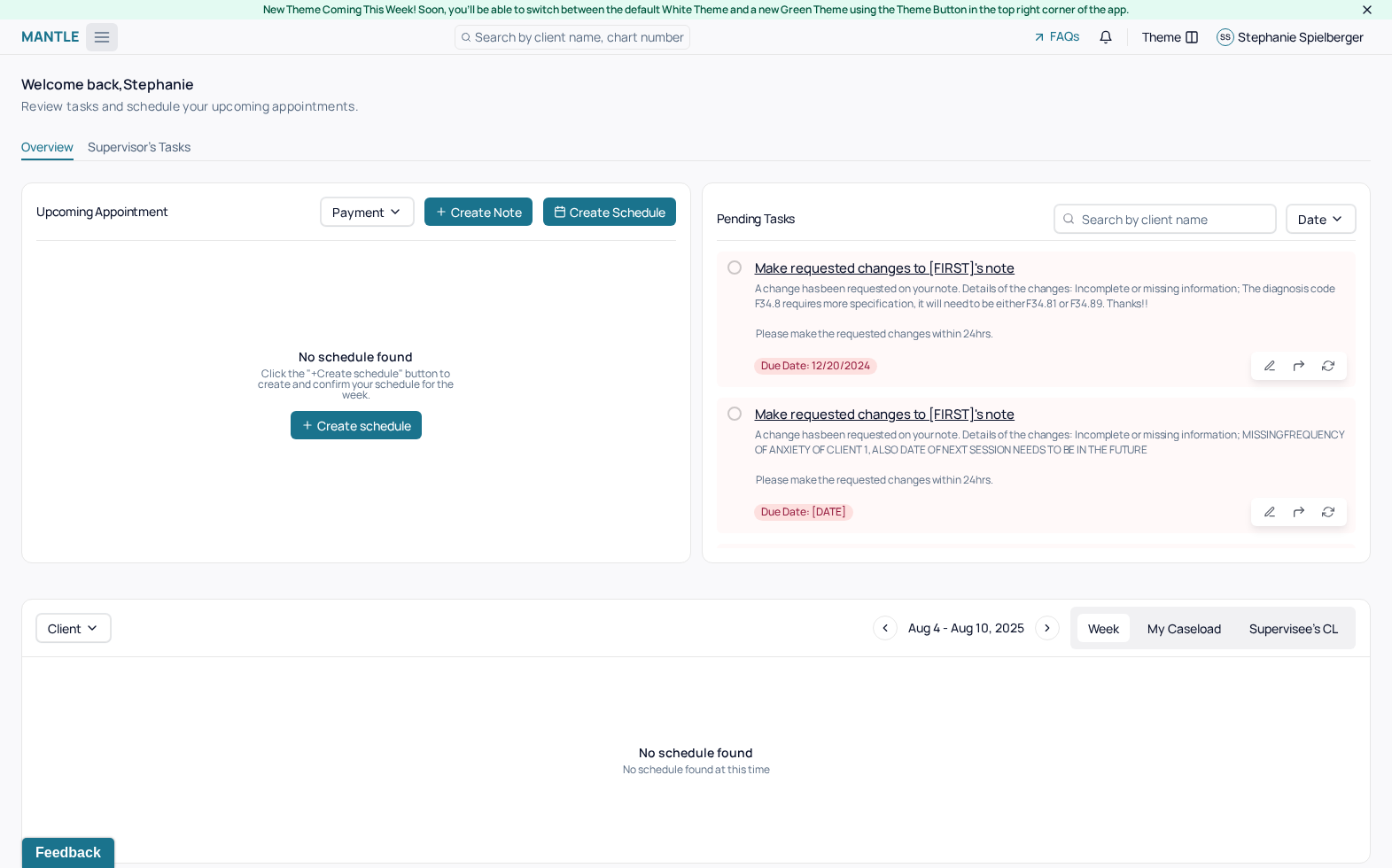 click 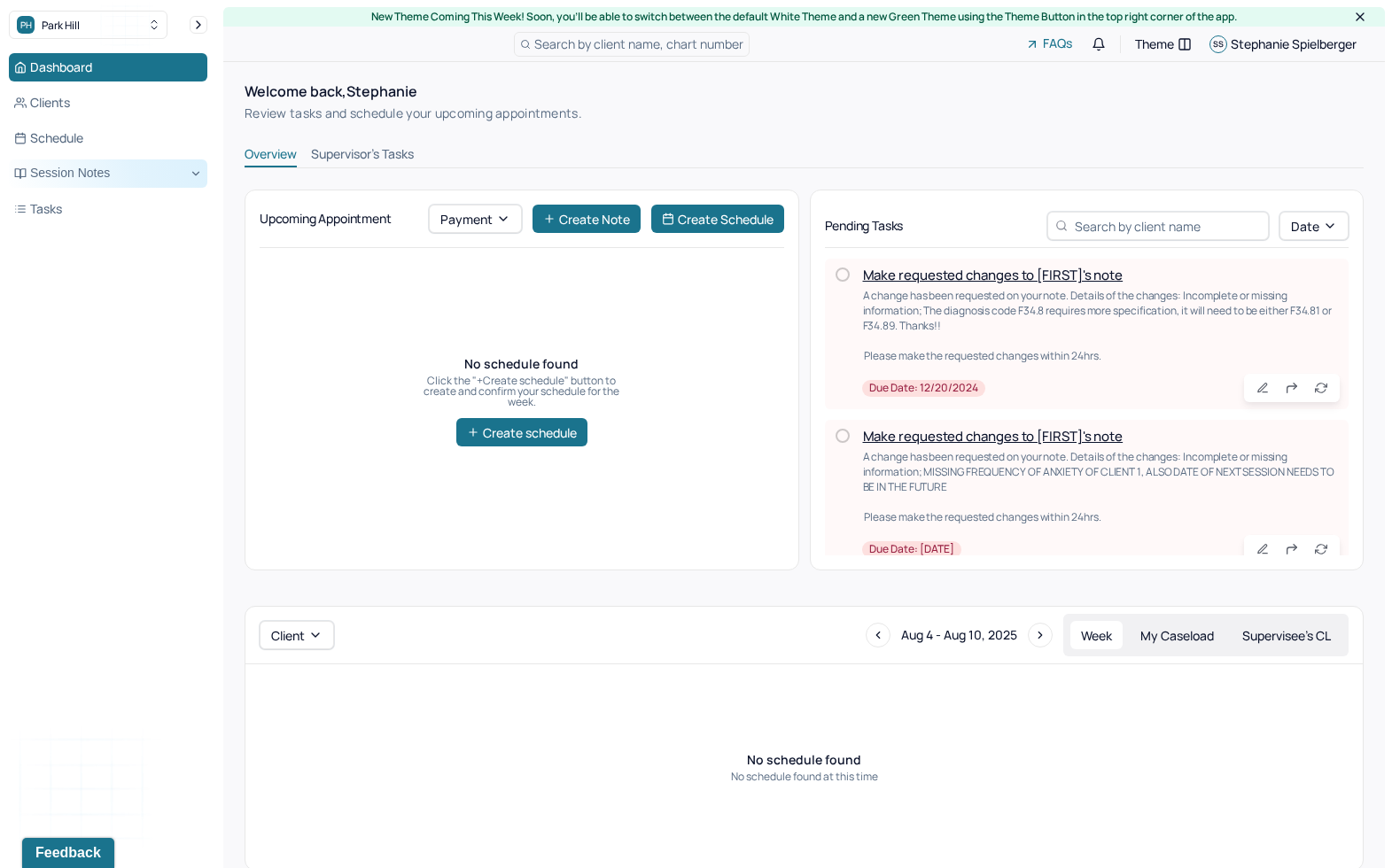 click on "Session Notes" at bounding box center [108, 174] 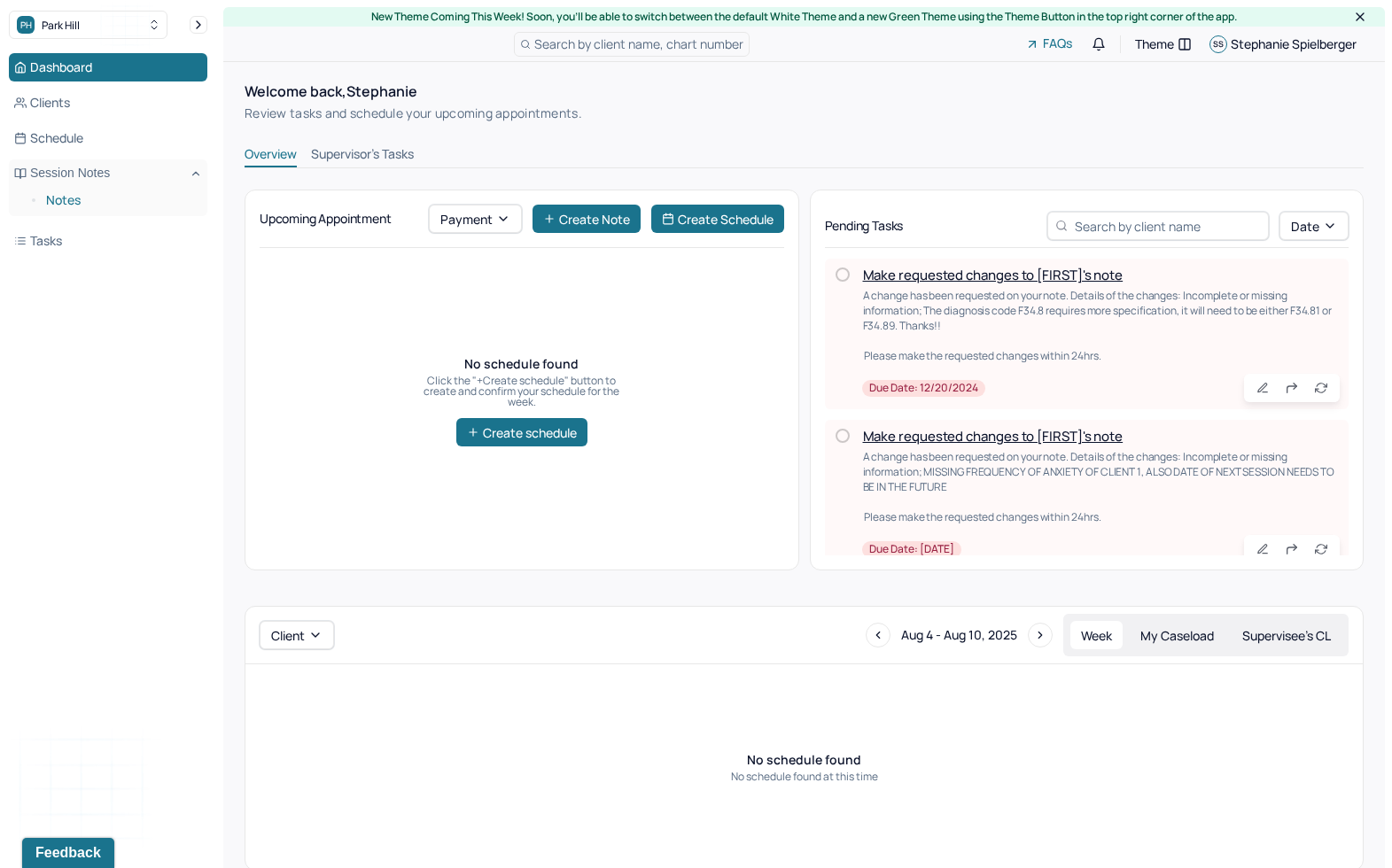 click on "Notes" at bounding box center (120, 200) 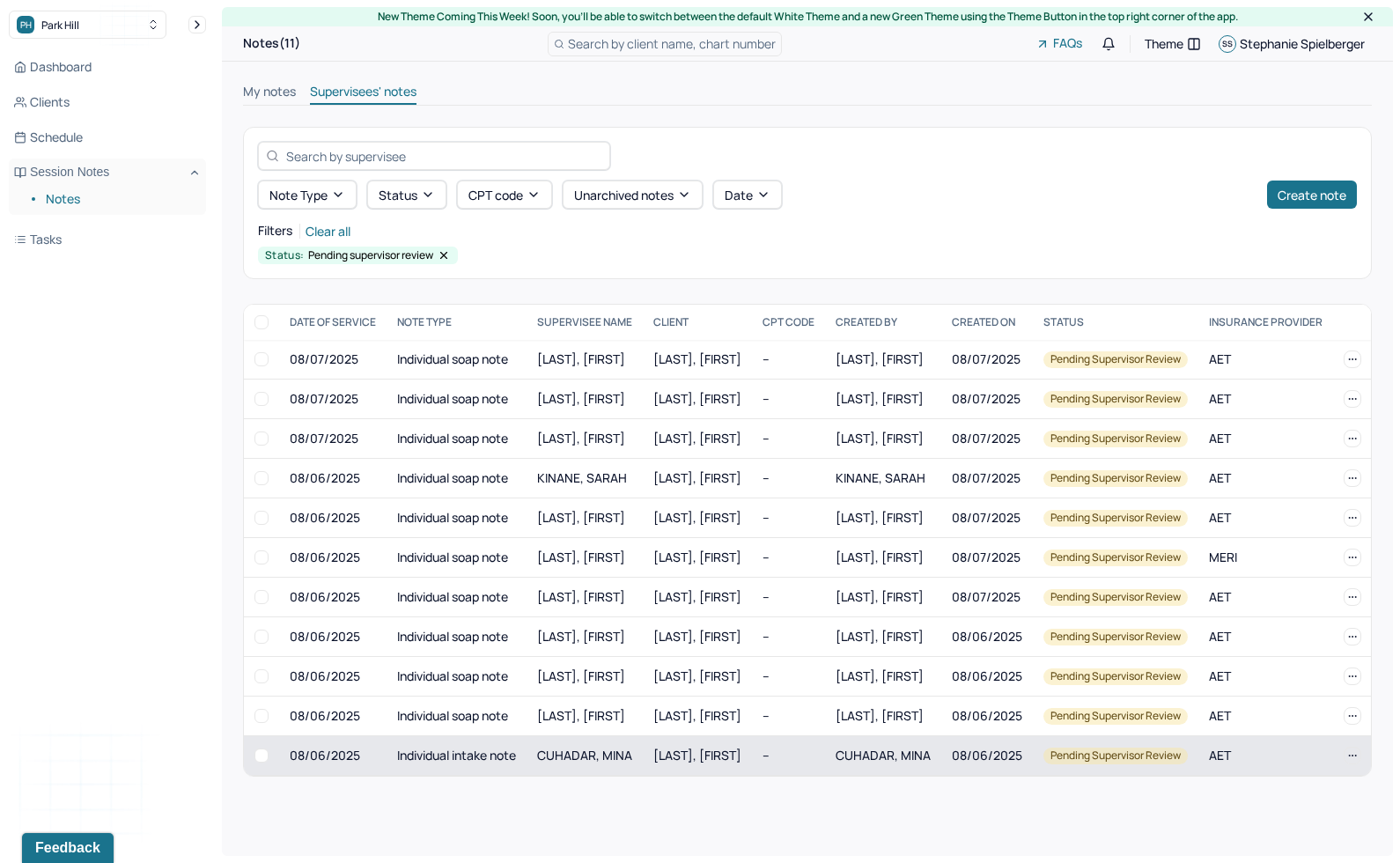 click on "[LAST], [FIRST]" at bounding box center (697, 756) 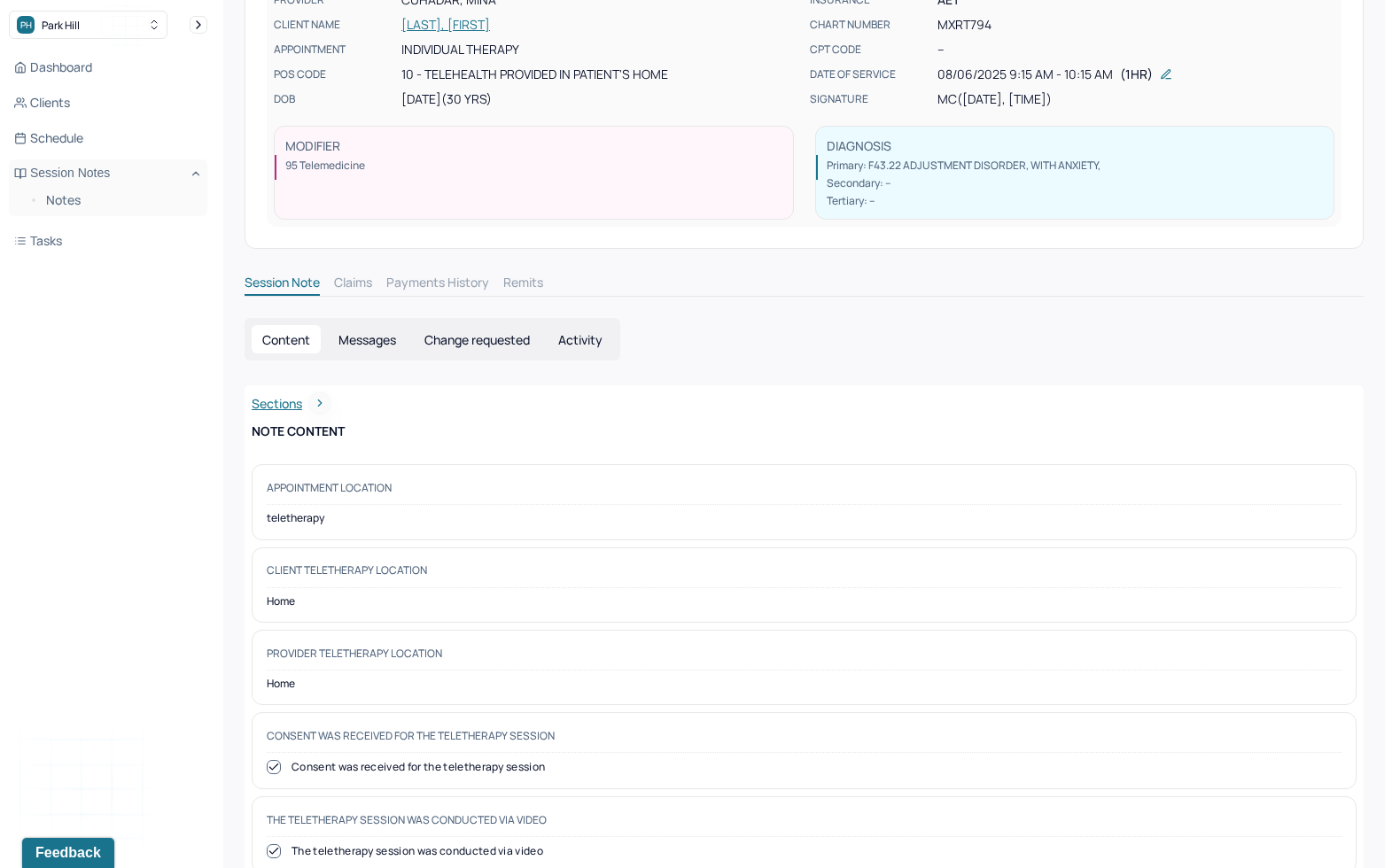 scroll, scrollTop: 866, scrollLeft: 0, axis: vertical 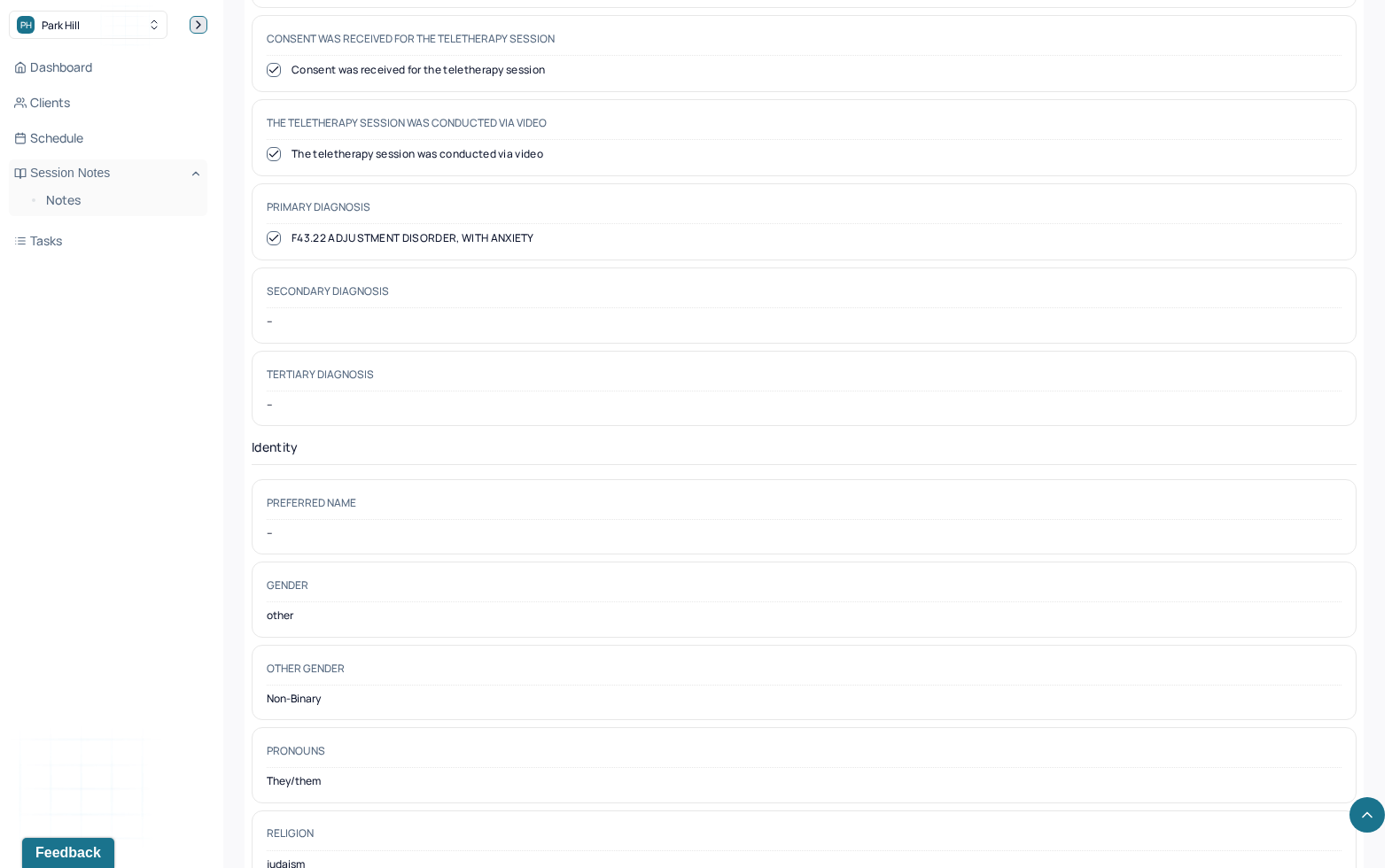 click 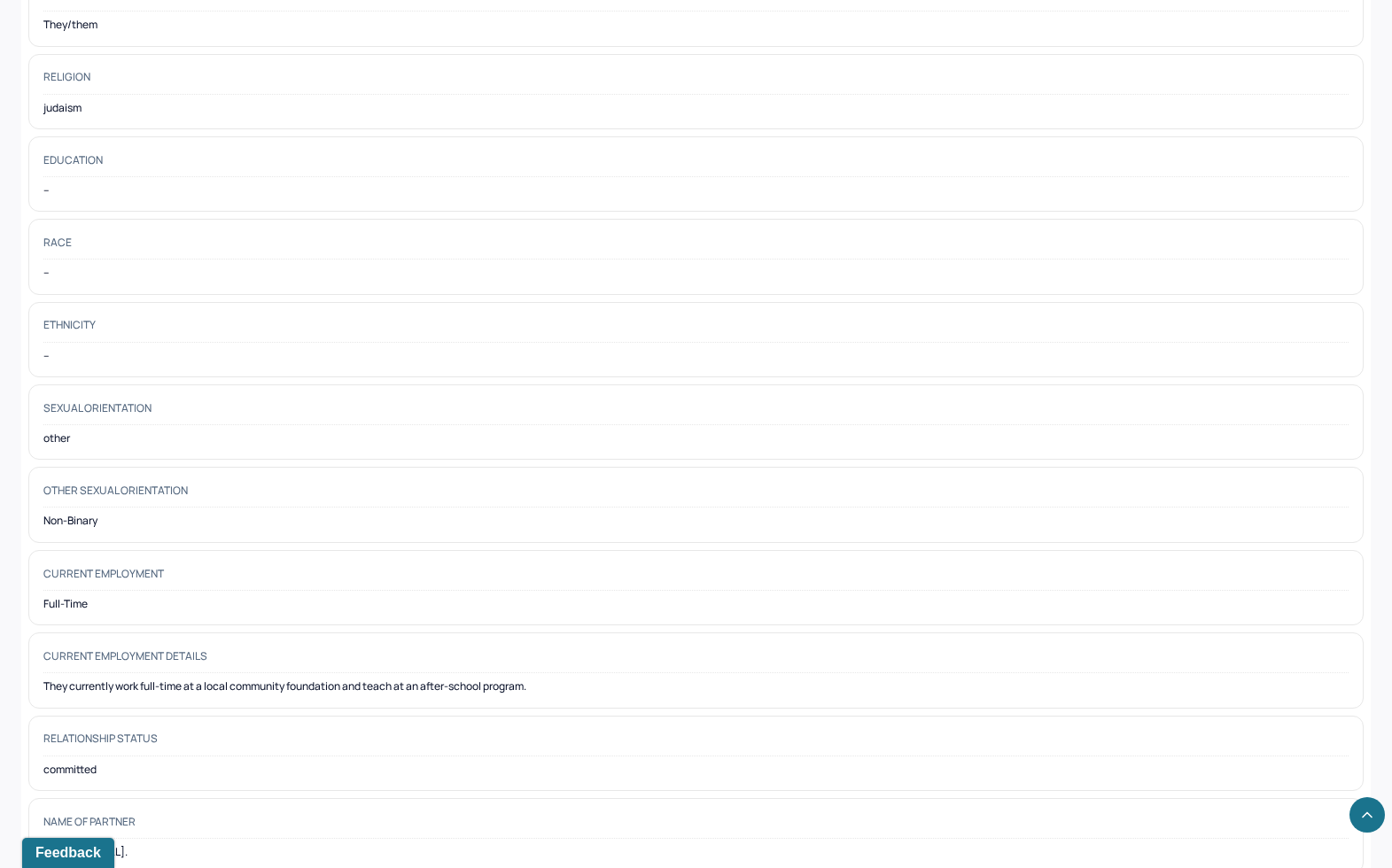 scroll, scrollTop: 0, scrollLeft: 0, axis: both 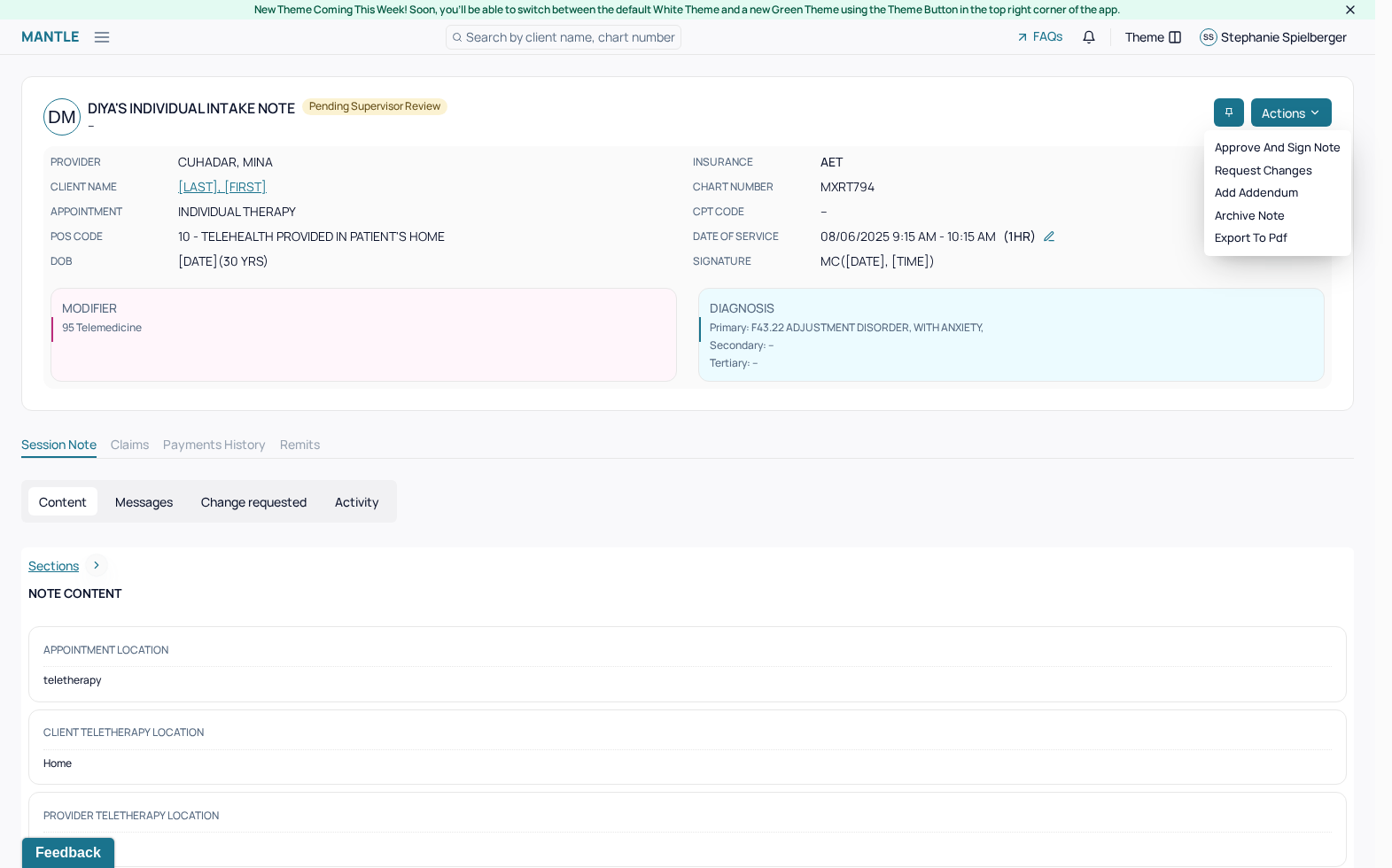 click 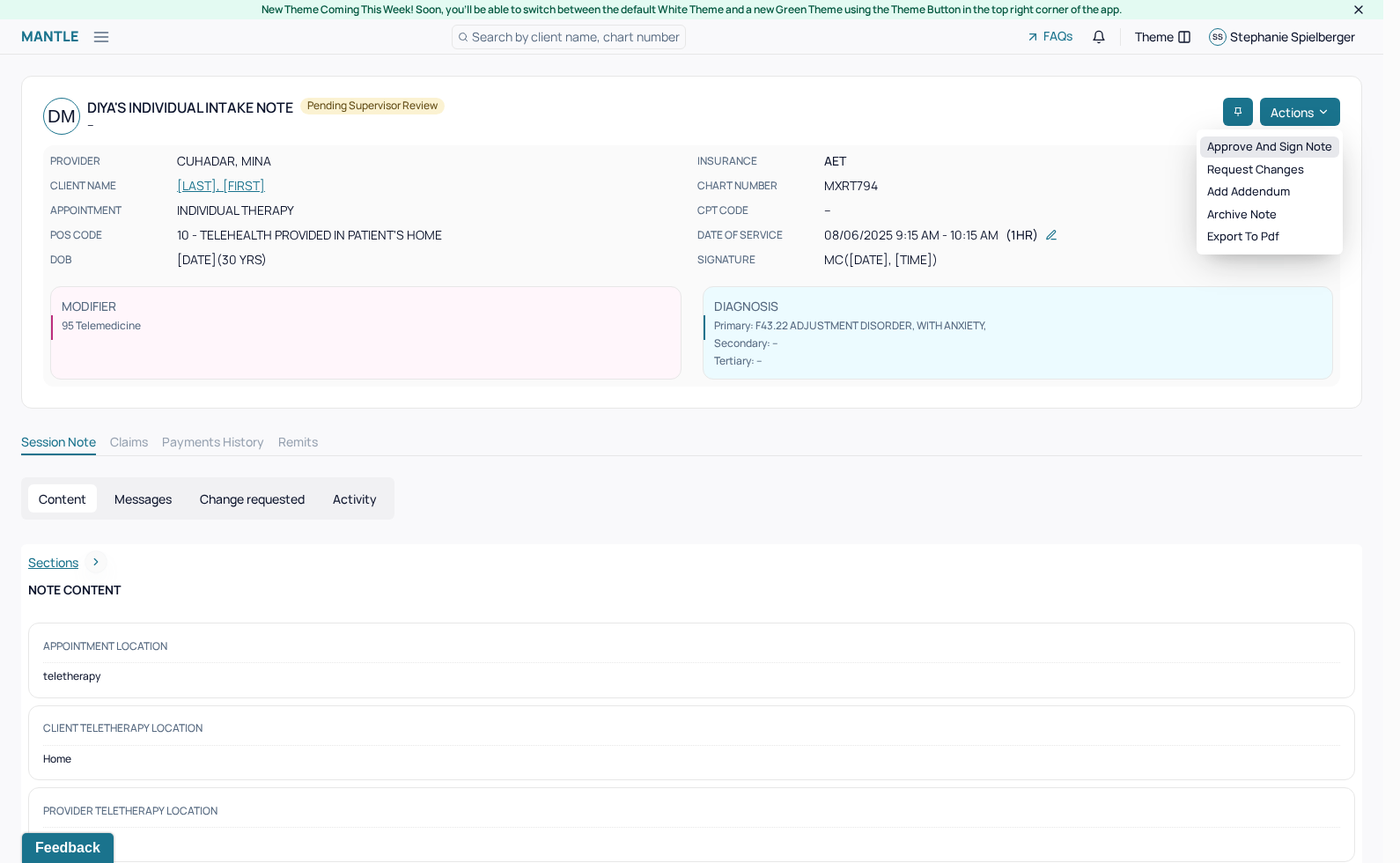 click on "Approve and sign note" at bounding box center (1270, 147) 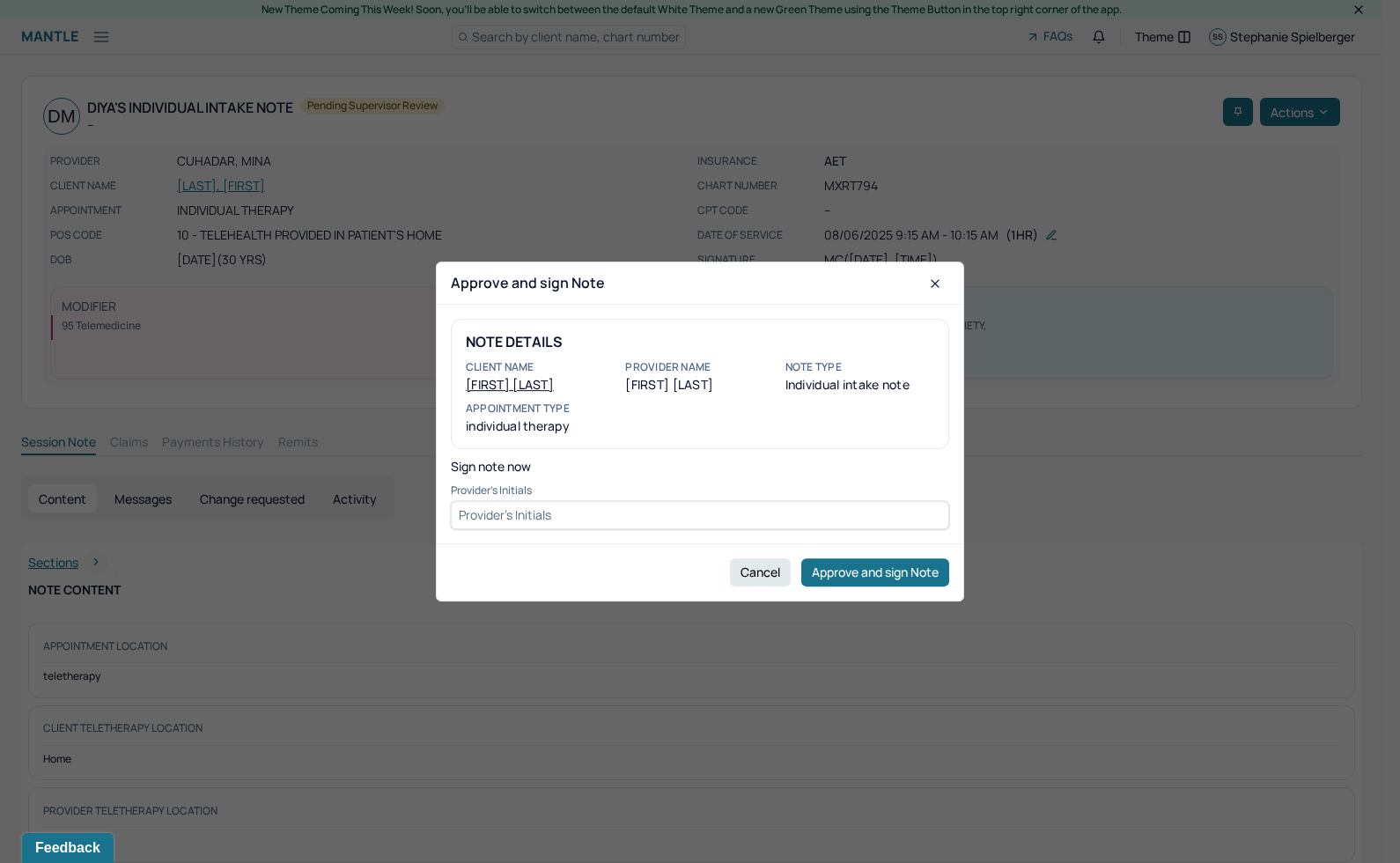 click at bounding box center (700, 515) 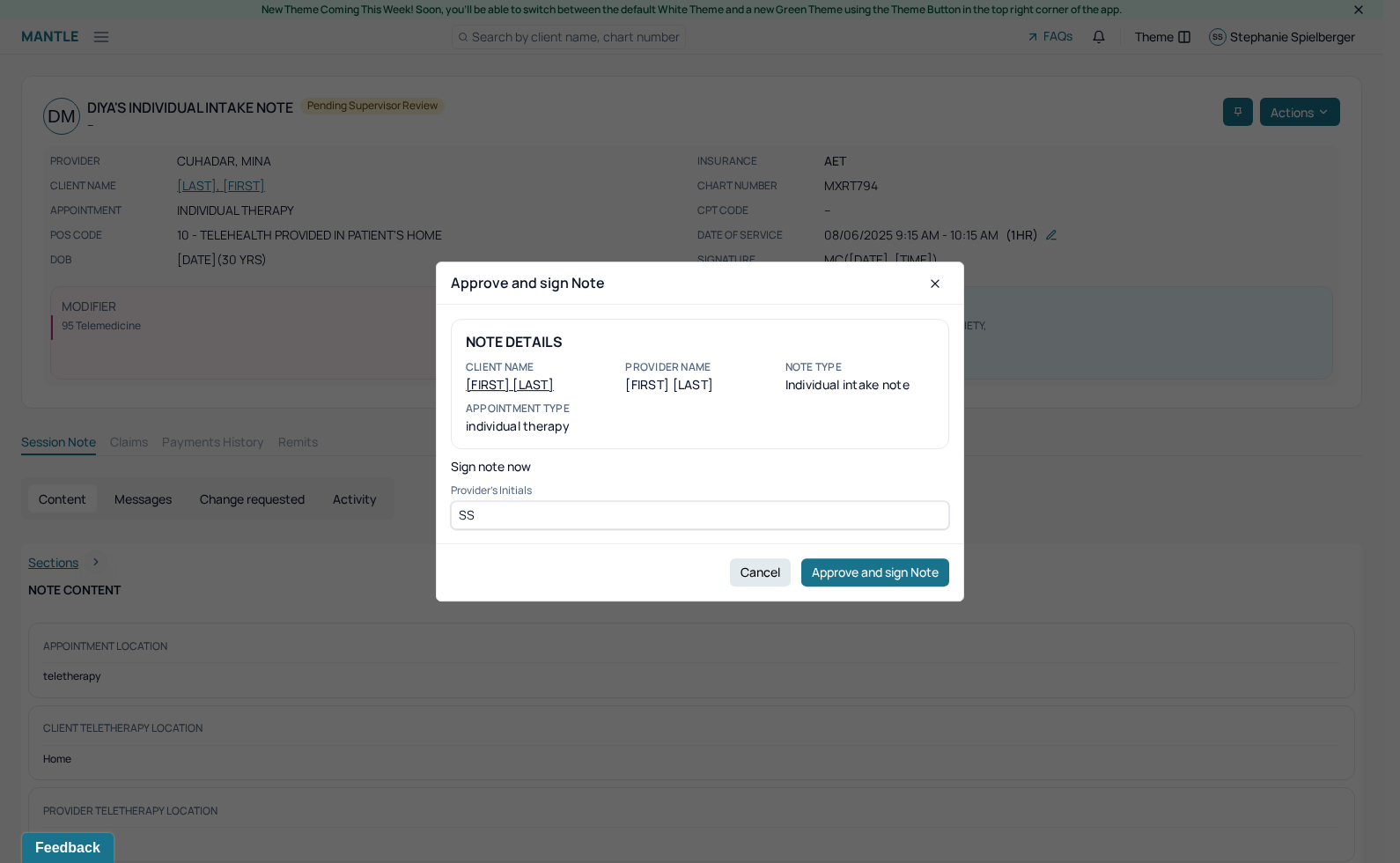 type on "SS" 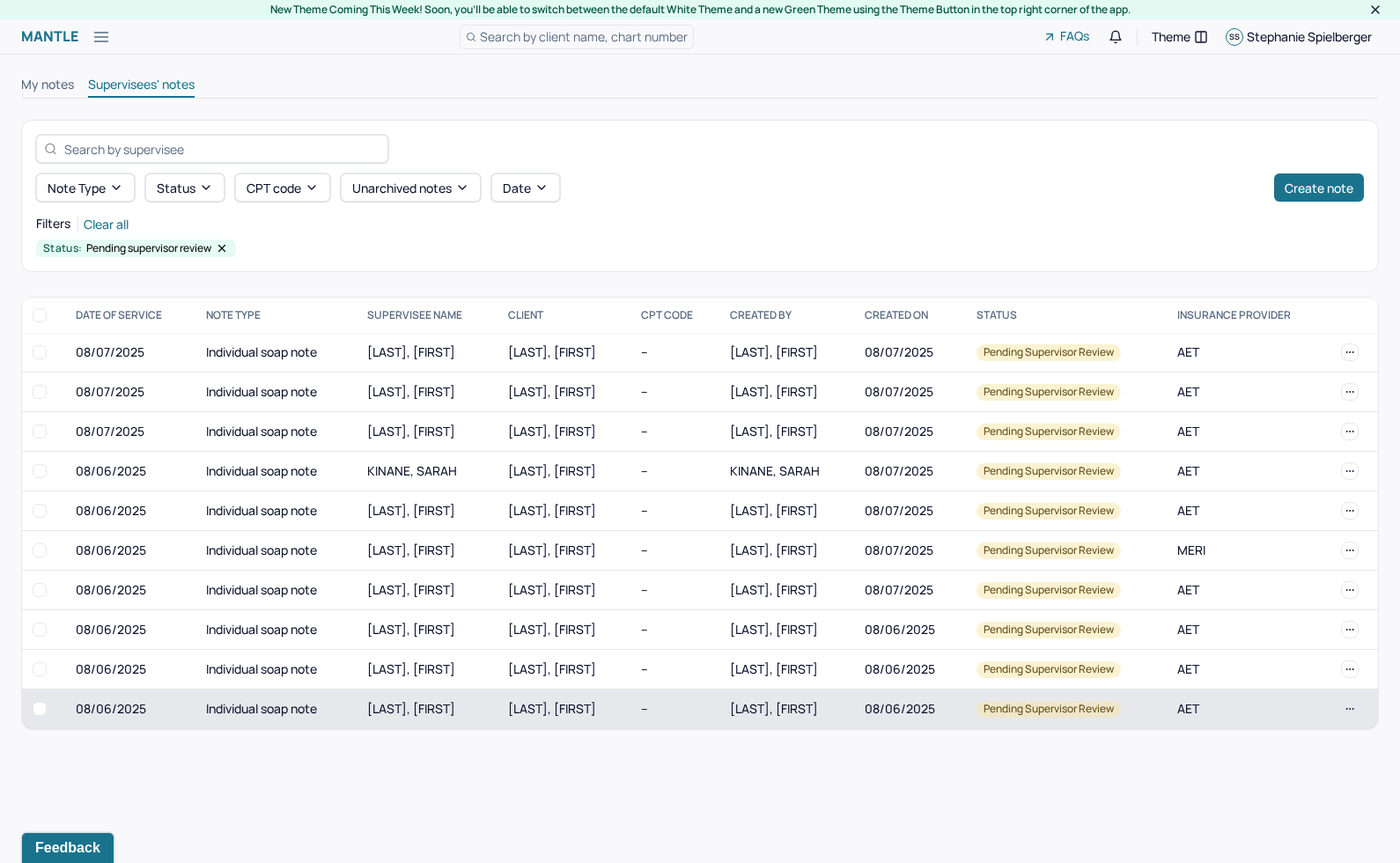 click on "08/06/2025" at bounding box center [910, 709] 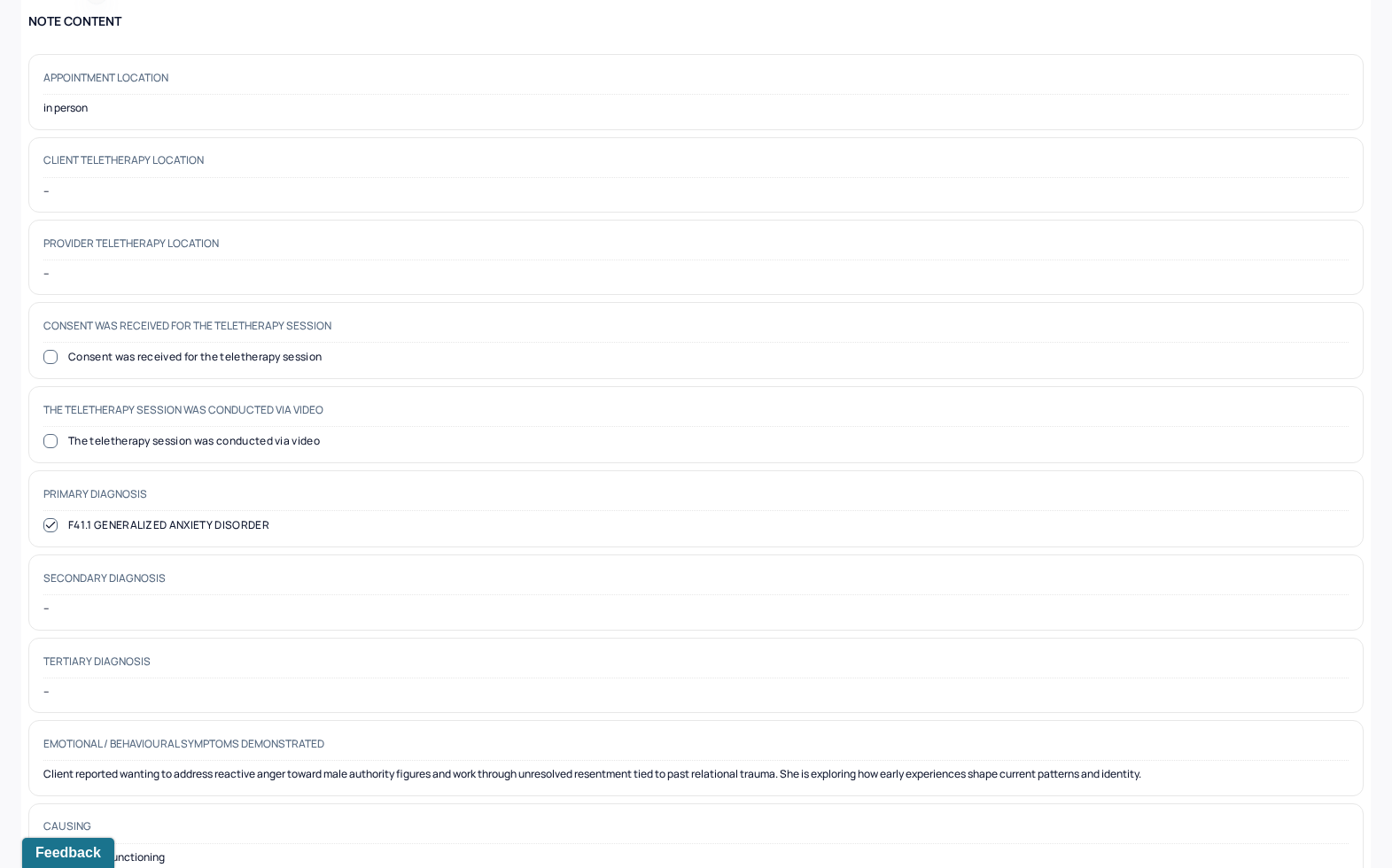 scroll, scrollTop: 0, scrollLeft: 0, axis: both 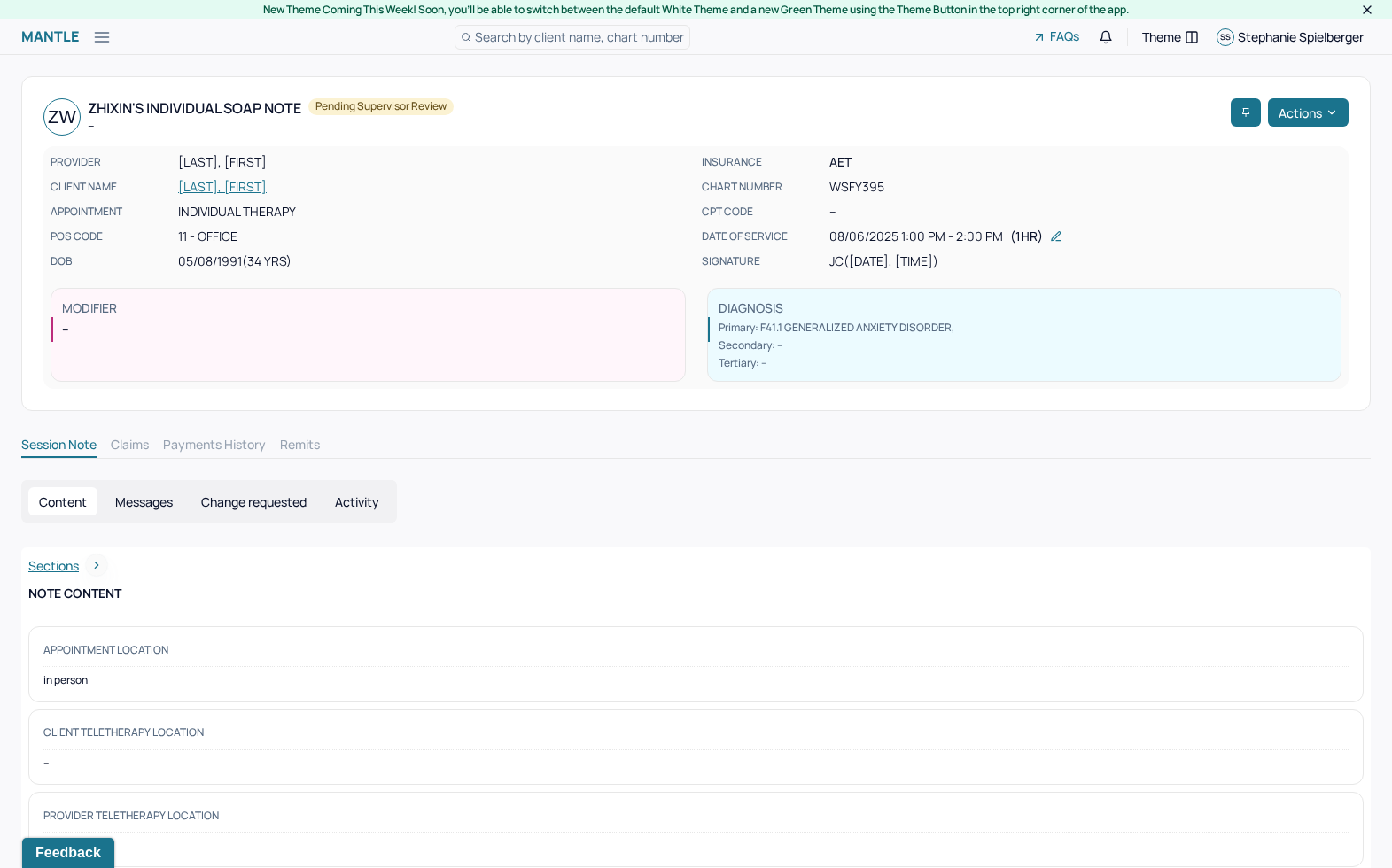 click on "Actions" at bounding box center [1308, 112] 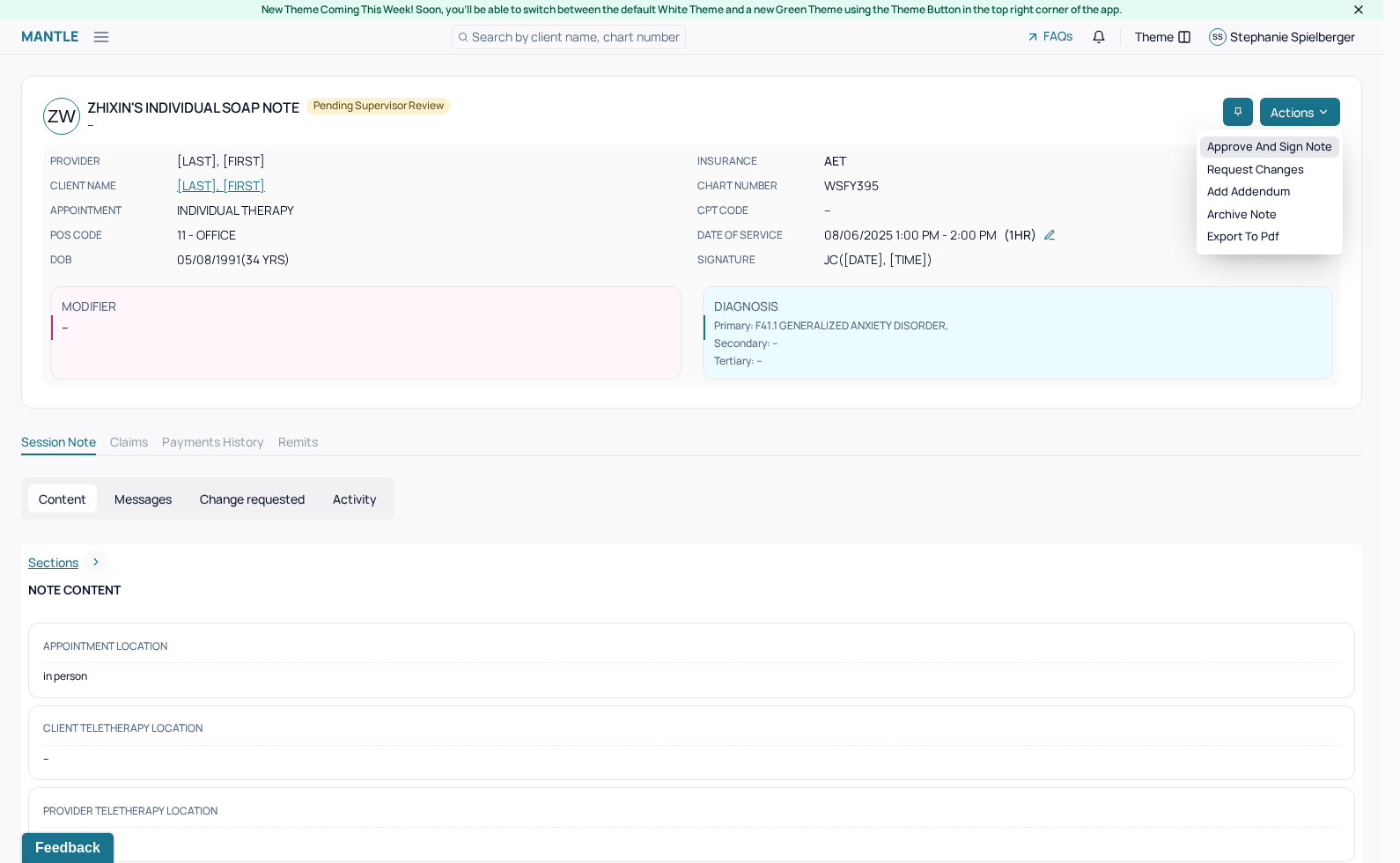 click on "Approve and sign note" at bounding box center [1270, 147] 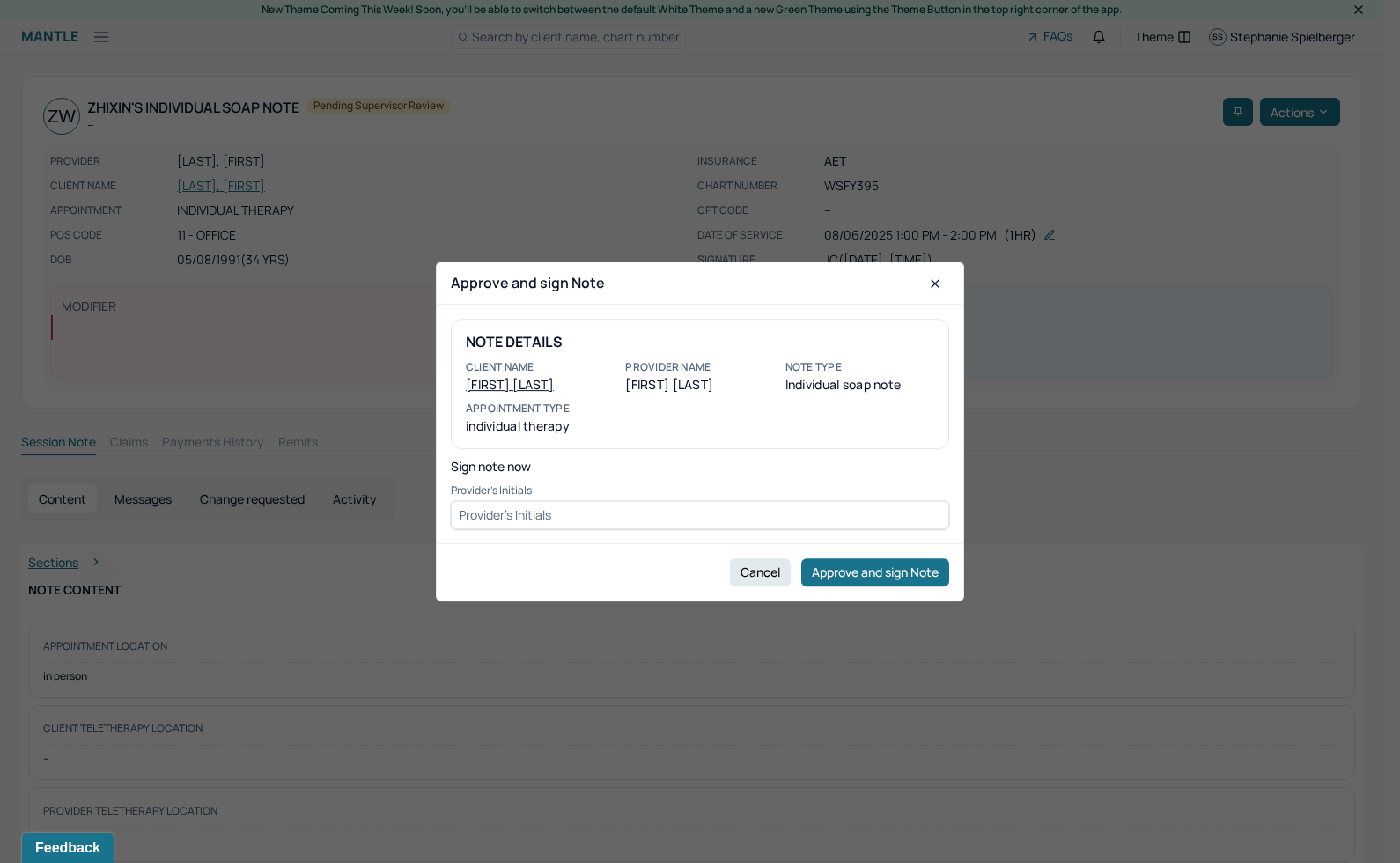click at bounding box center (700, 515) 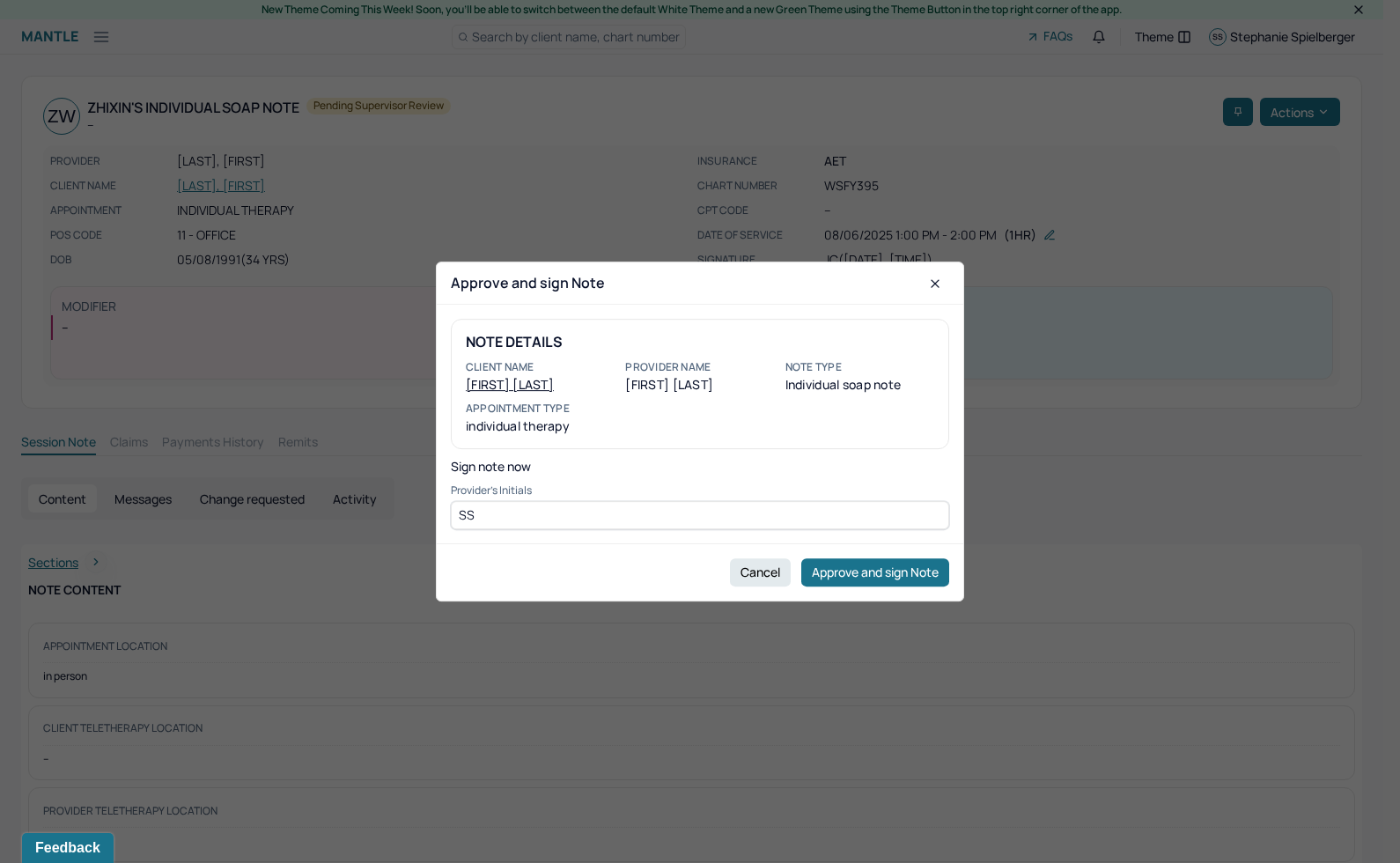 type on "SS" 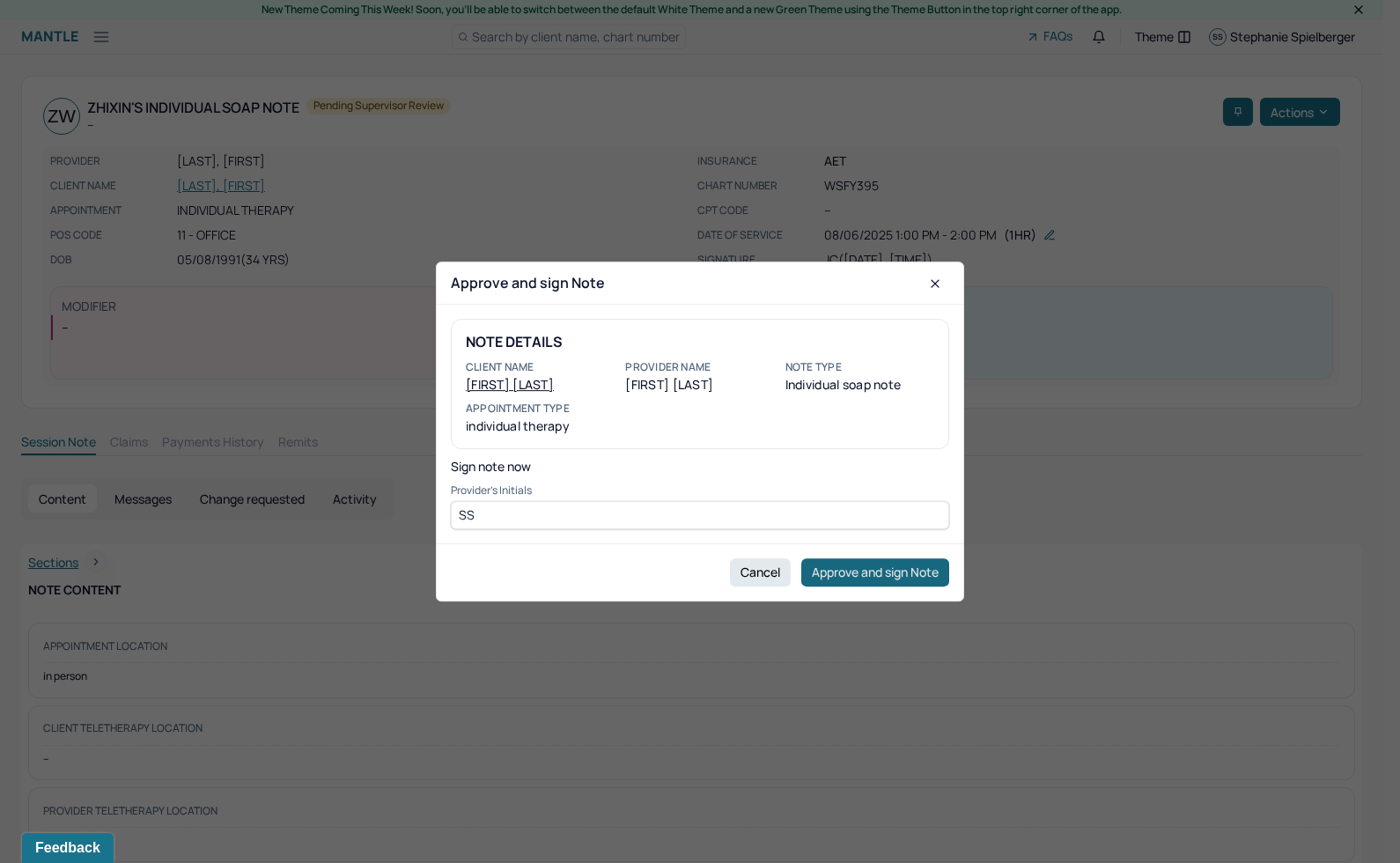click on "Approve and sign Note" at bounding box center (875, 572) 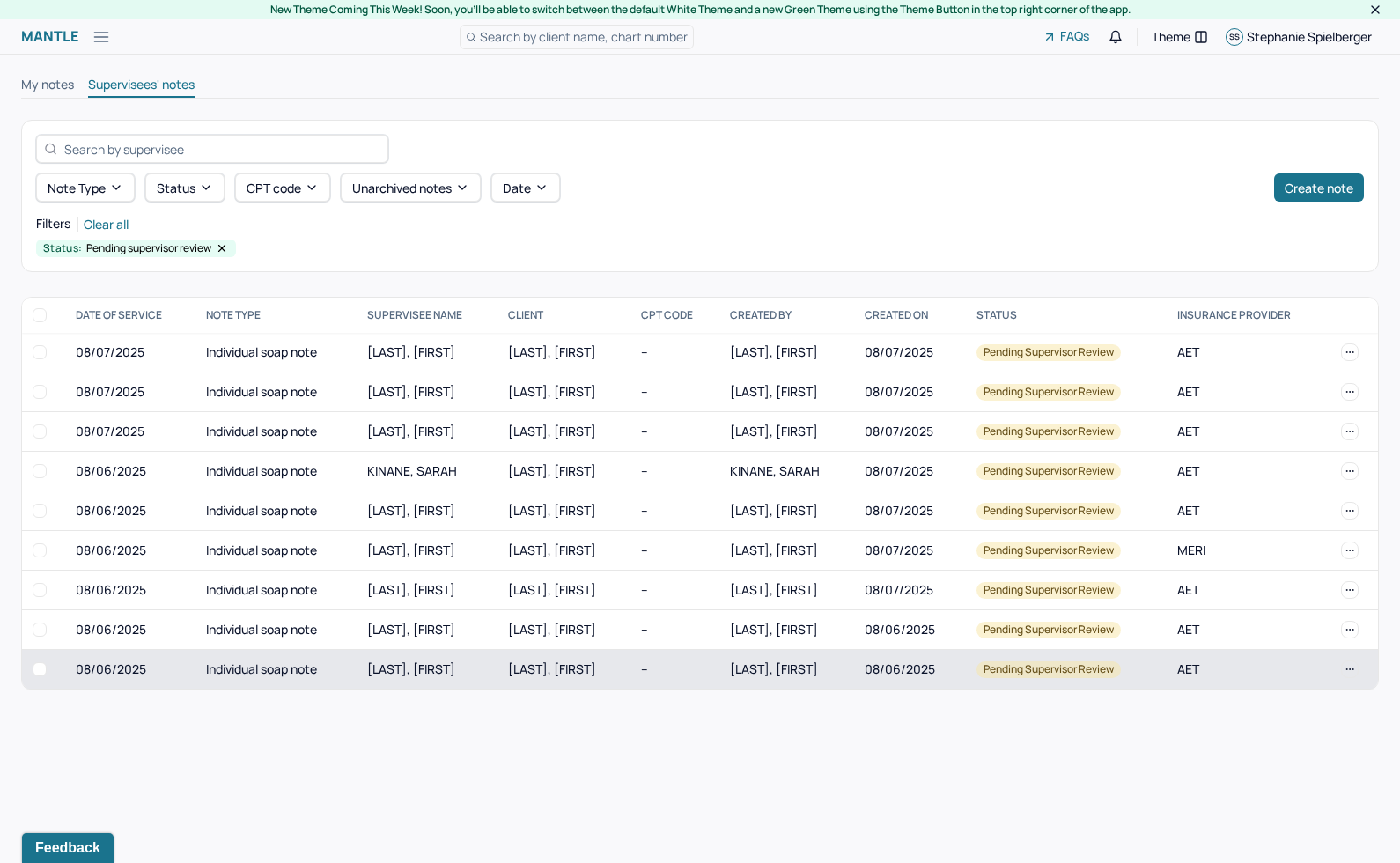 click on "[LAST], [FIRST]" at bounding box center [427, 669] 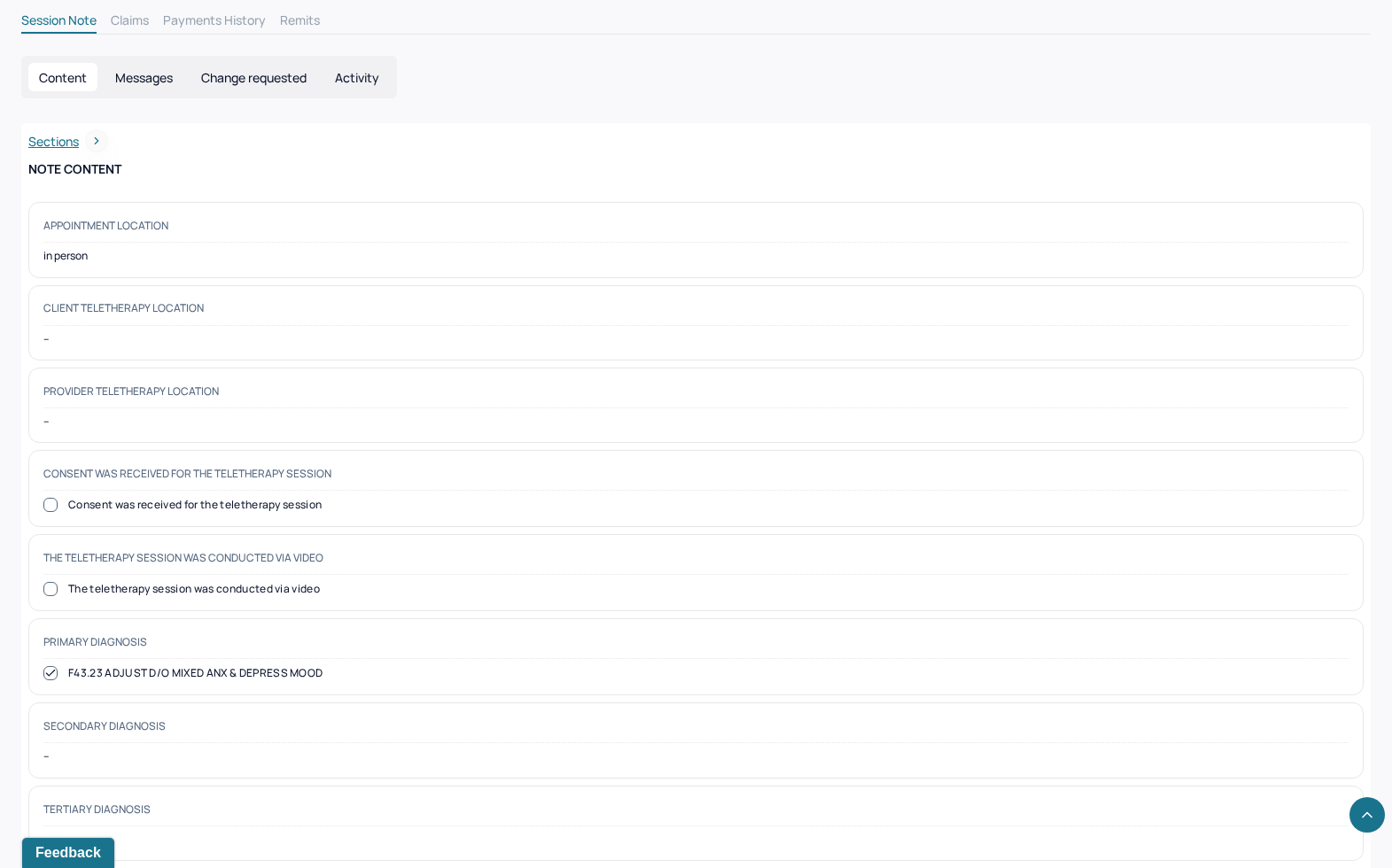 scroll, scrollTop: 0, scrollLeft: 0, axis: both 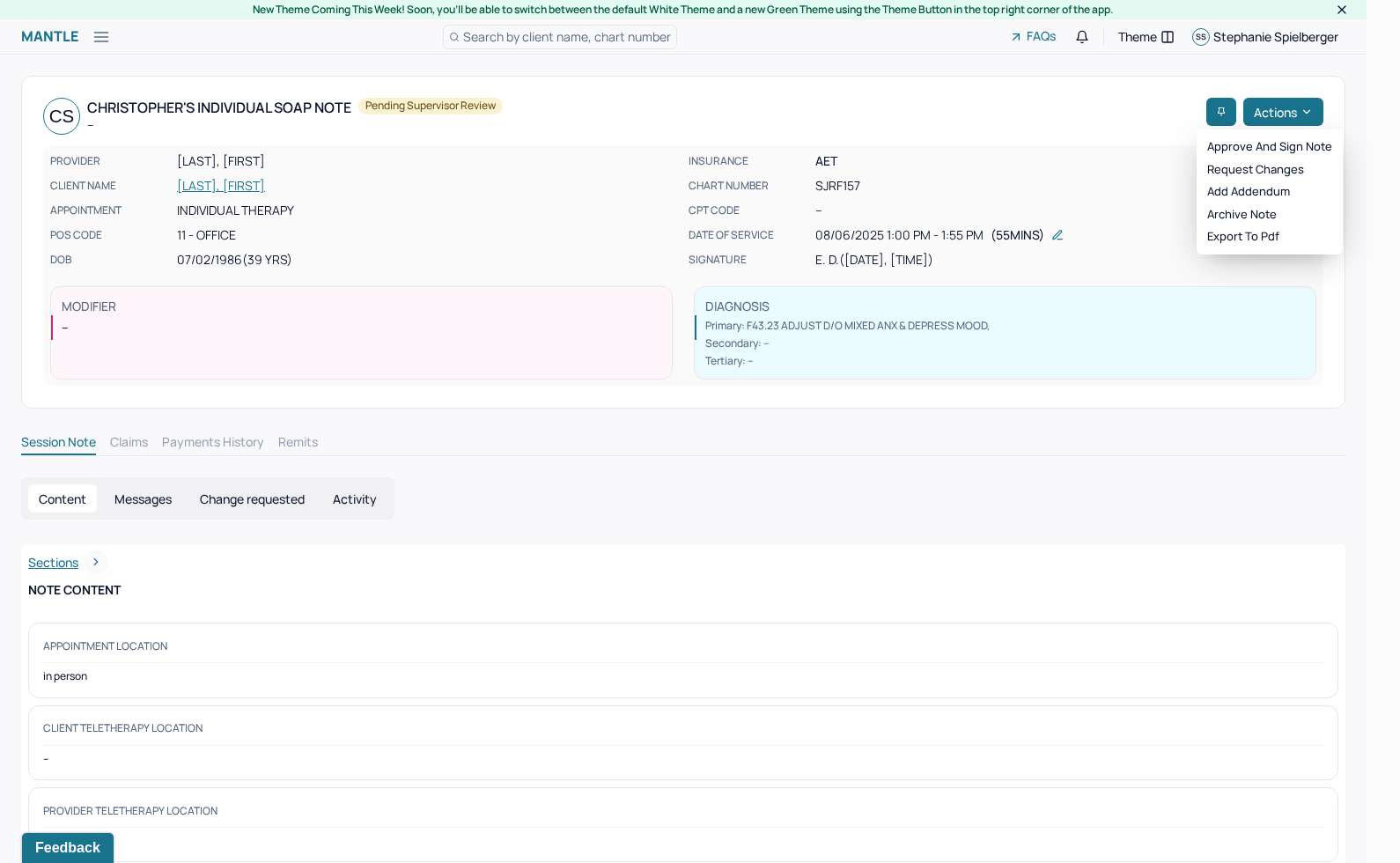 click on "Actions" at bounding box center [1283, 112] 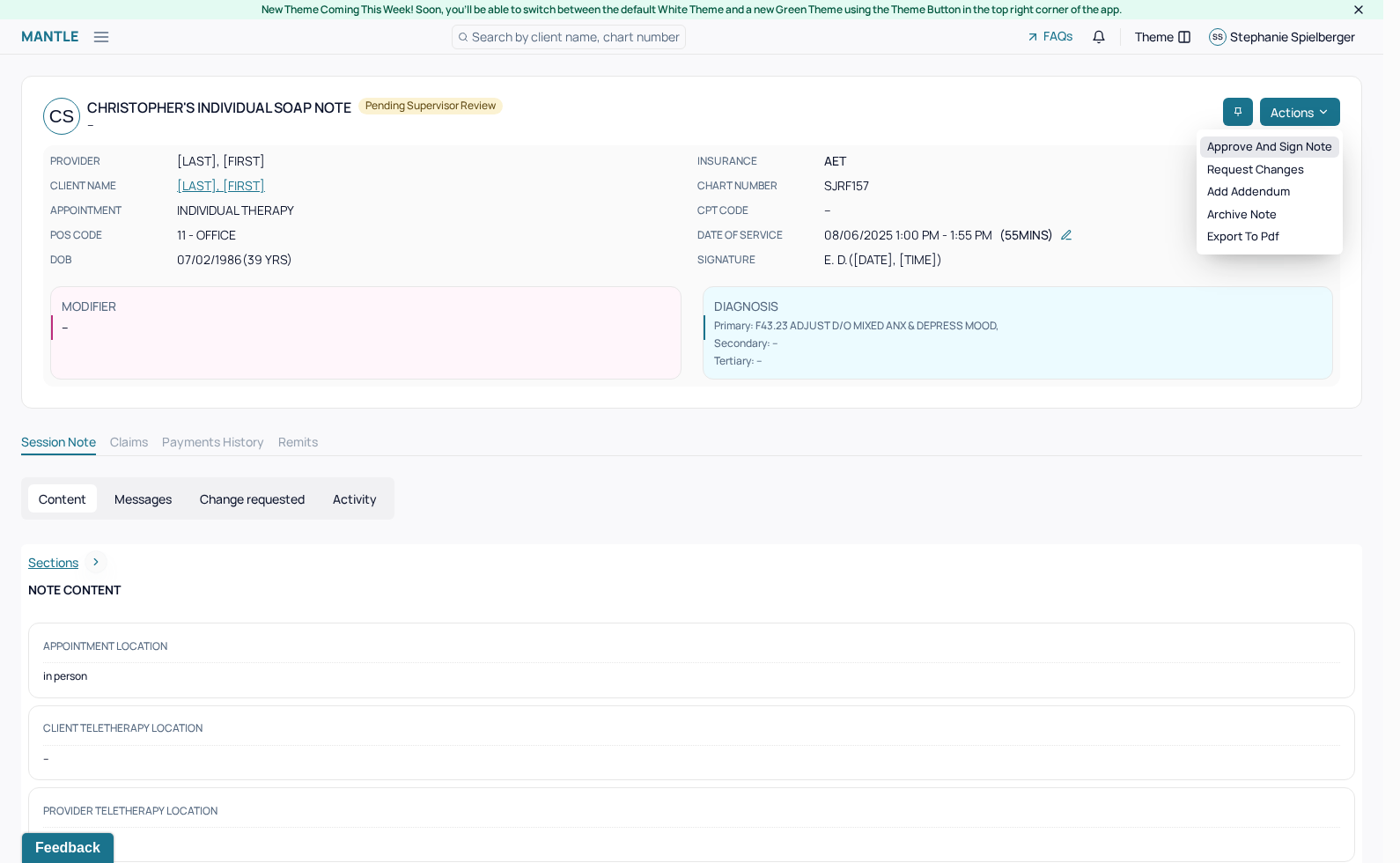 click on "Approve and sign note" at bounding box center (1270, 147) 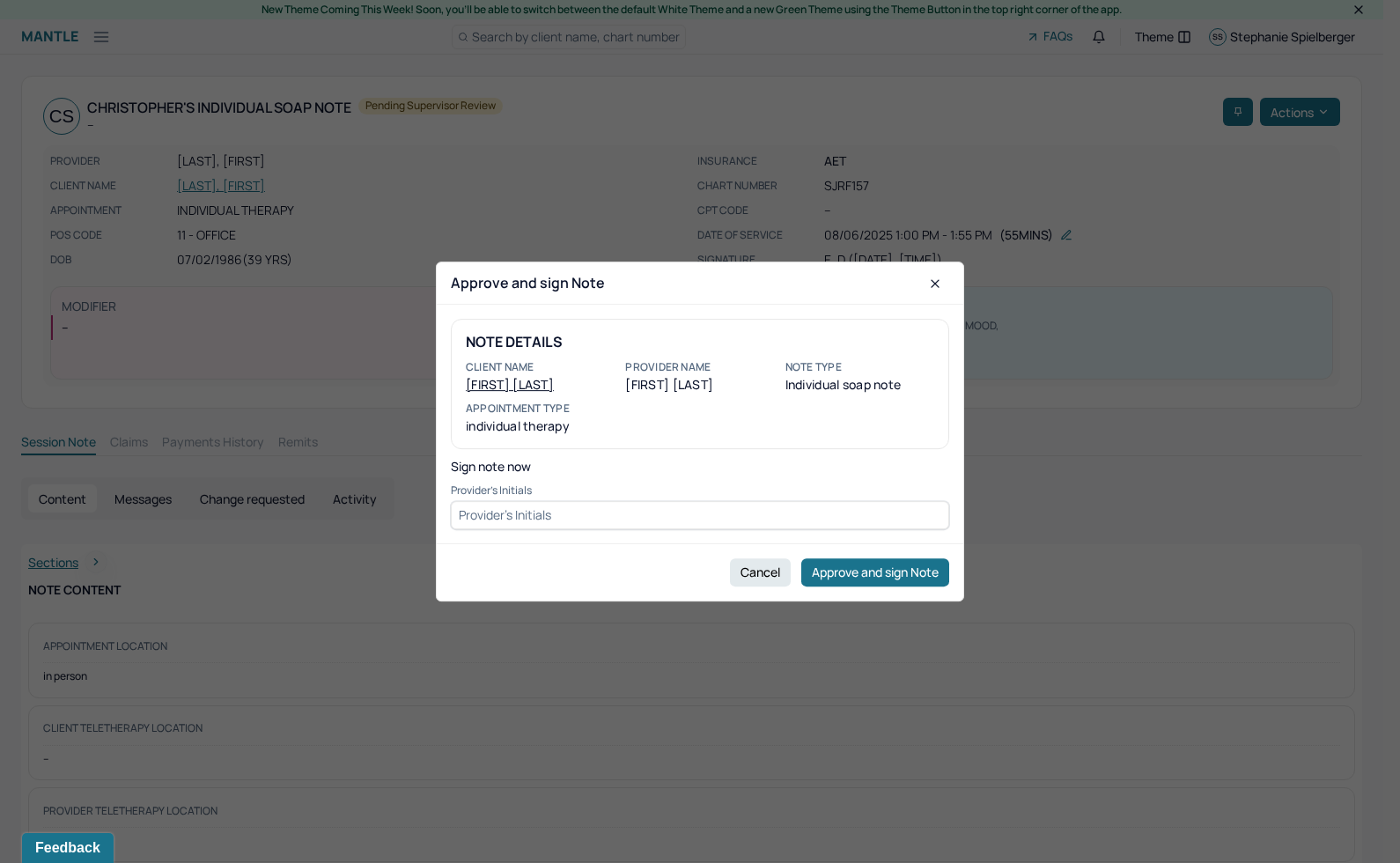 click at bounding box center (700, 515) 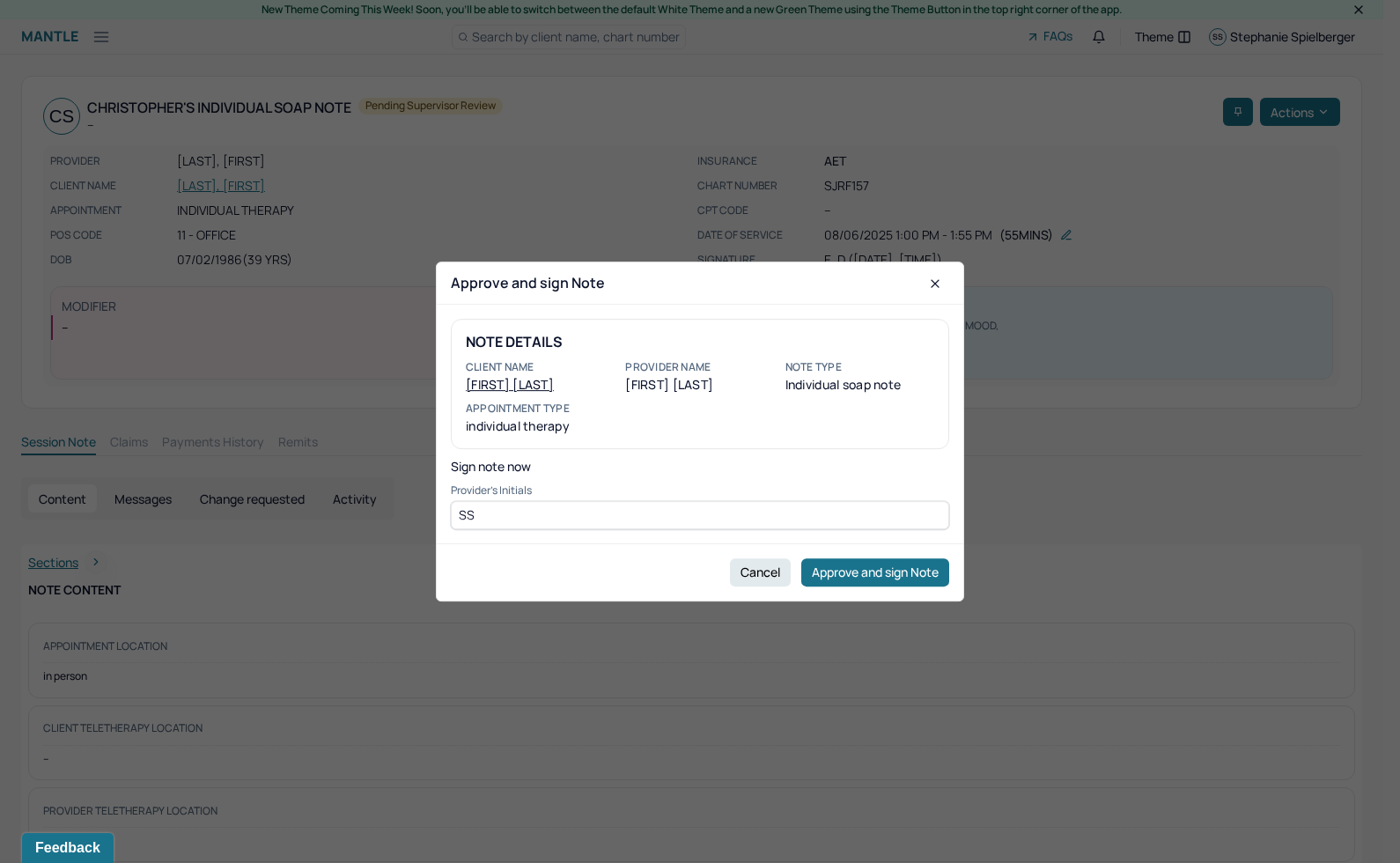 type on "SS" 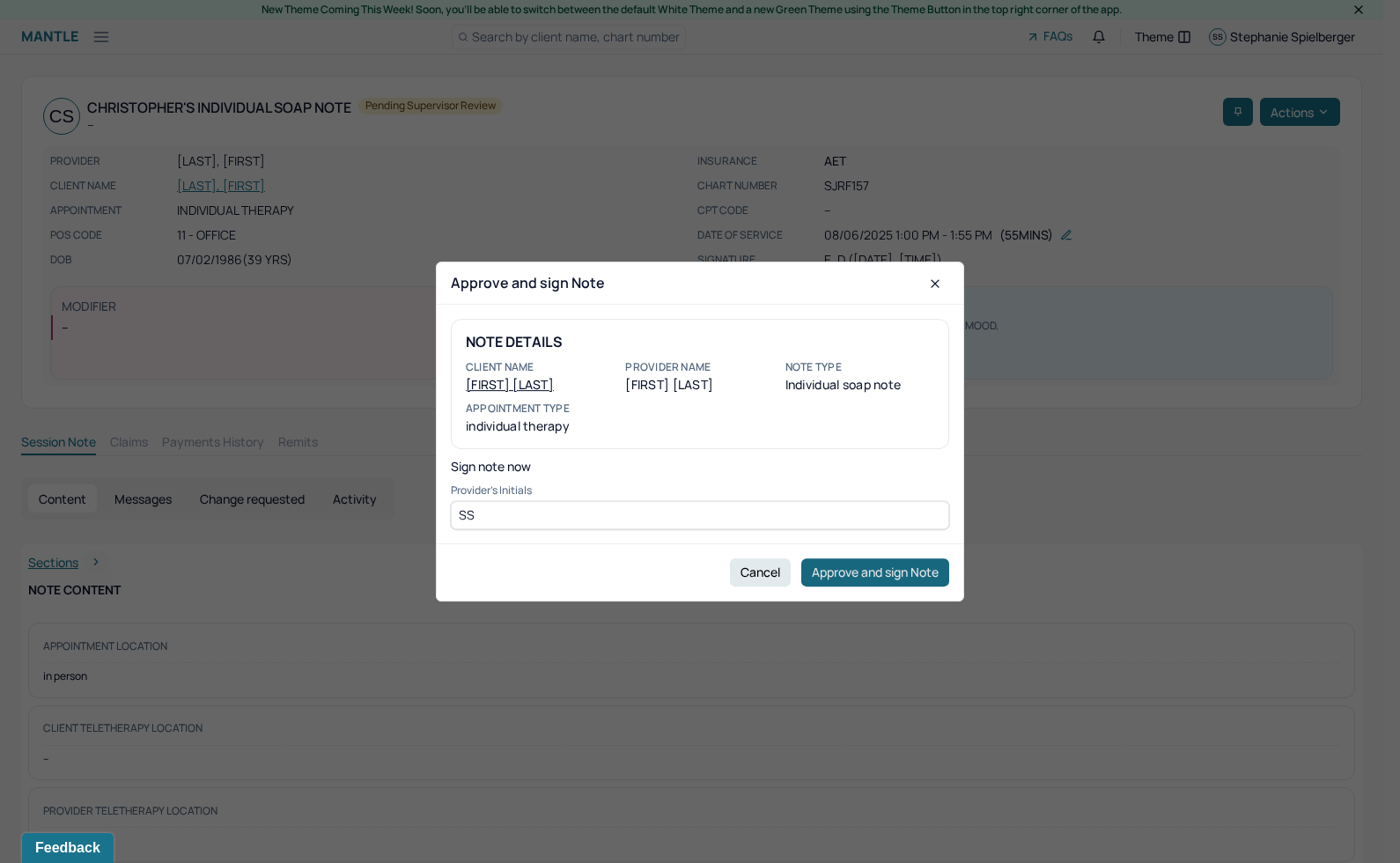click on "Approve and sign Note" at bounding box center (875, 572) 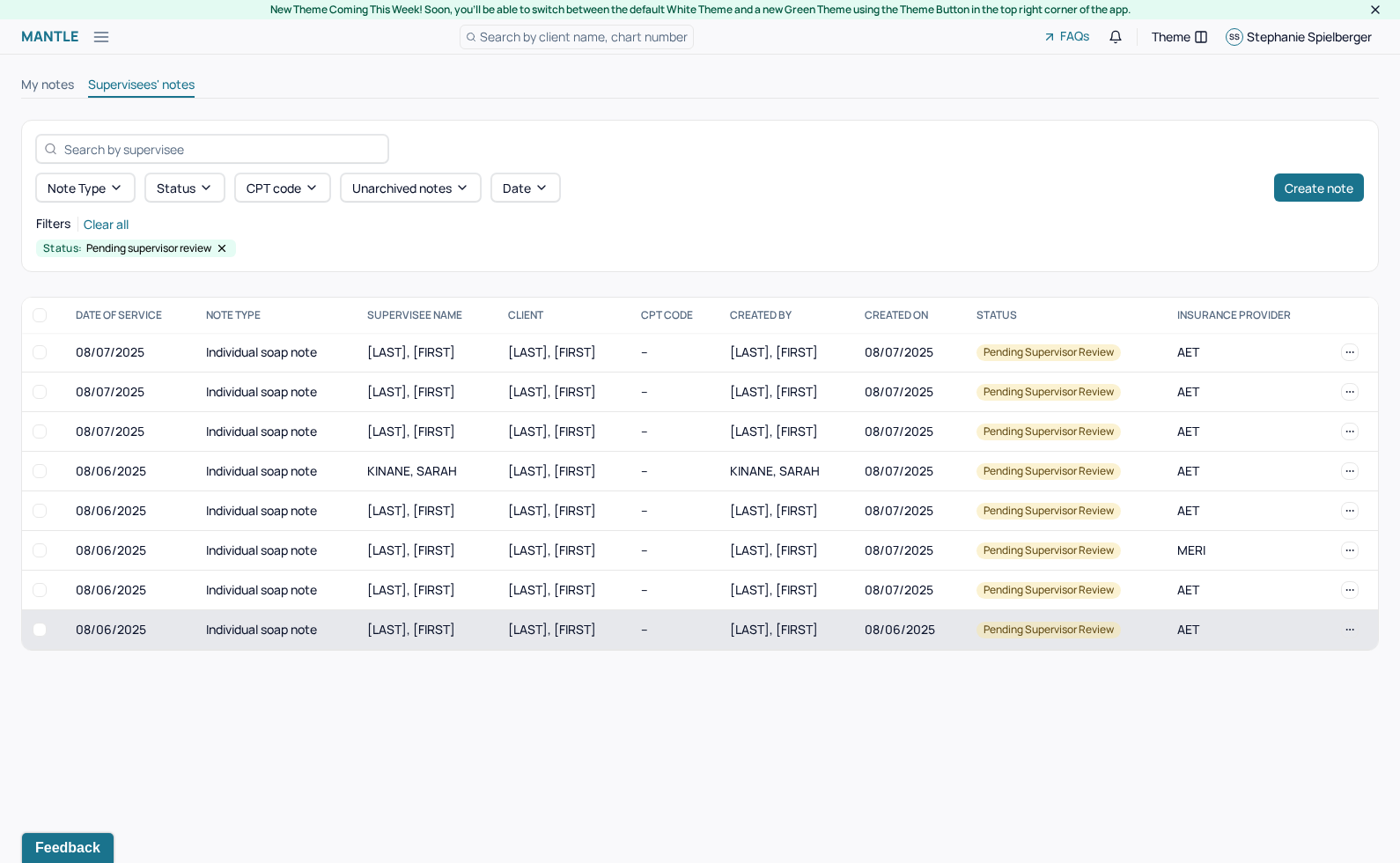 click on "Individual soap note" at bounding box center [276, 630] 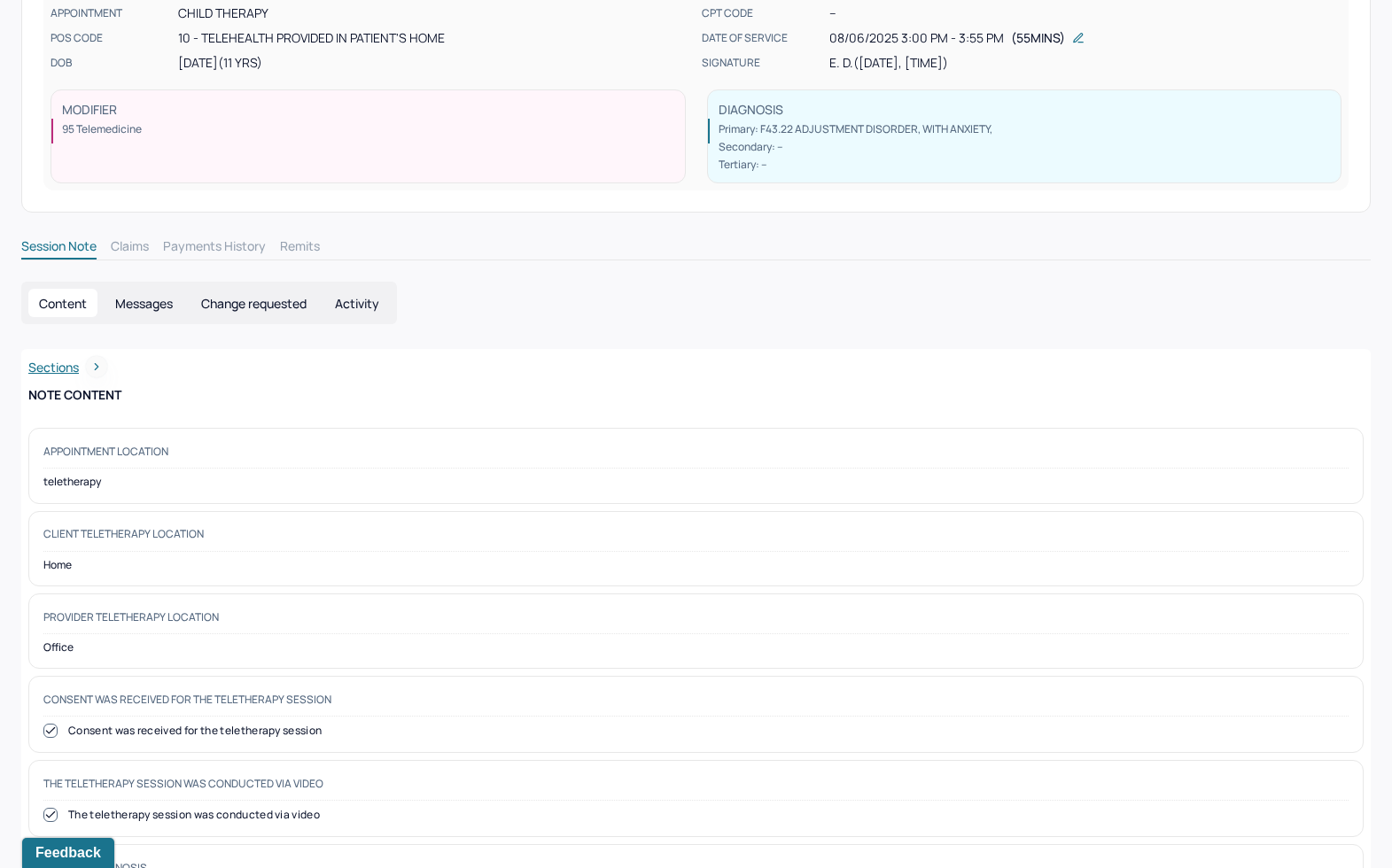 scroll, scrollTop: 0, scrollLeft: 0, axis: both 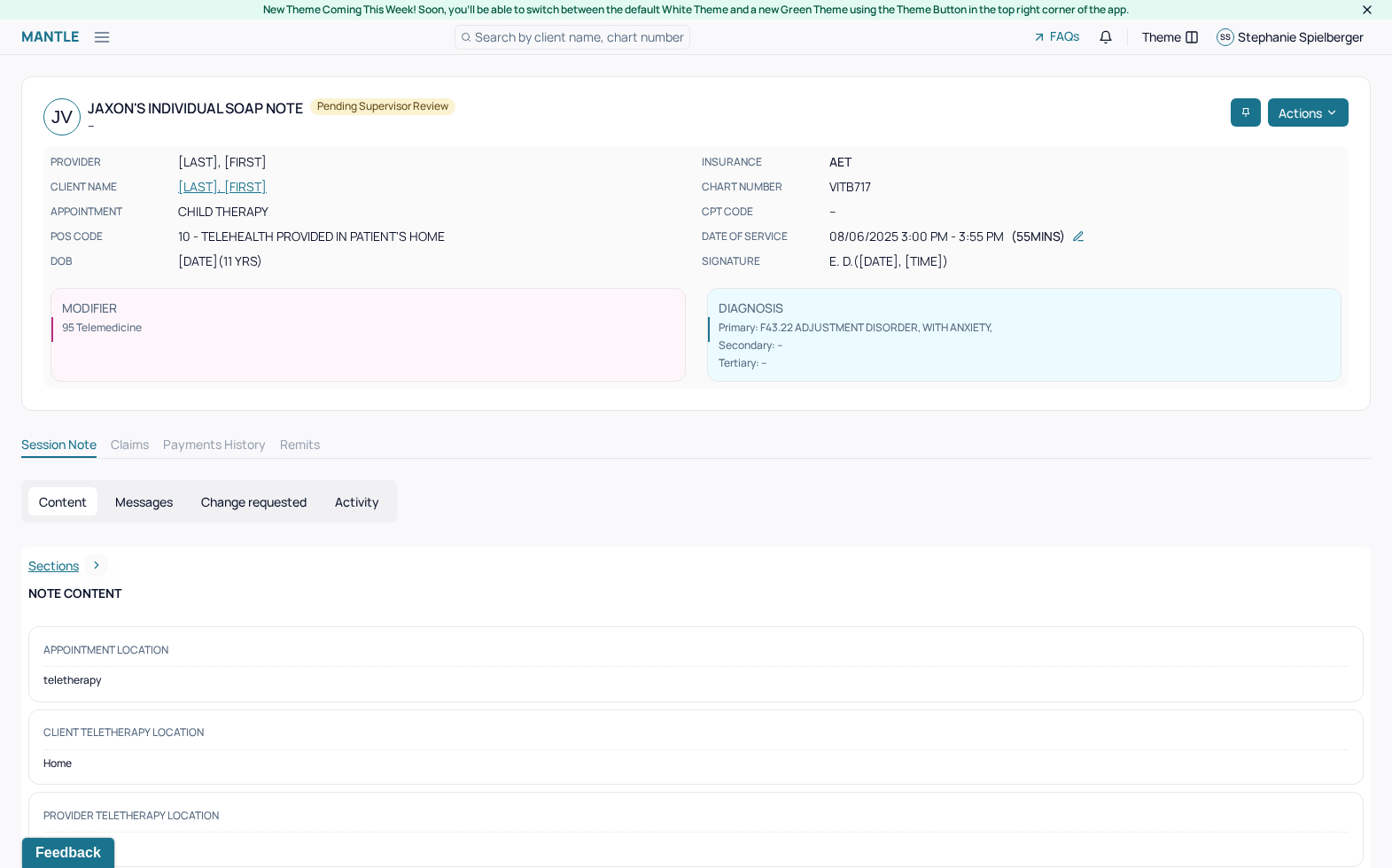 click 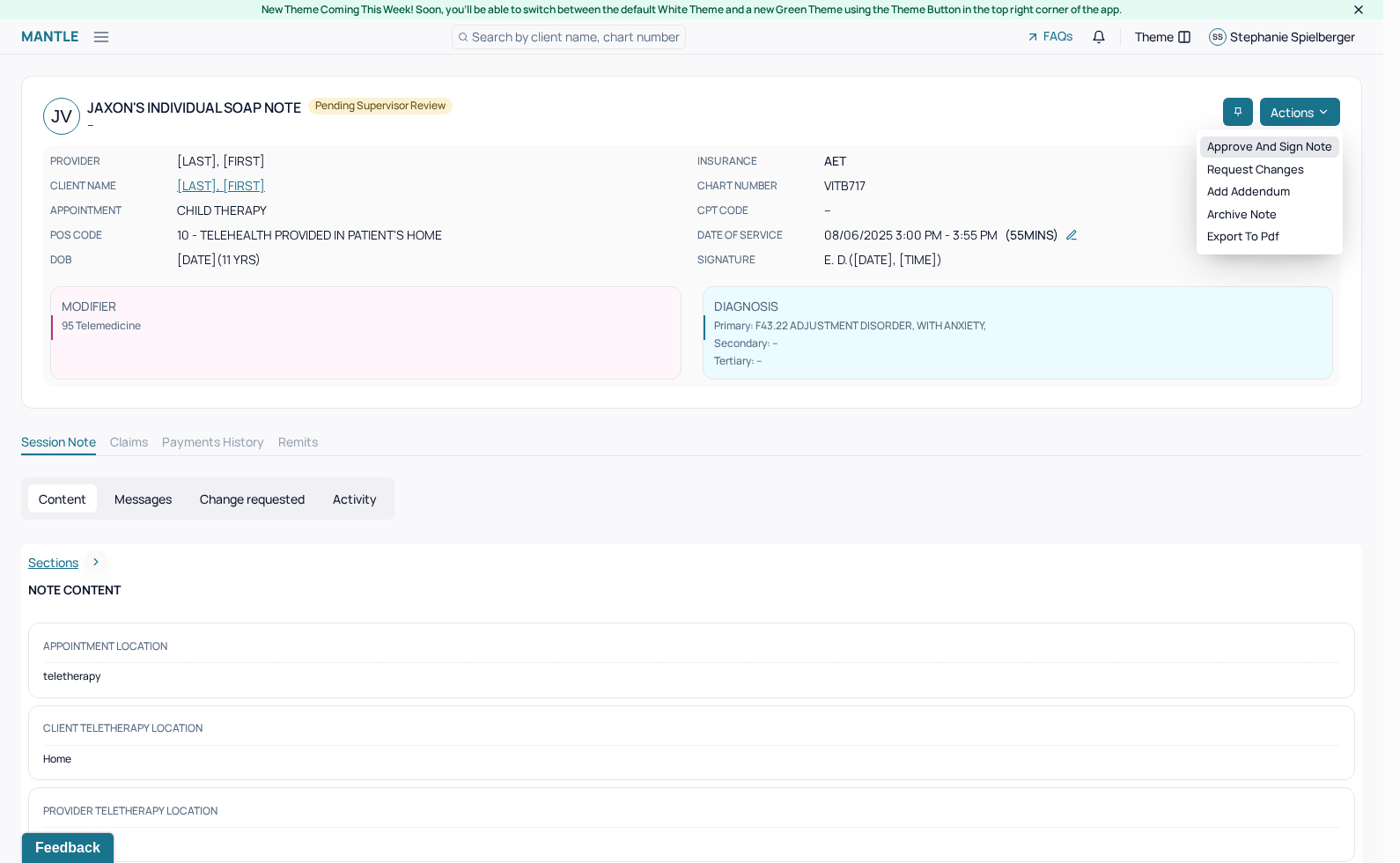 click on "Approve and sign note" at bounding box center [1270, 147] 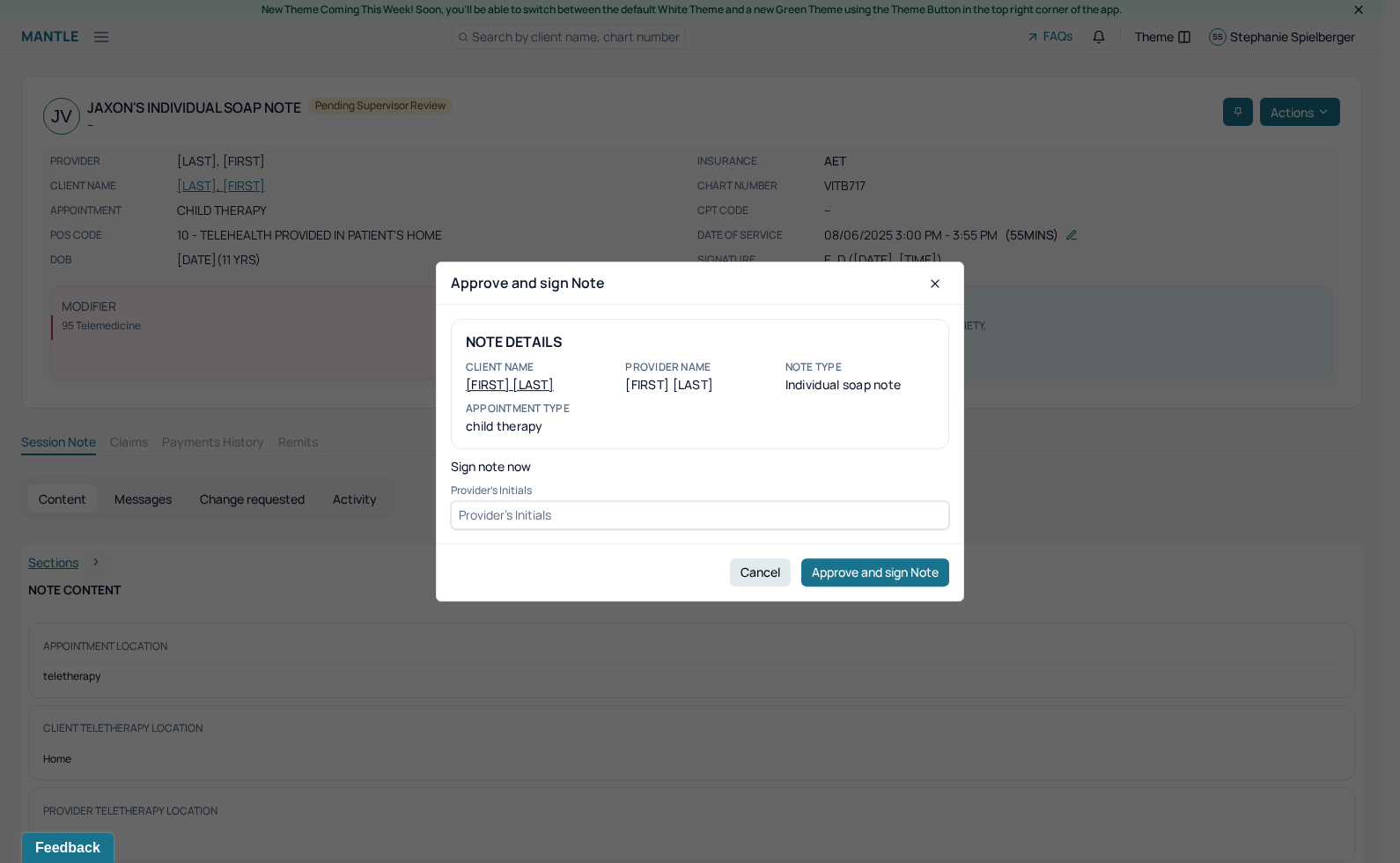 click on "Sign note now Provider's Initials" at bounding box center [700, 494] 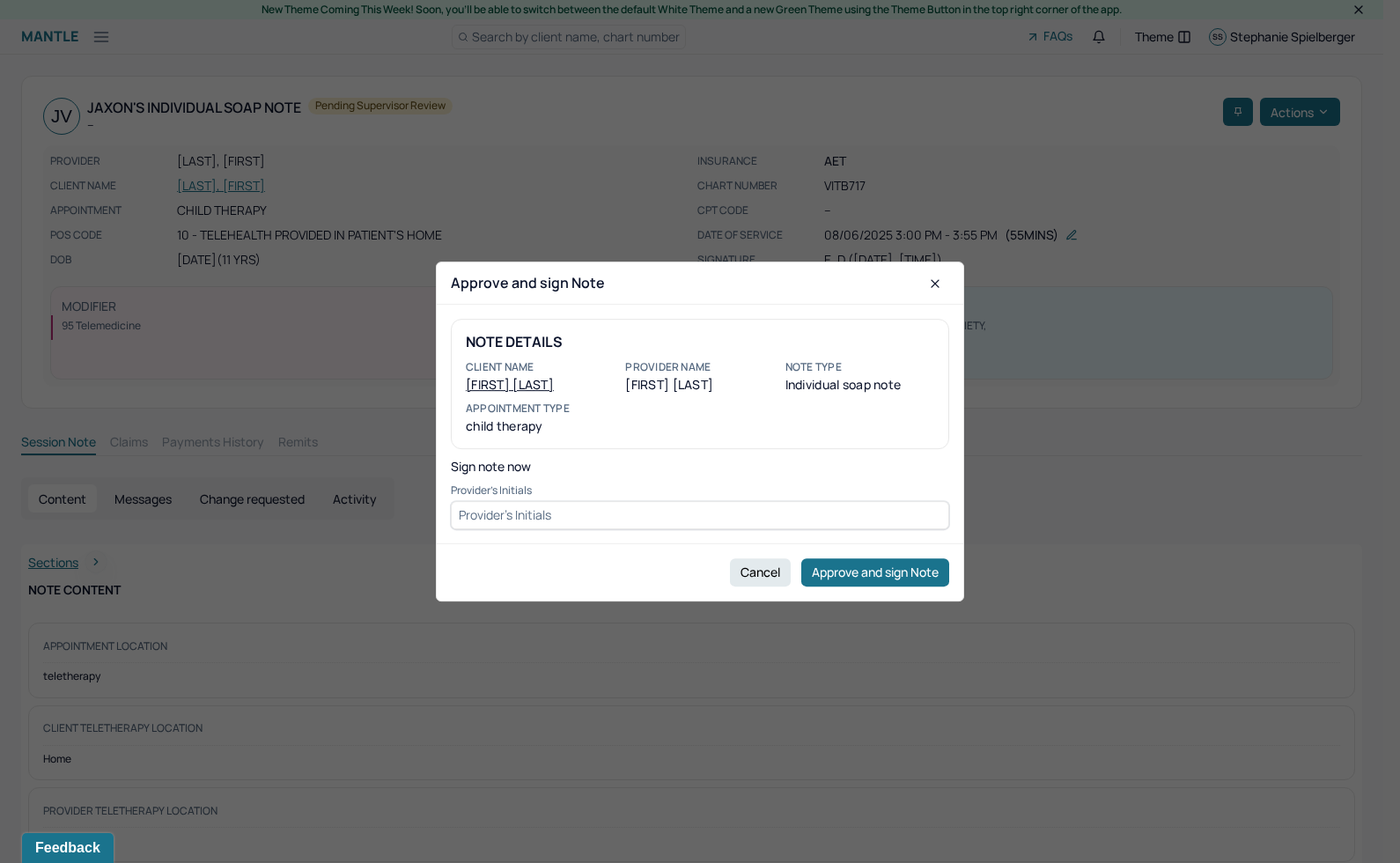 click at bounding box center [700, 515] 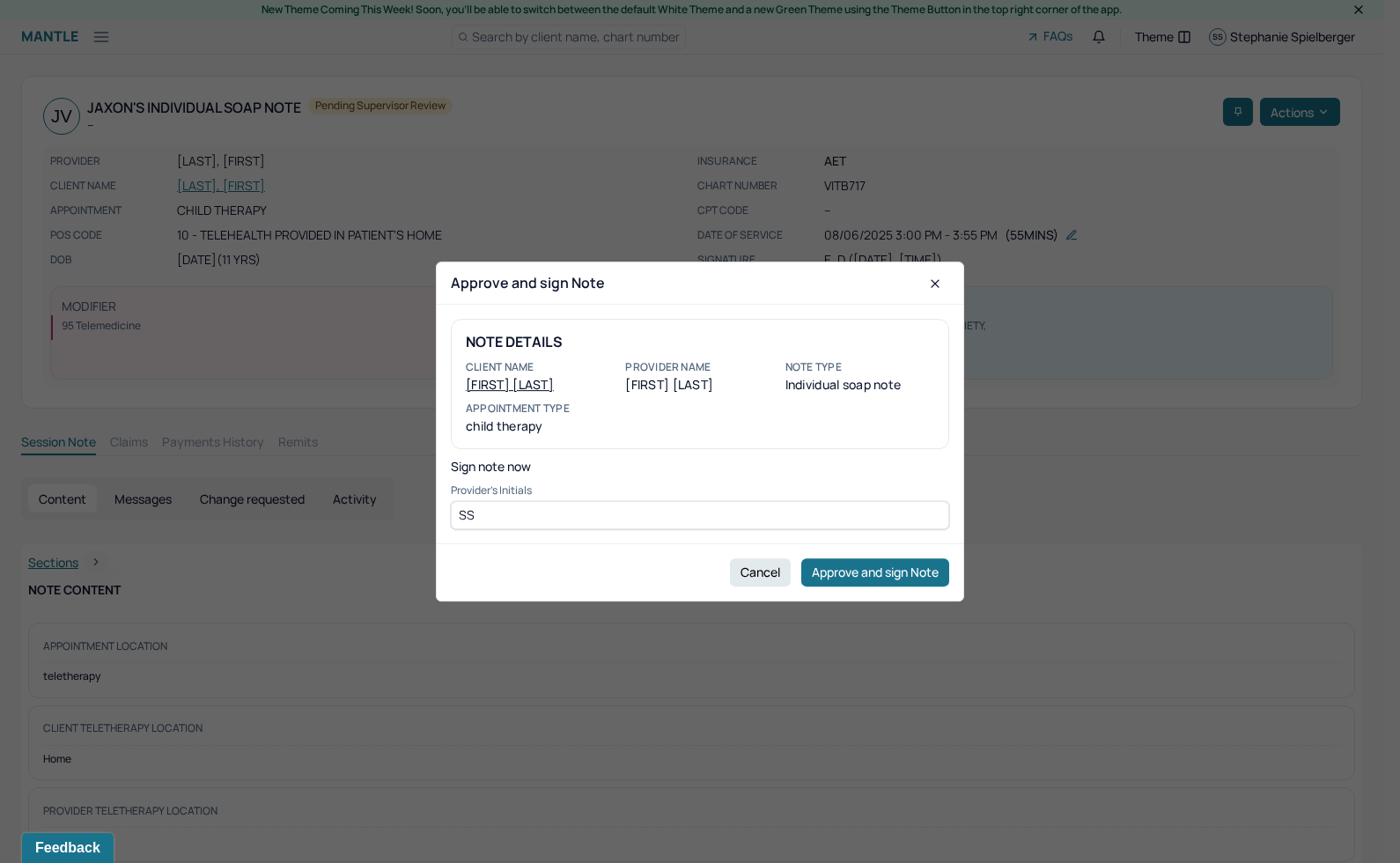 type on "SS" 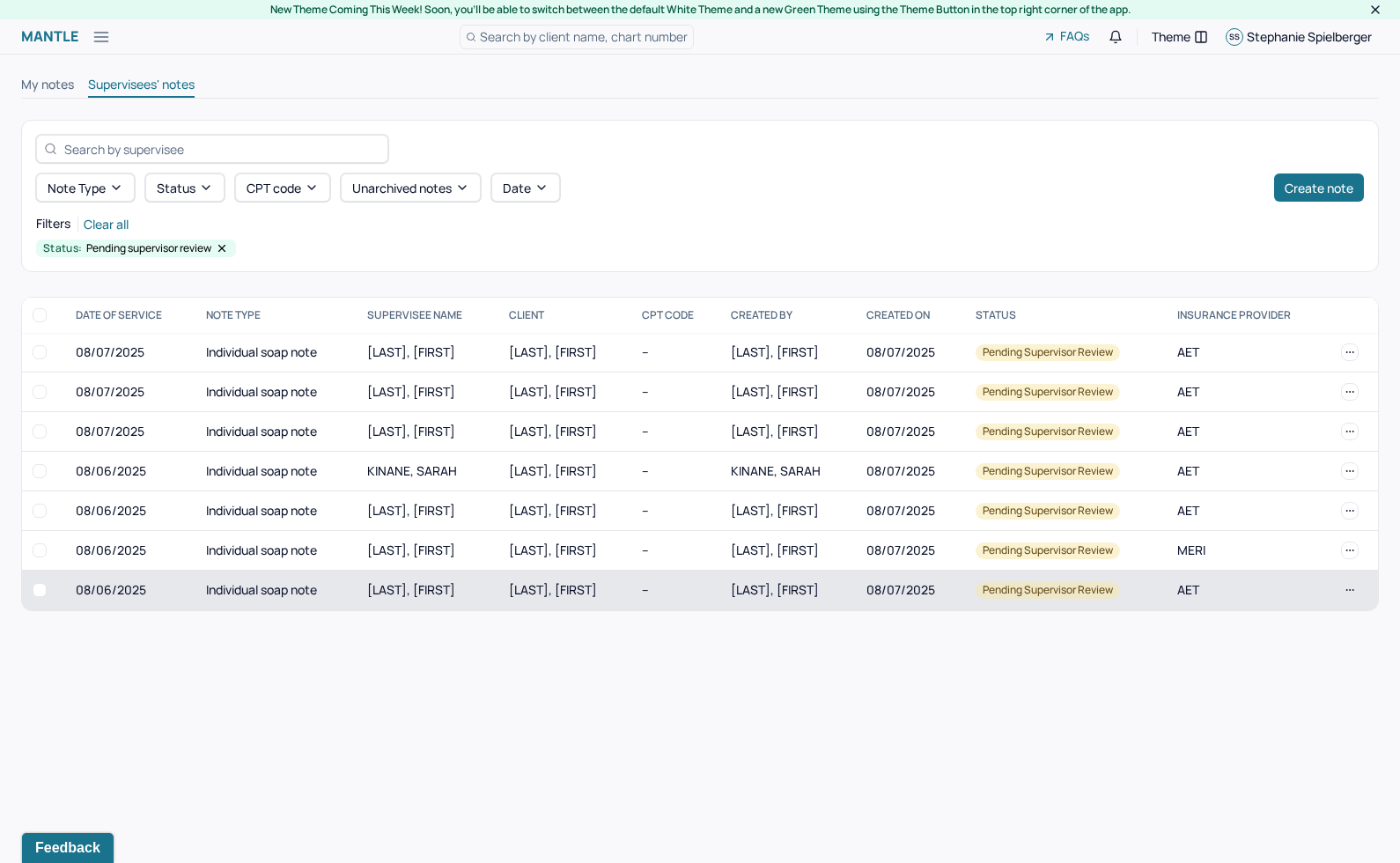 click on "[LAST], [FIRST]" at bounding box center [427, 590] 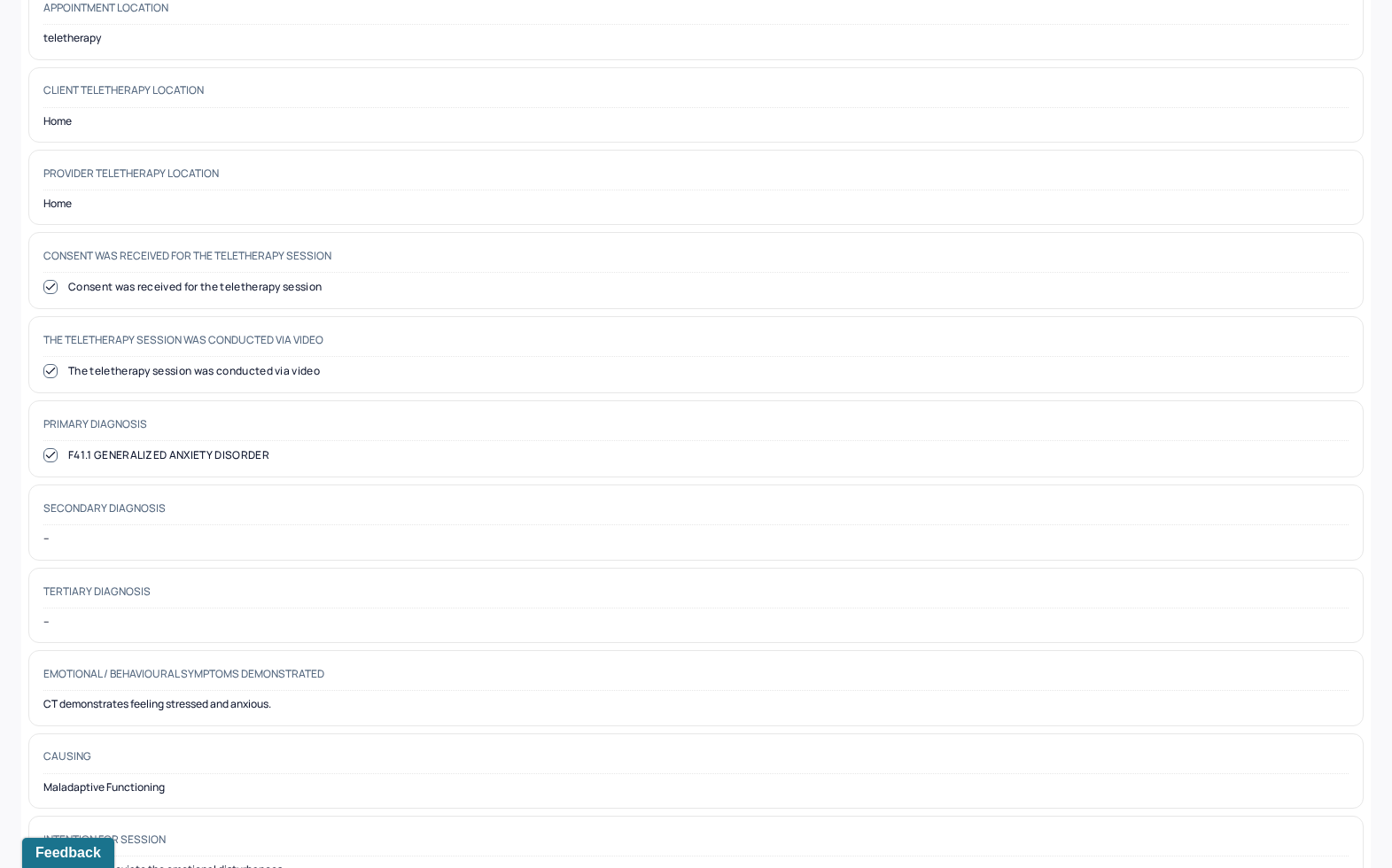 scroll, scrollTop: 0, scrollLeft: 0, axis: both 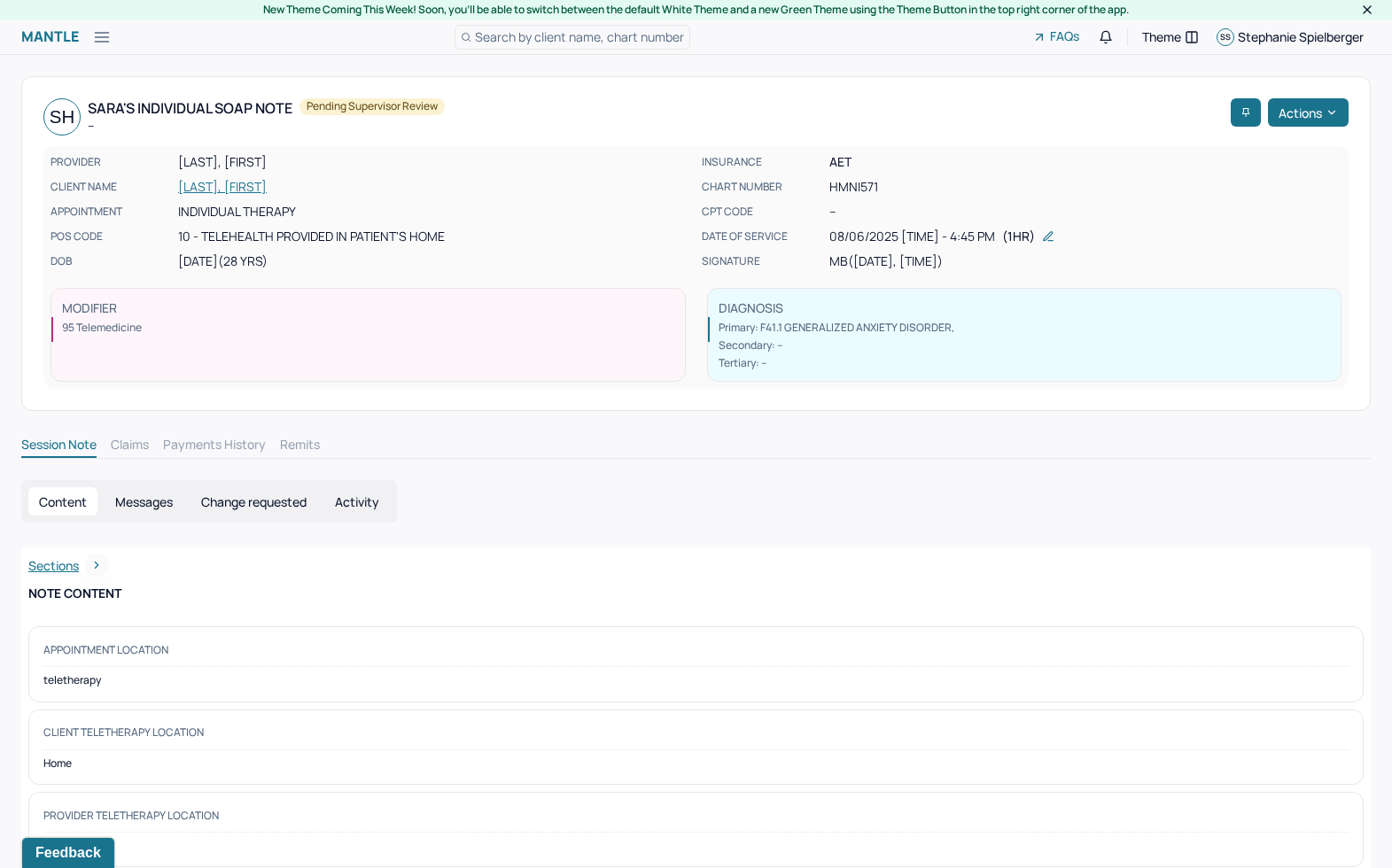 click on "Actions" at bounding box center (1308, 112) 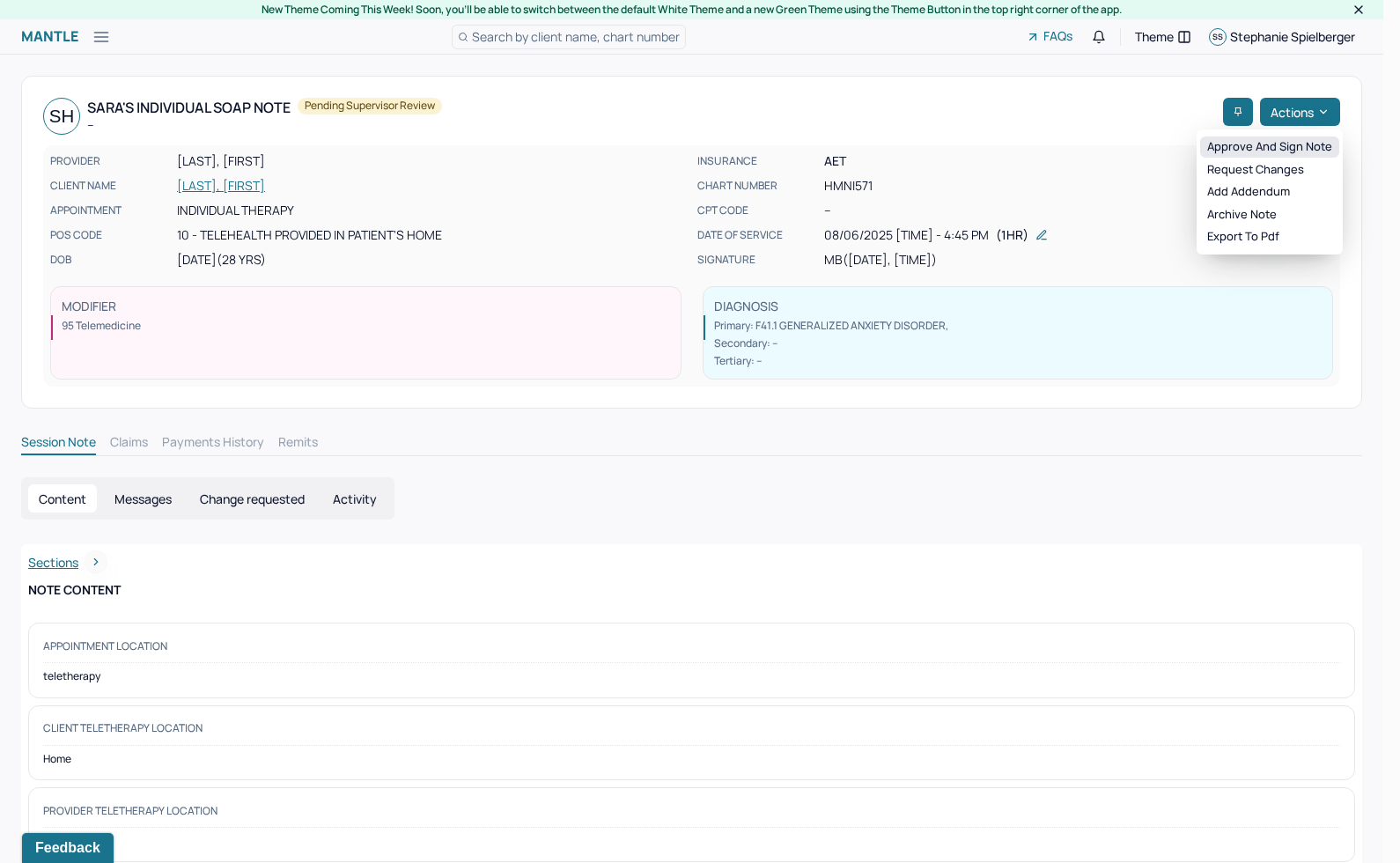 click on "Approve and sign note" at bounding box center (1270, 147) 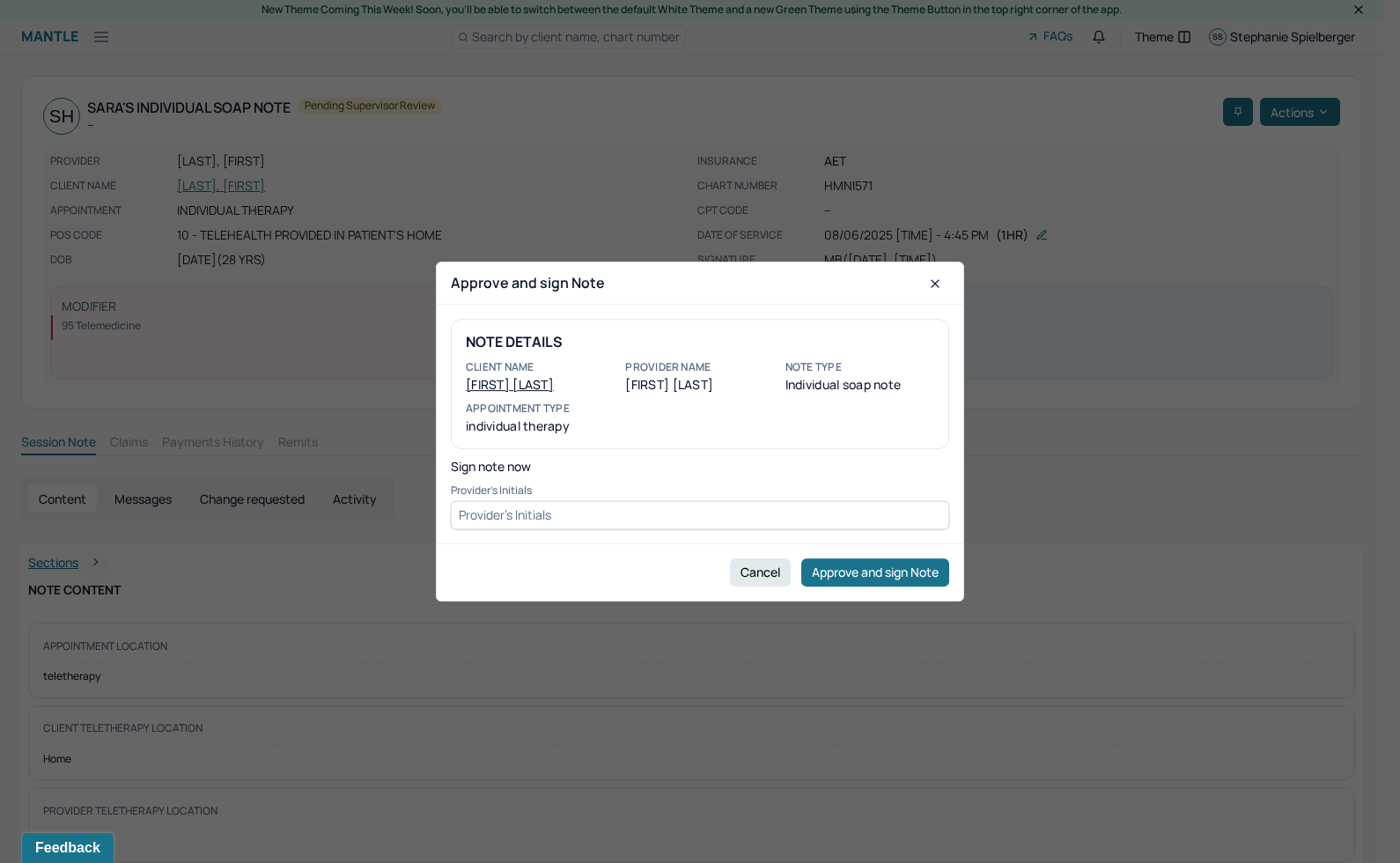 click at bounding box center (700, 515) 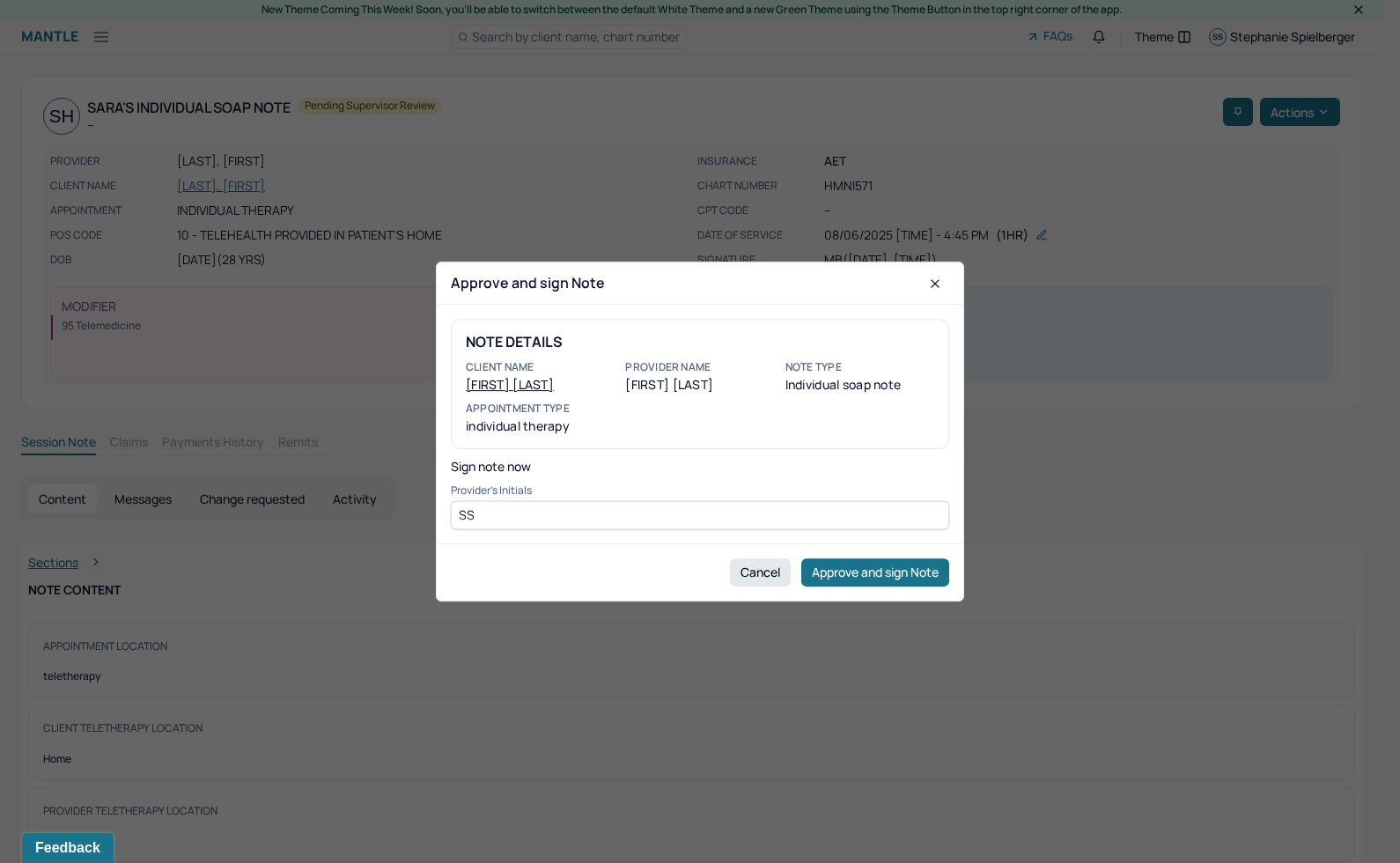 type on "SS" 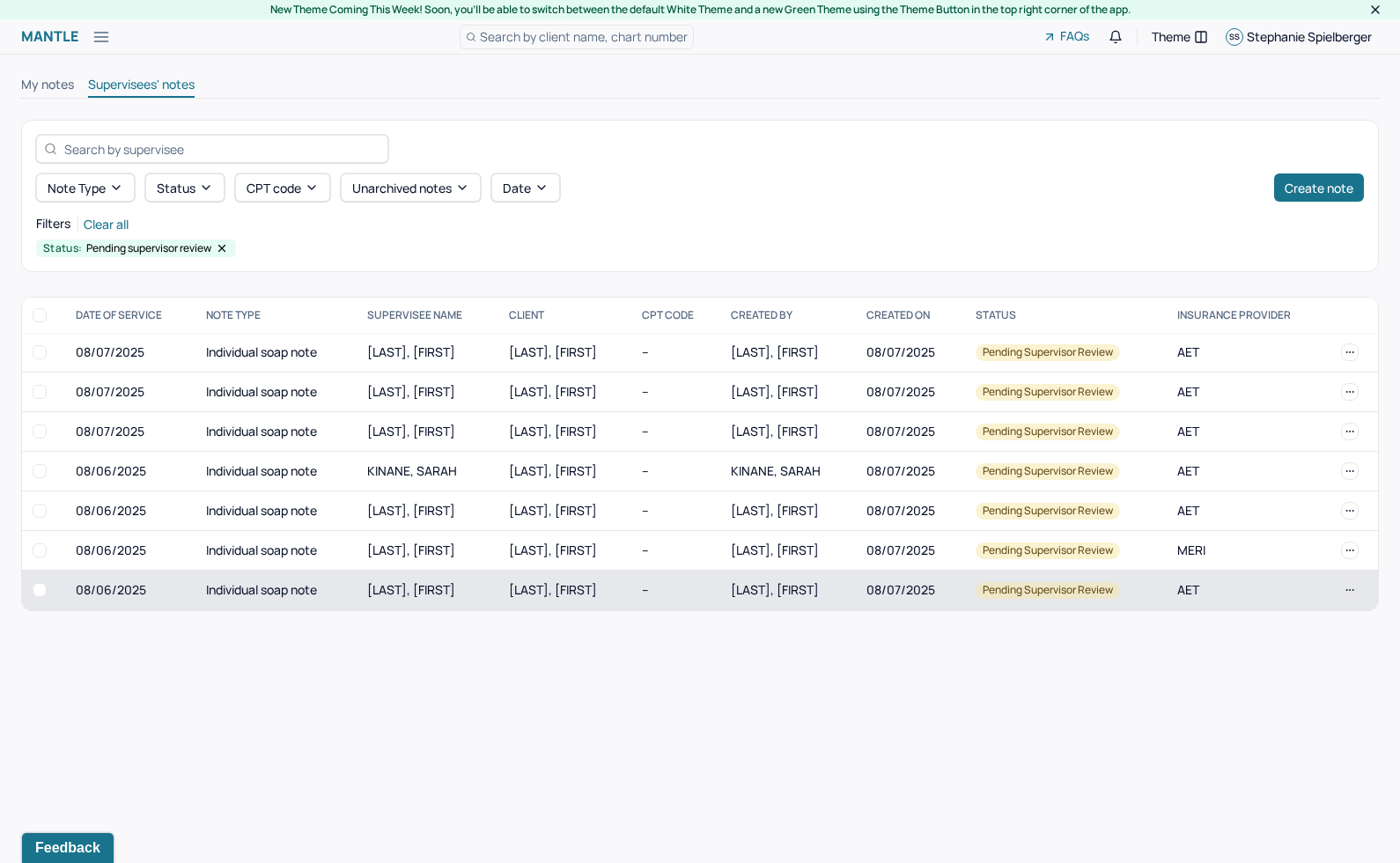 click on "[LAST], [FIRST]" at bounding box center (553, 589) 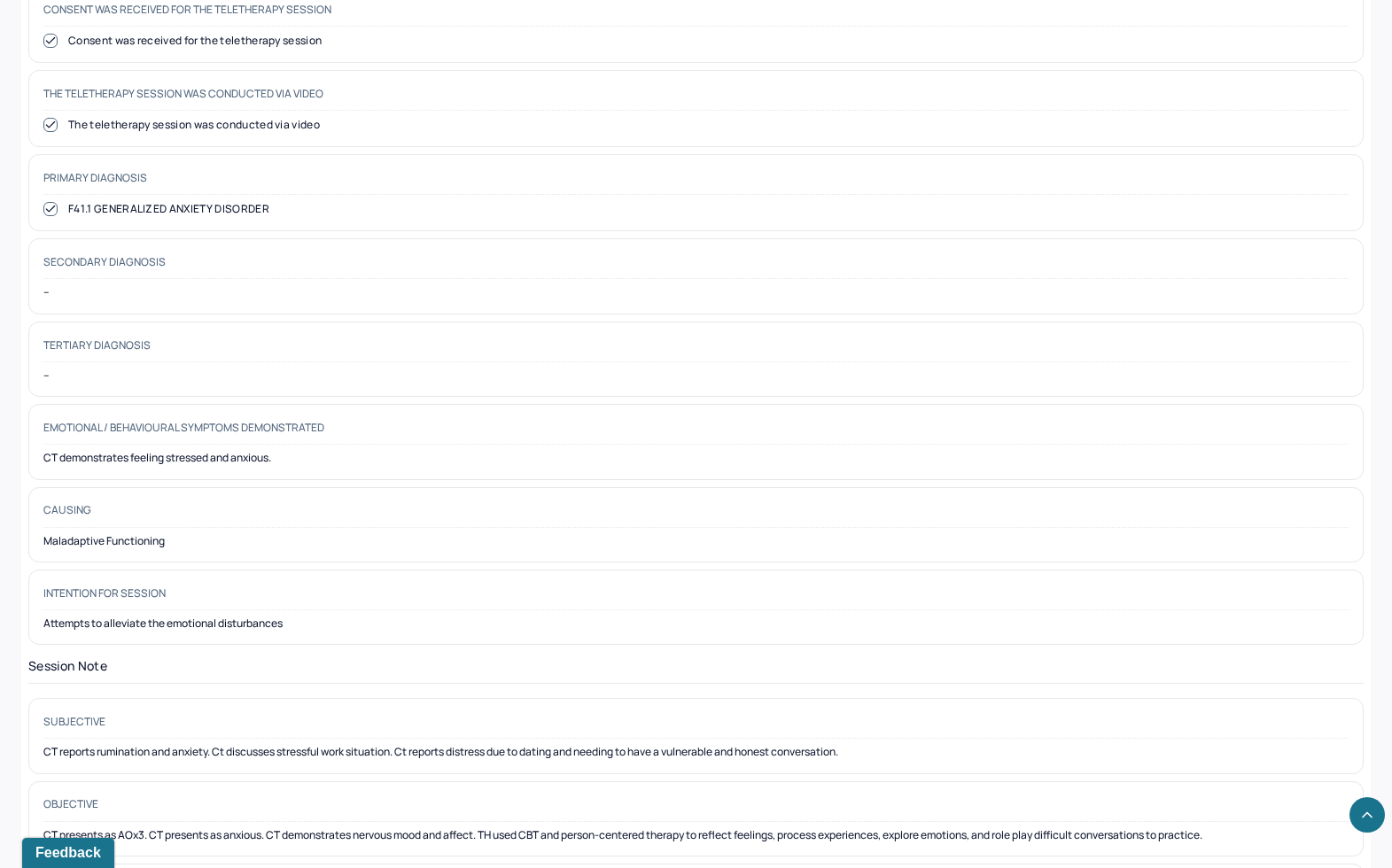 scroll, scrollTop: 0, scrollLeft: 0, axis: both 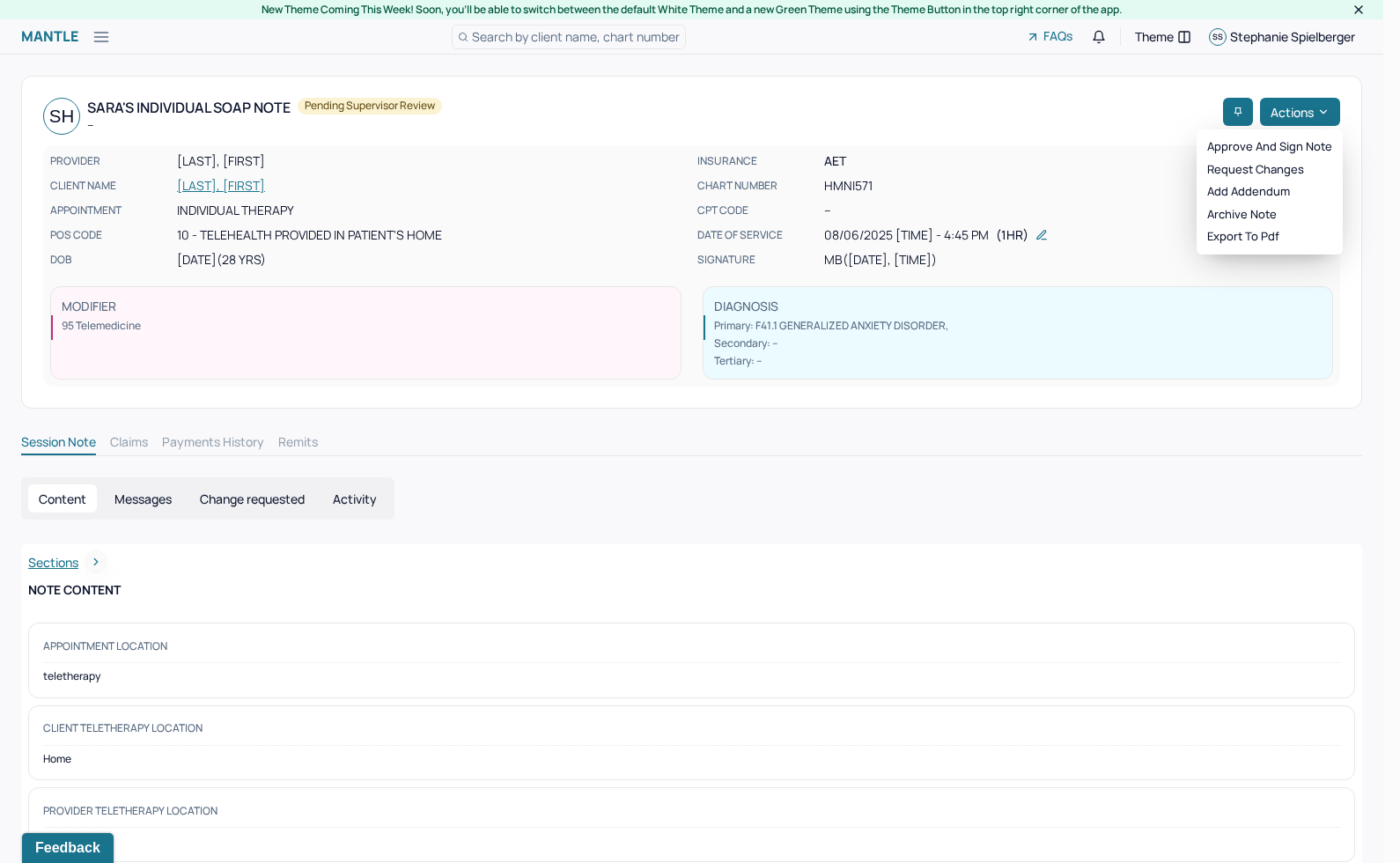 click on "Actions" at bounding box center (1300, 112) 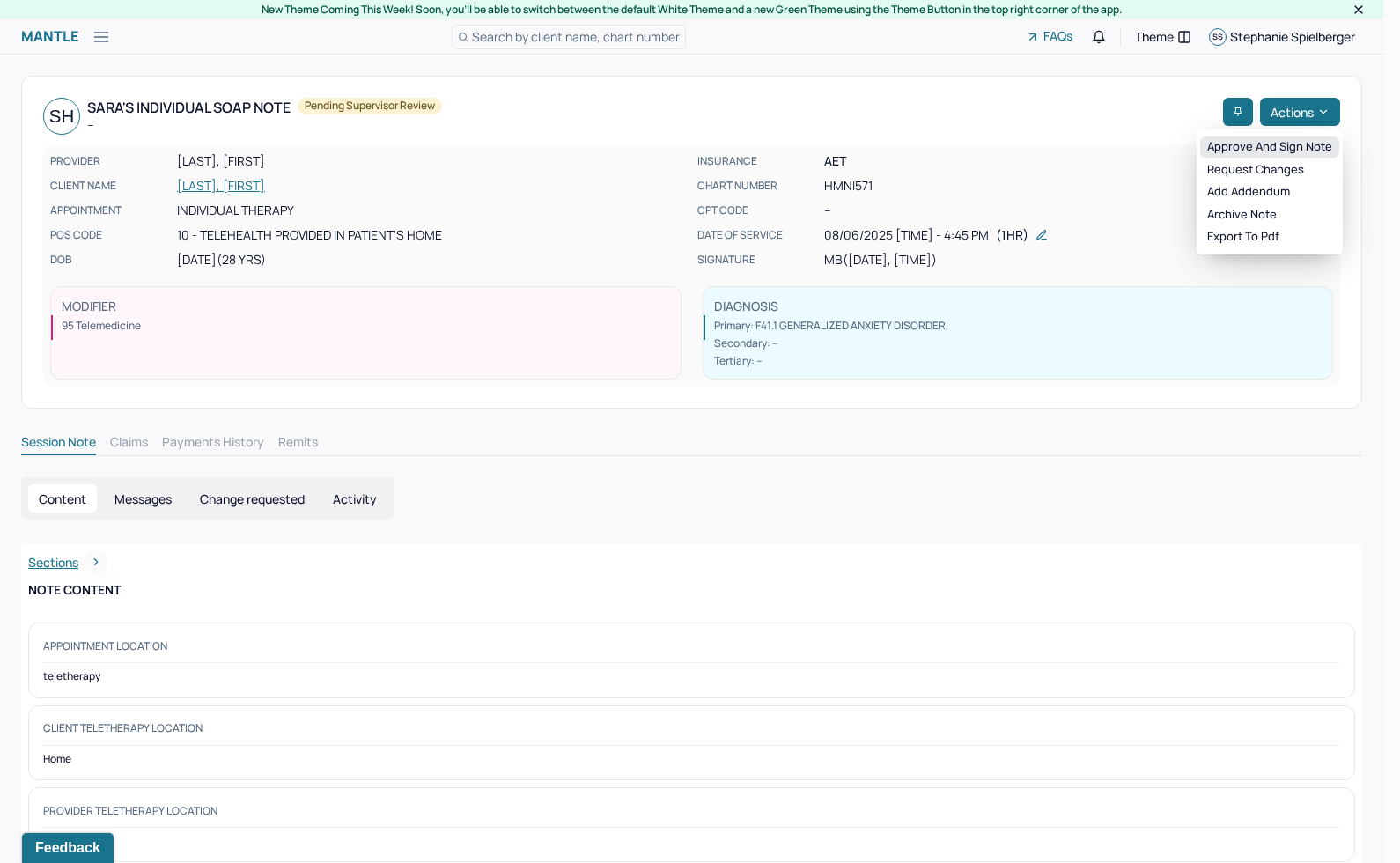 click on "Approve and sign note" at bounding box center (1270, 147) 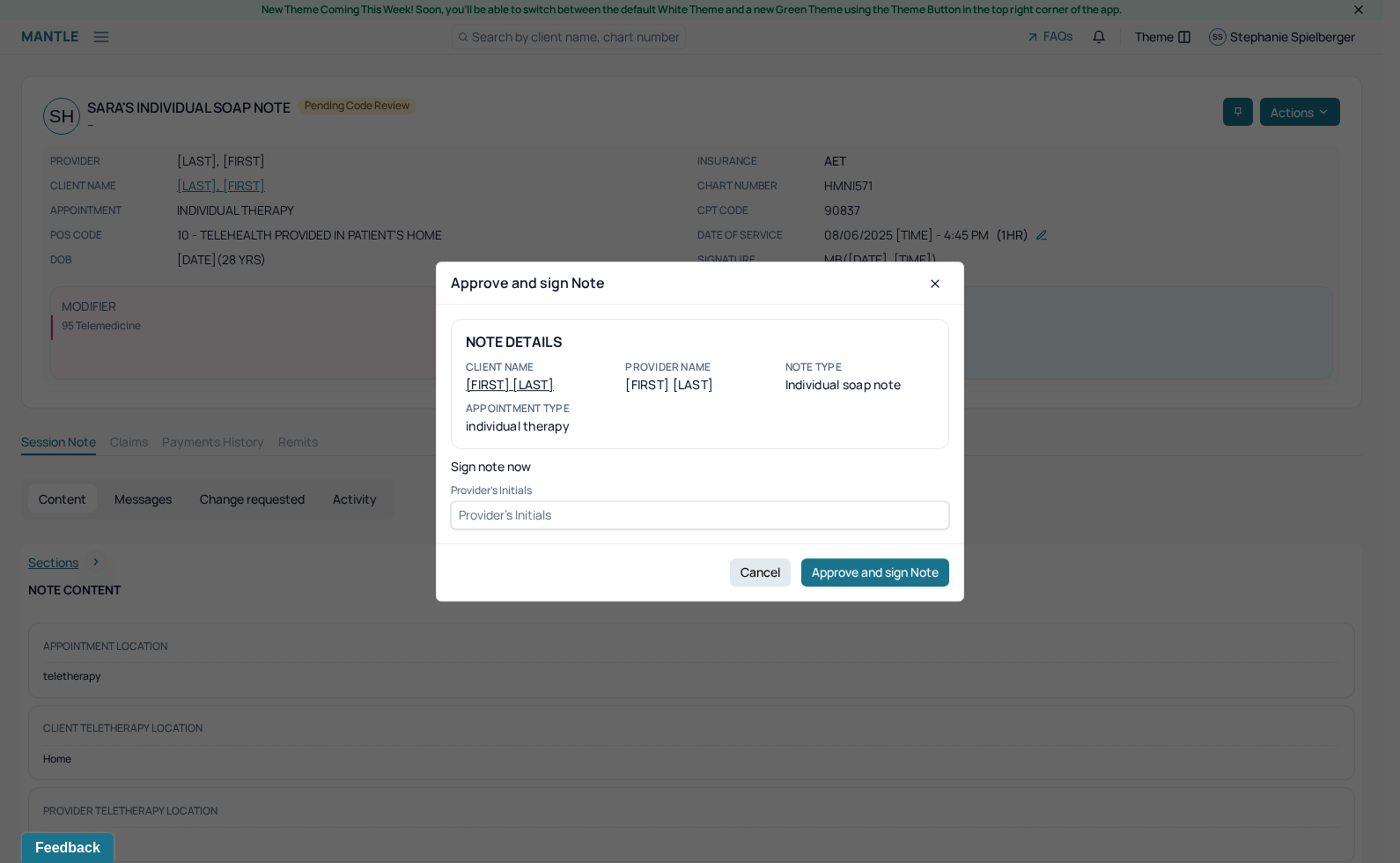 click at bounding box center [700, 515] 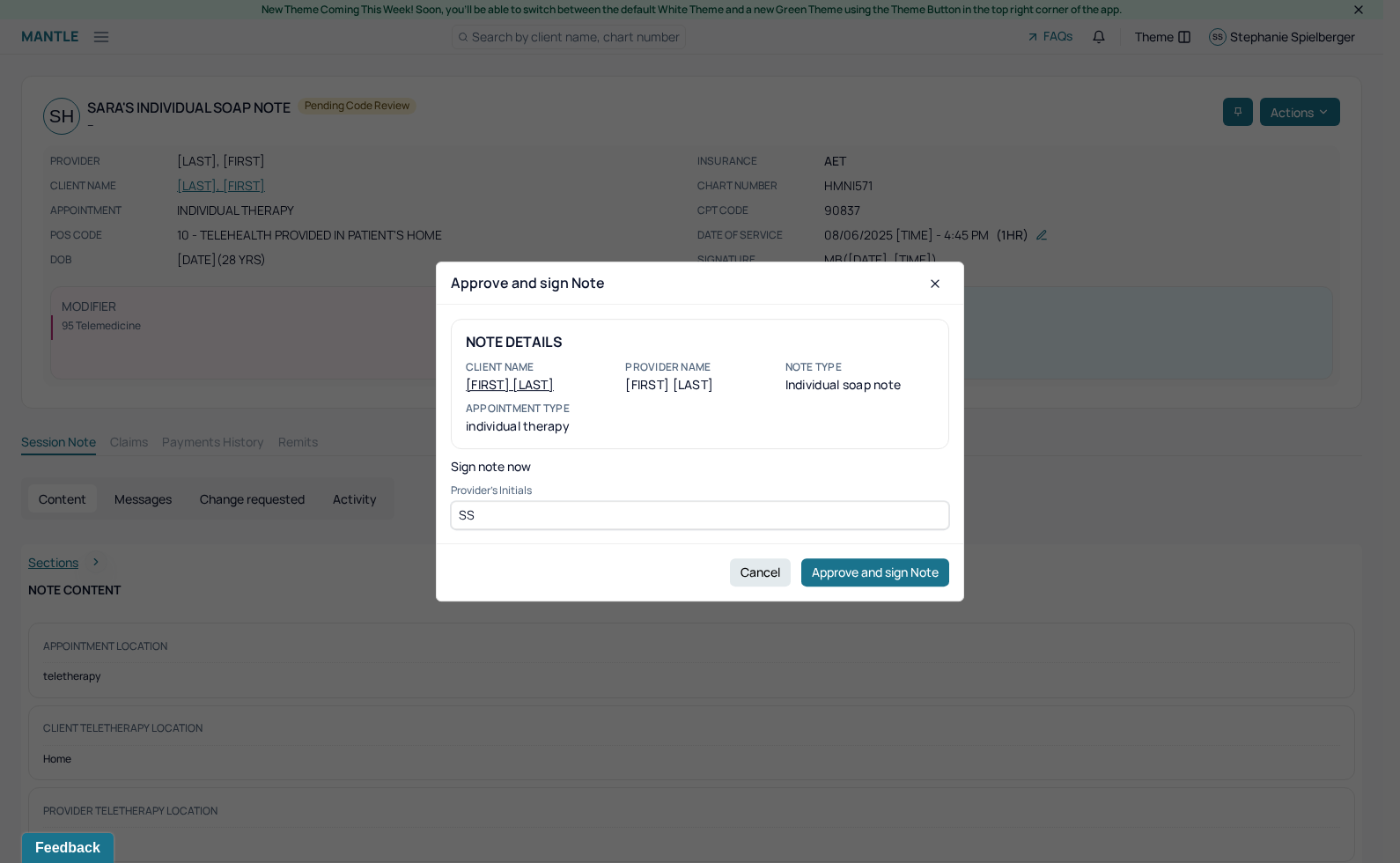type on "SS" 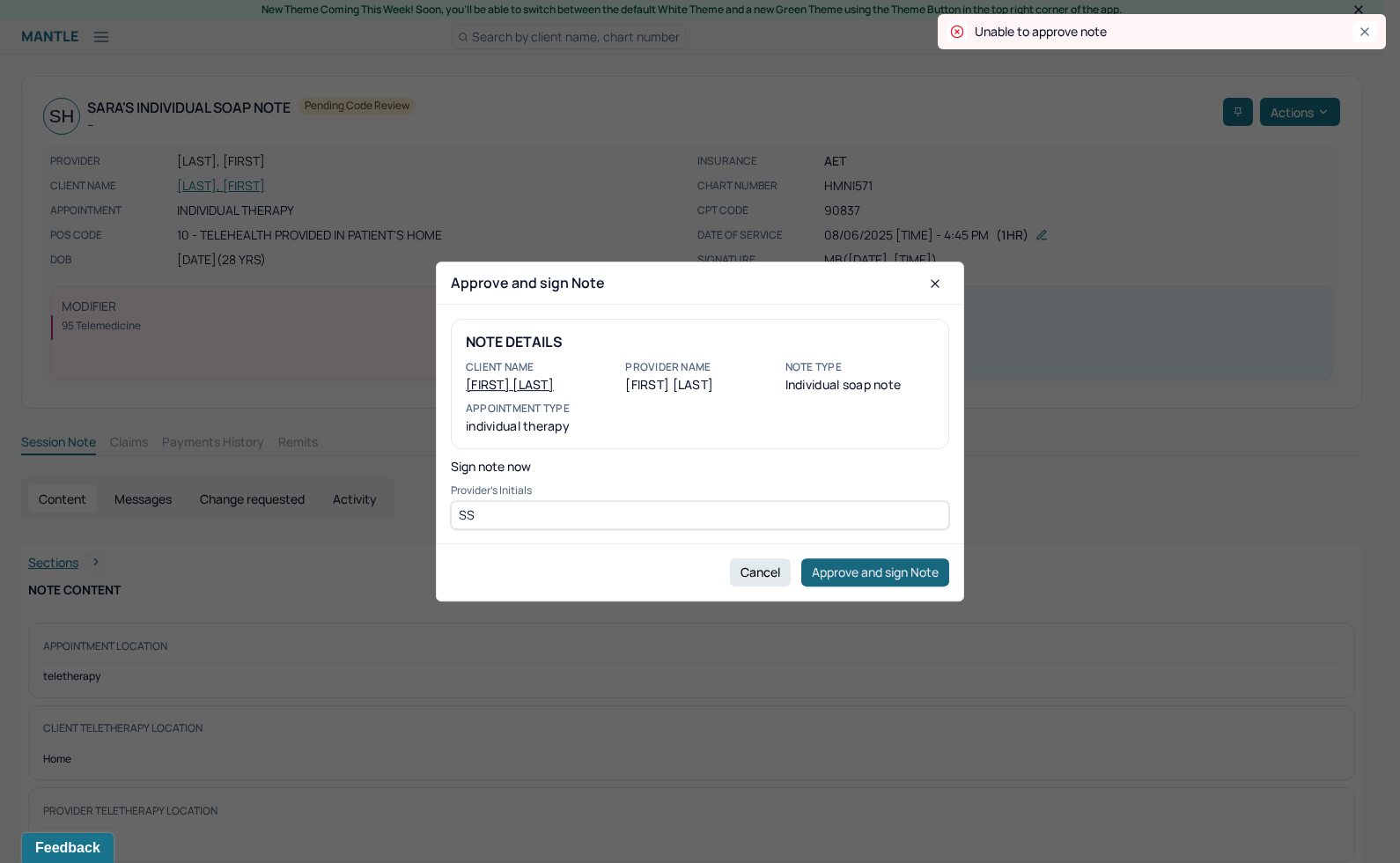 click on "Approve and sign Note" at bounding box center [875, 572] 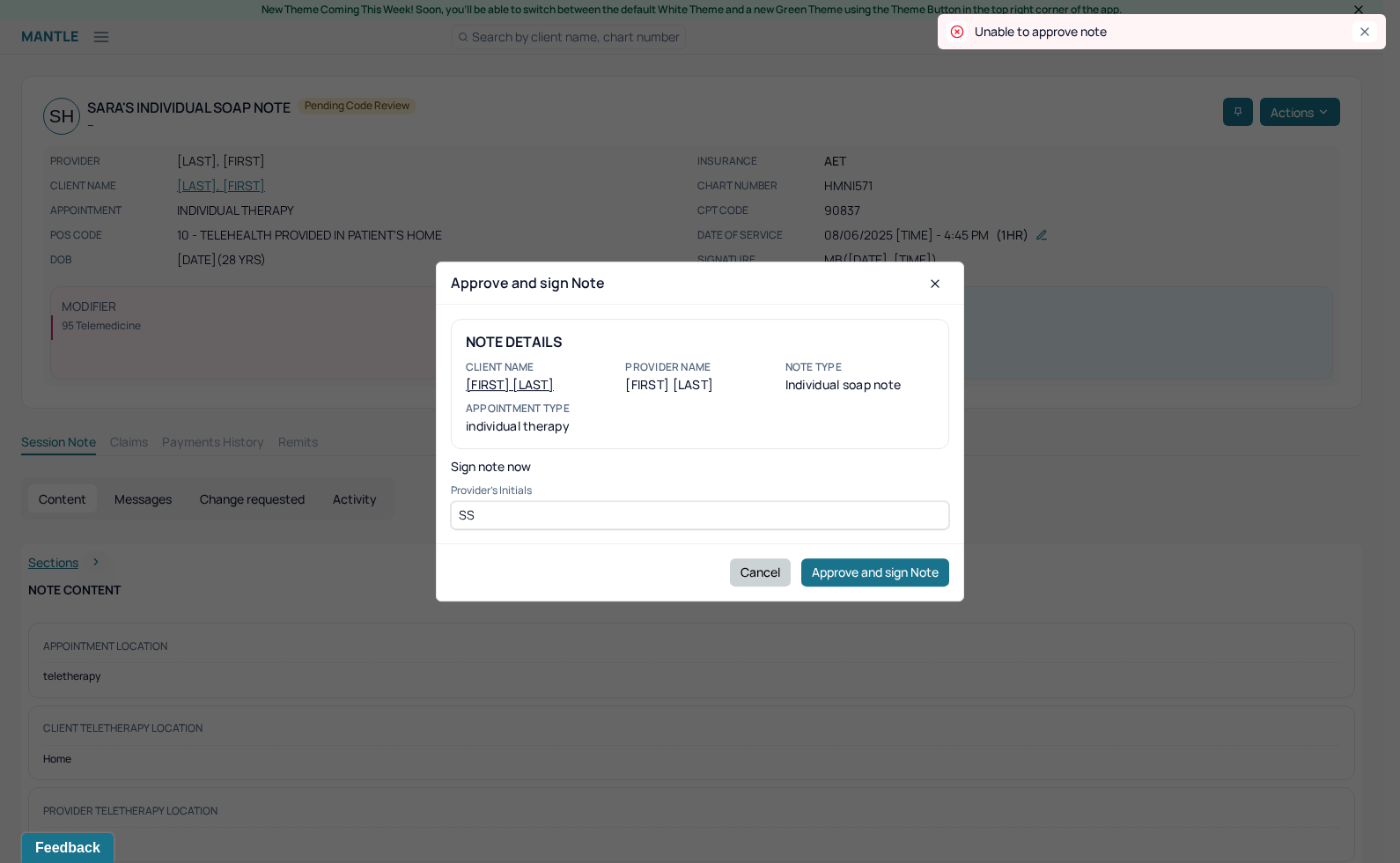 click on "Cancel" at bounding box center (760, 572) 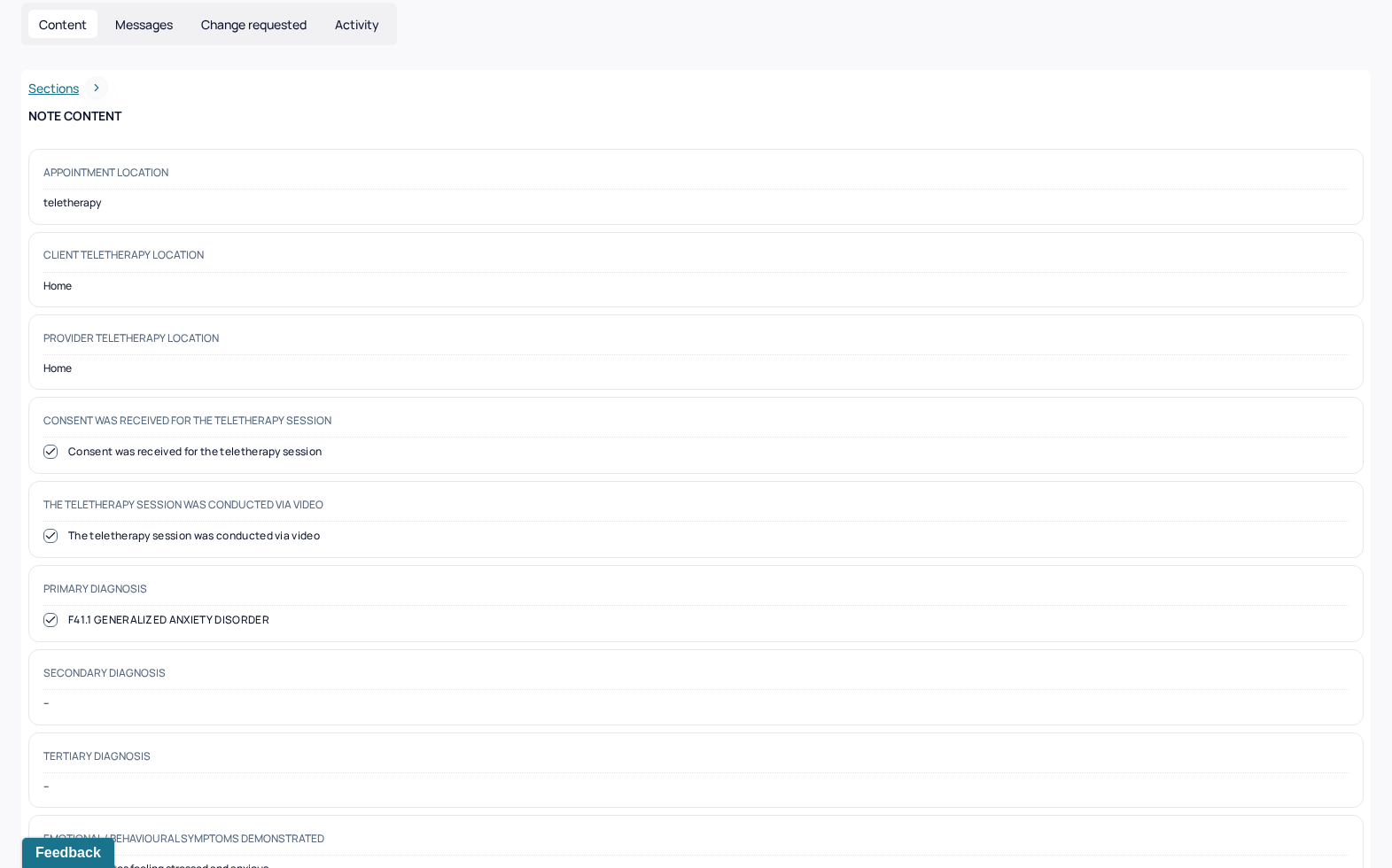 scroll, scrollTop: 0, scrollLeft: 0, axis: both 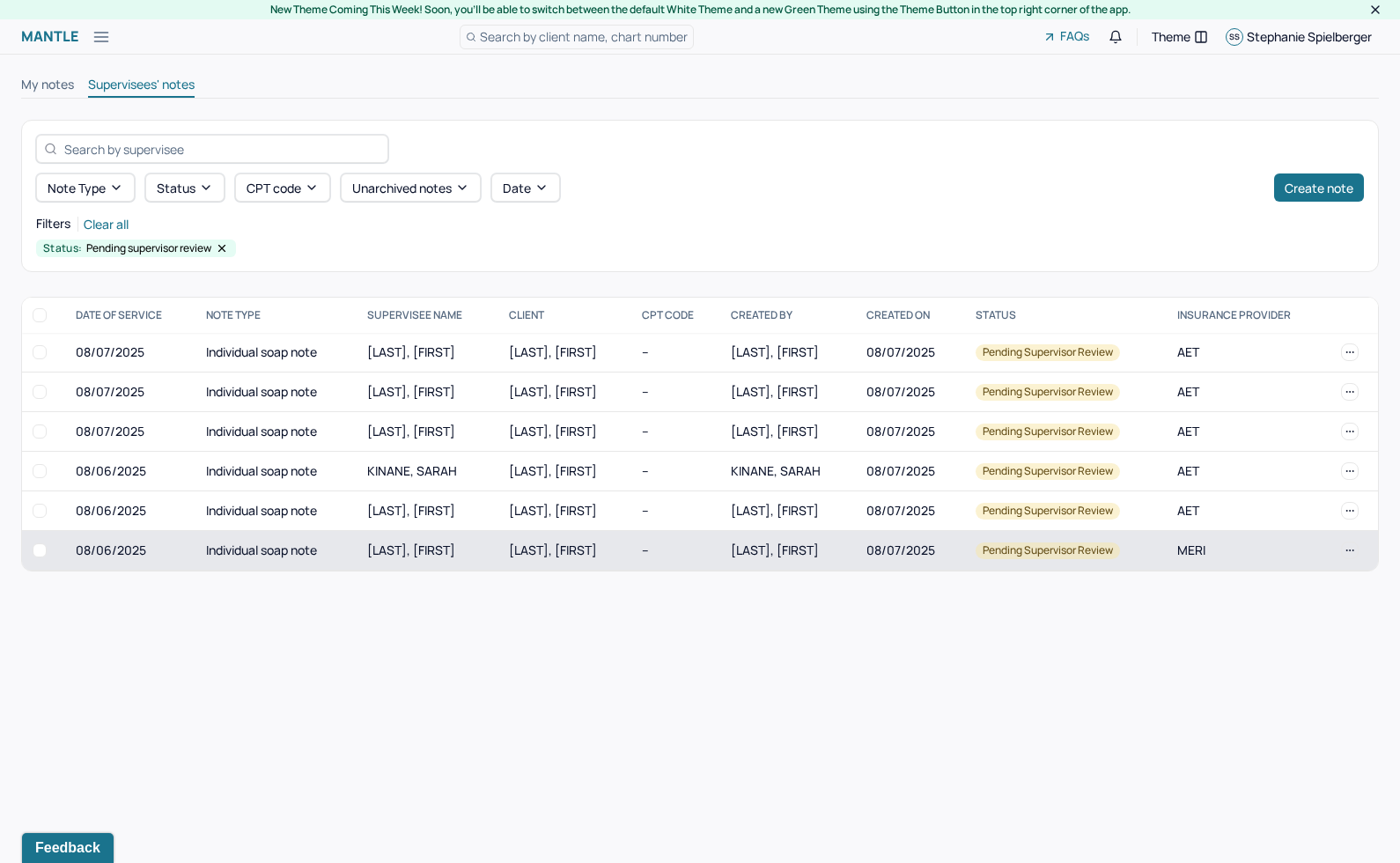 click on "[LAST], [FIRST]" at bounding box center [564, 550] 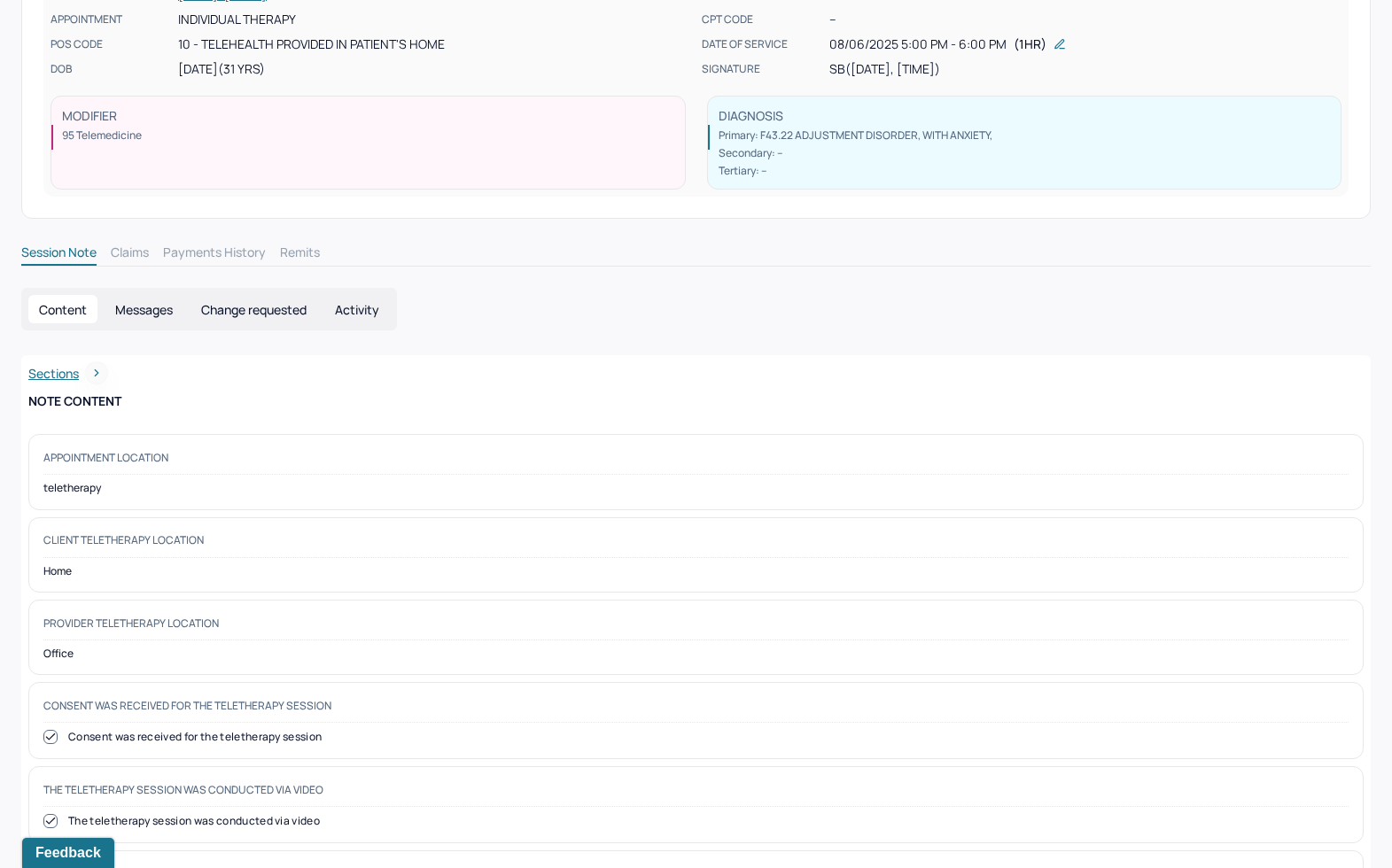 scroll, scrollTop: 0, scrollLeft: 0, axis: both 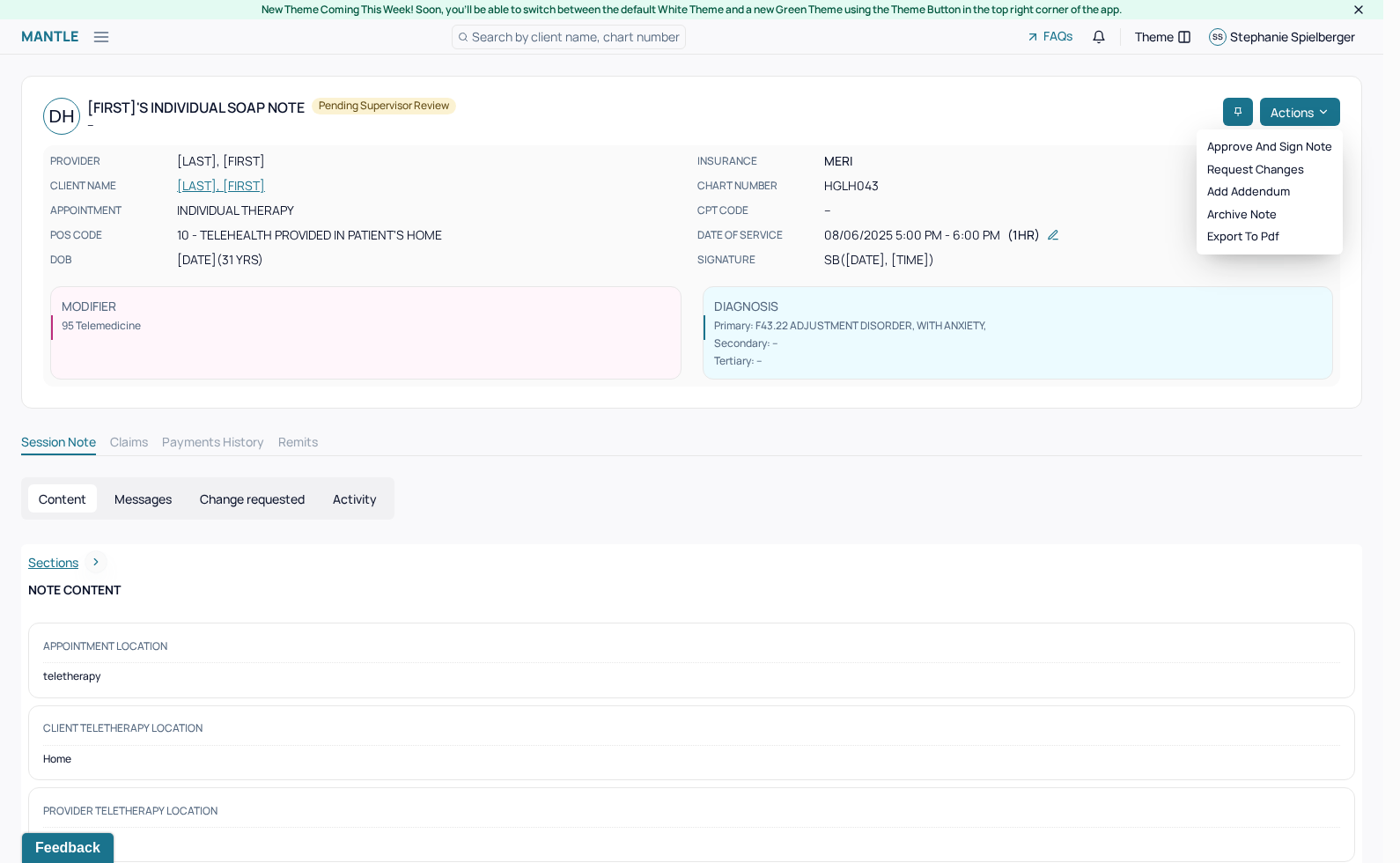 click on "Actions" at bounding box center (1300, 112) 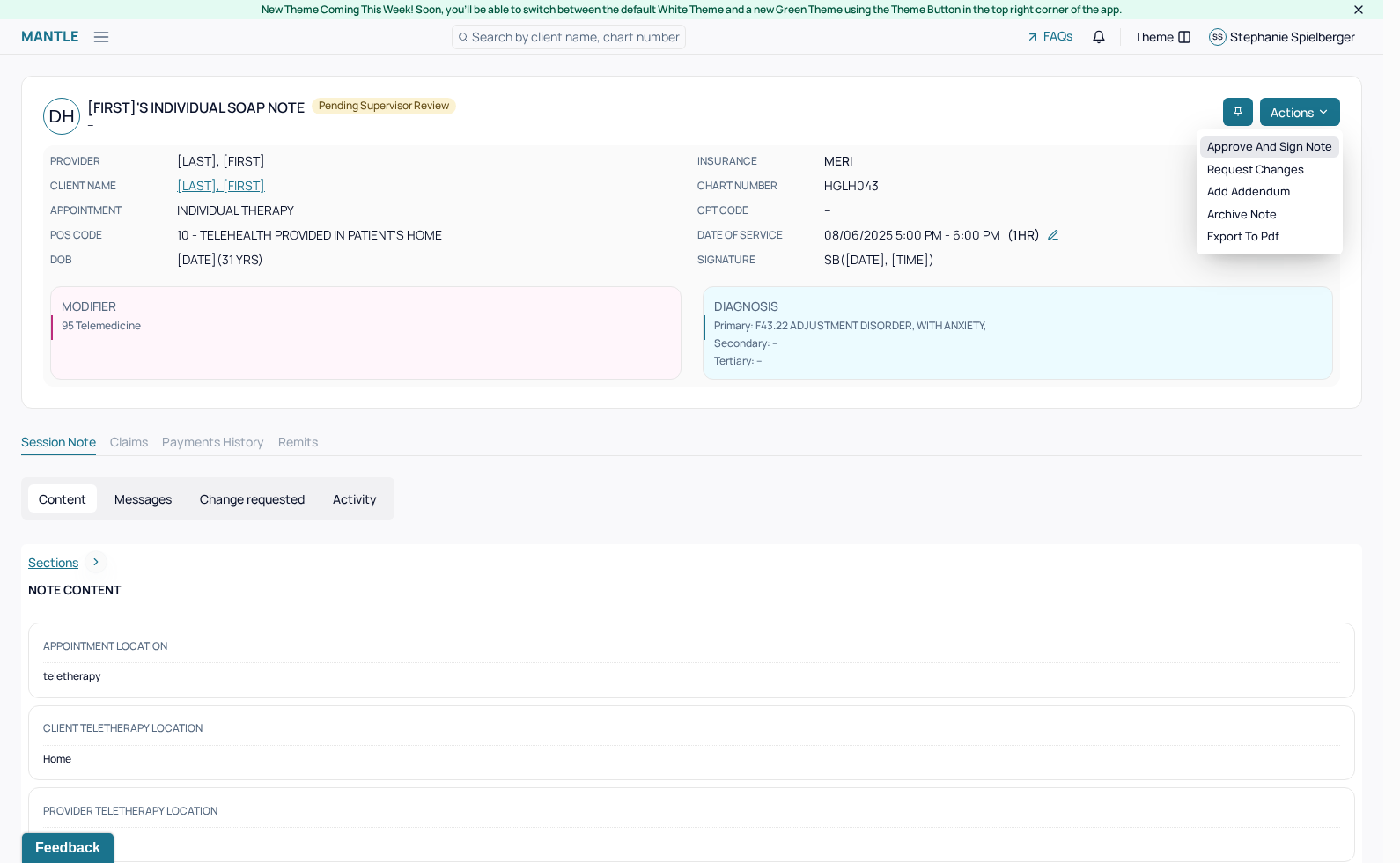 click on "Approve and sign note" at bounding box center [1270, 147] 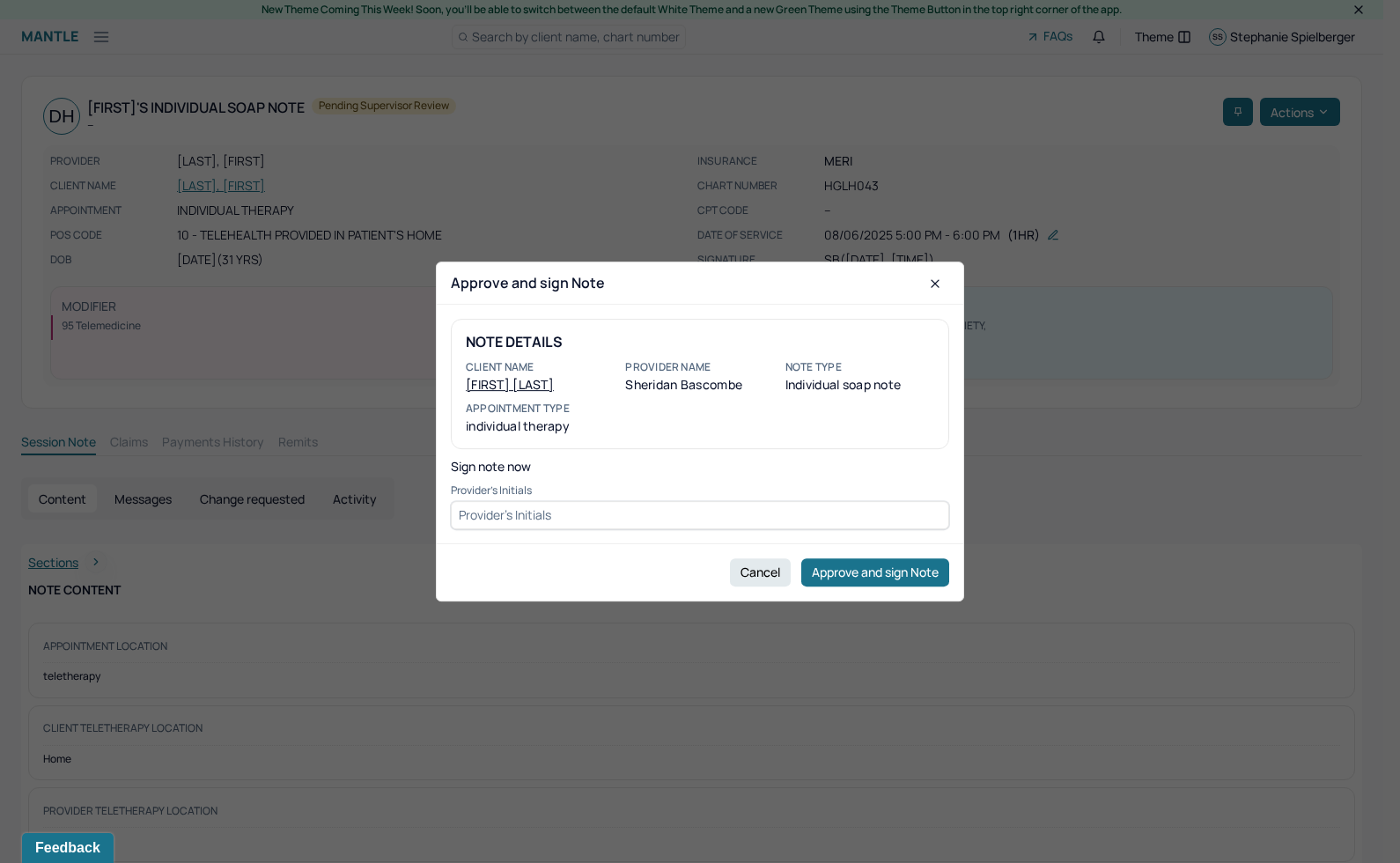 click at bounding box center [700, 515] 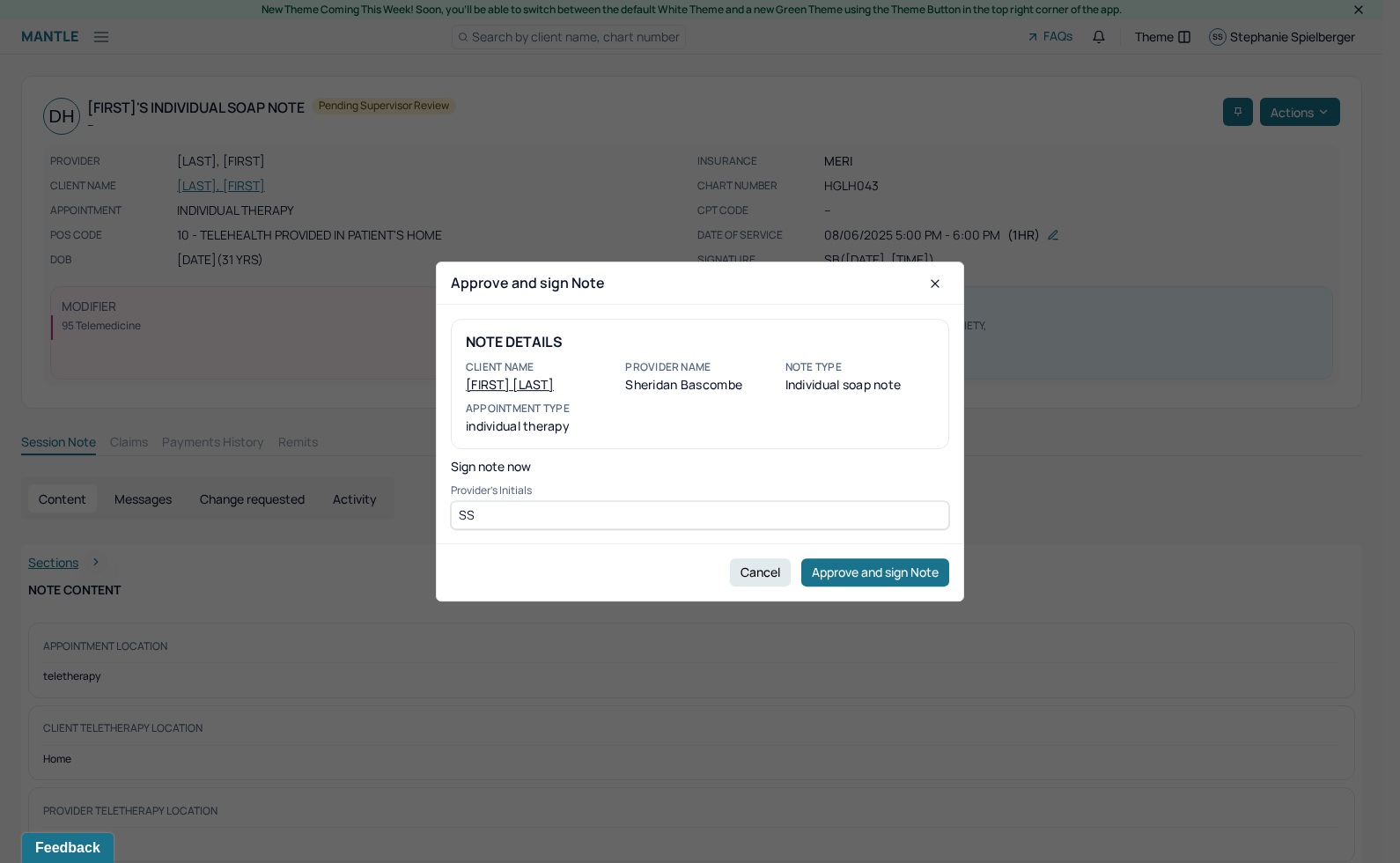 type on "SS" 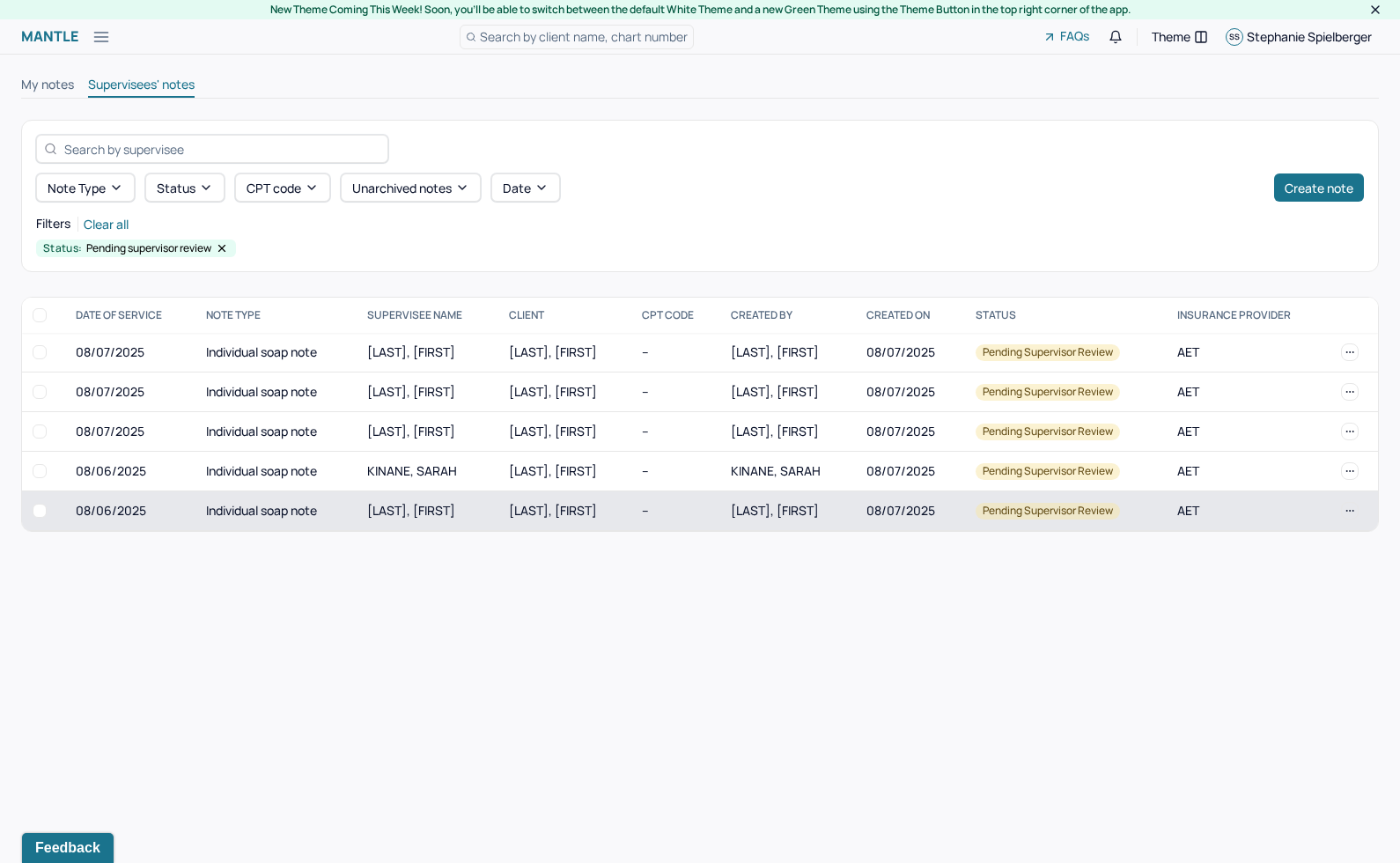 click on "[LAST], [FIRST]" at bounding box center [427, 511] 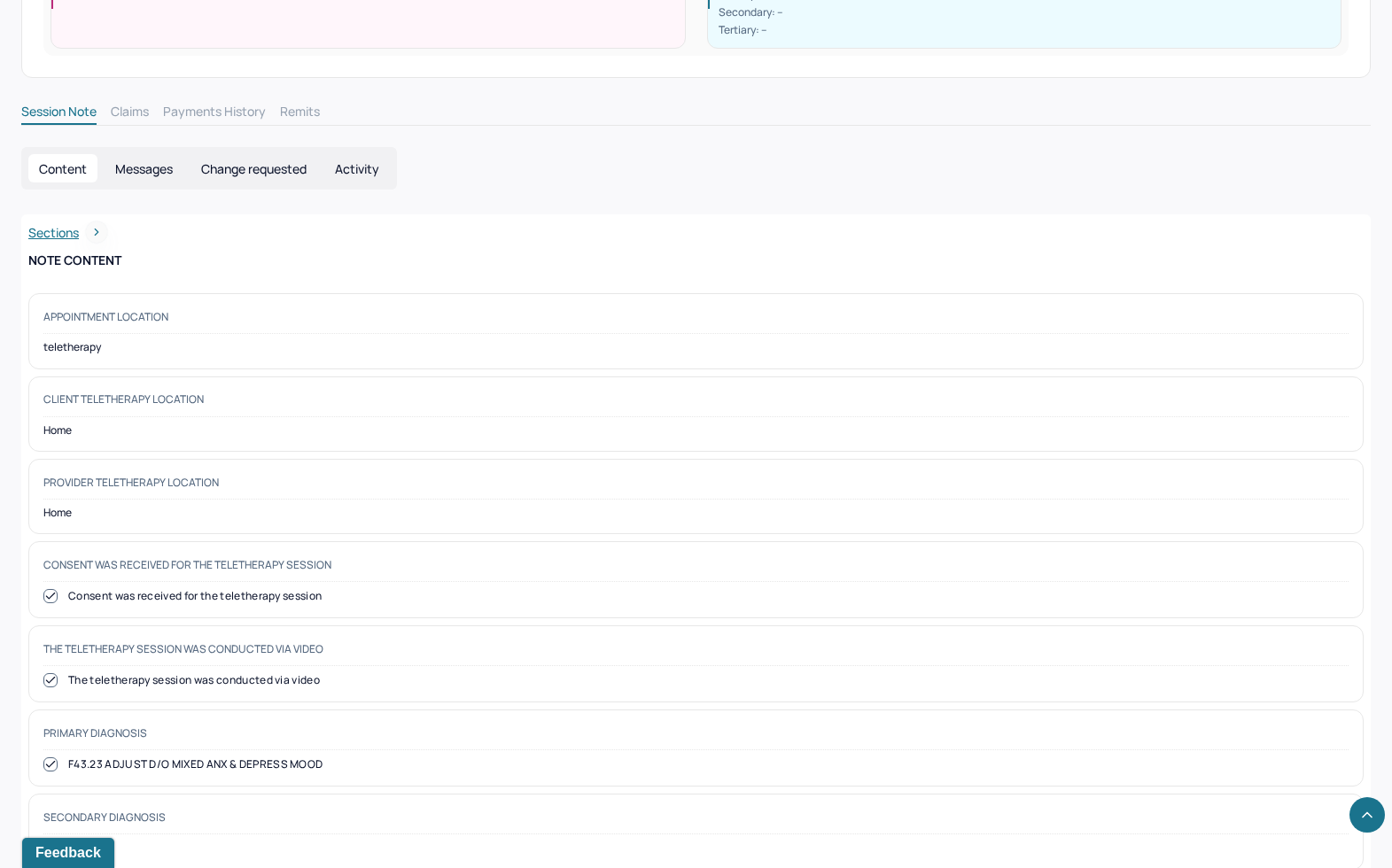 scroll, scrollTop: 0, scrollLeft: 0, axis: both 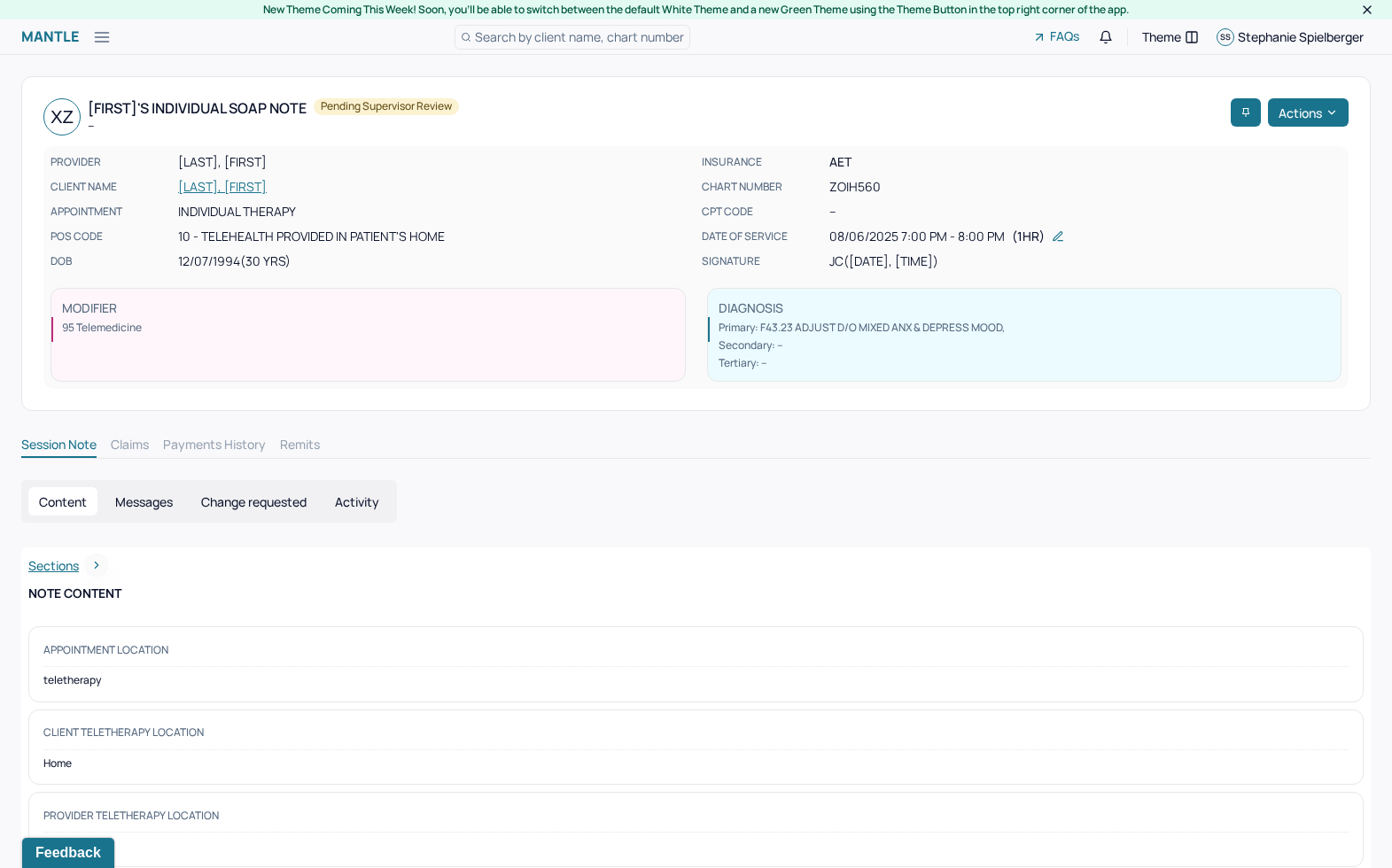 click on "Actions" at bounding box center (1308, 112) 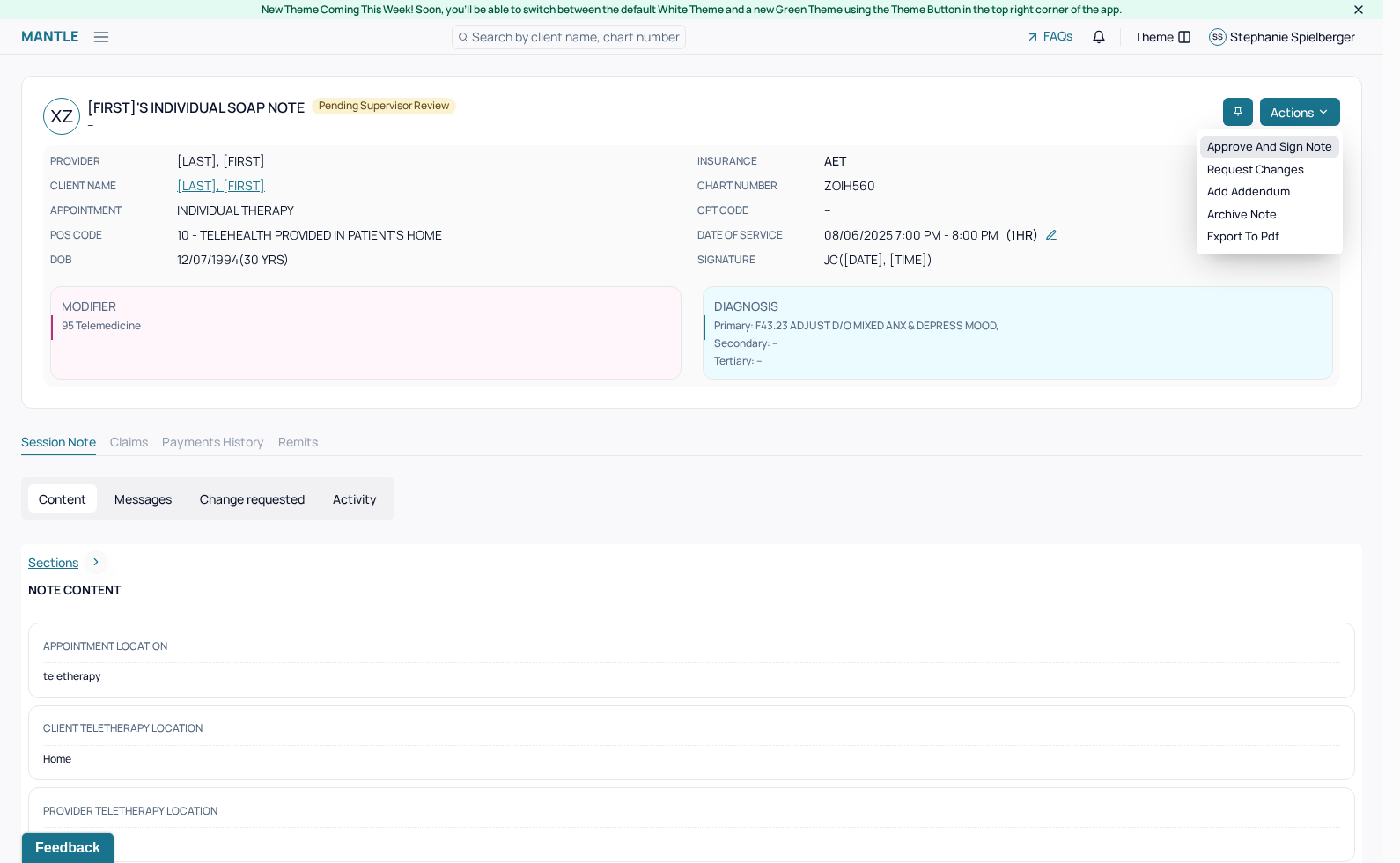click on "Approve and sign note" at bounding box center (1270, 147) 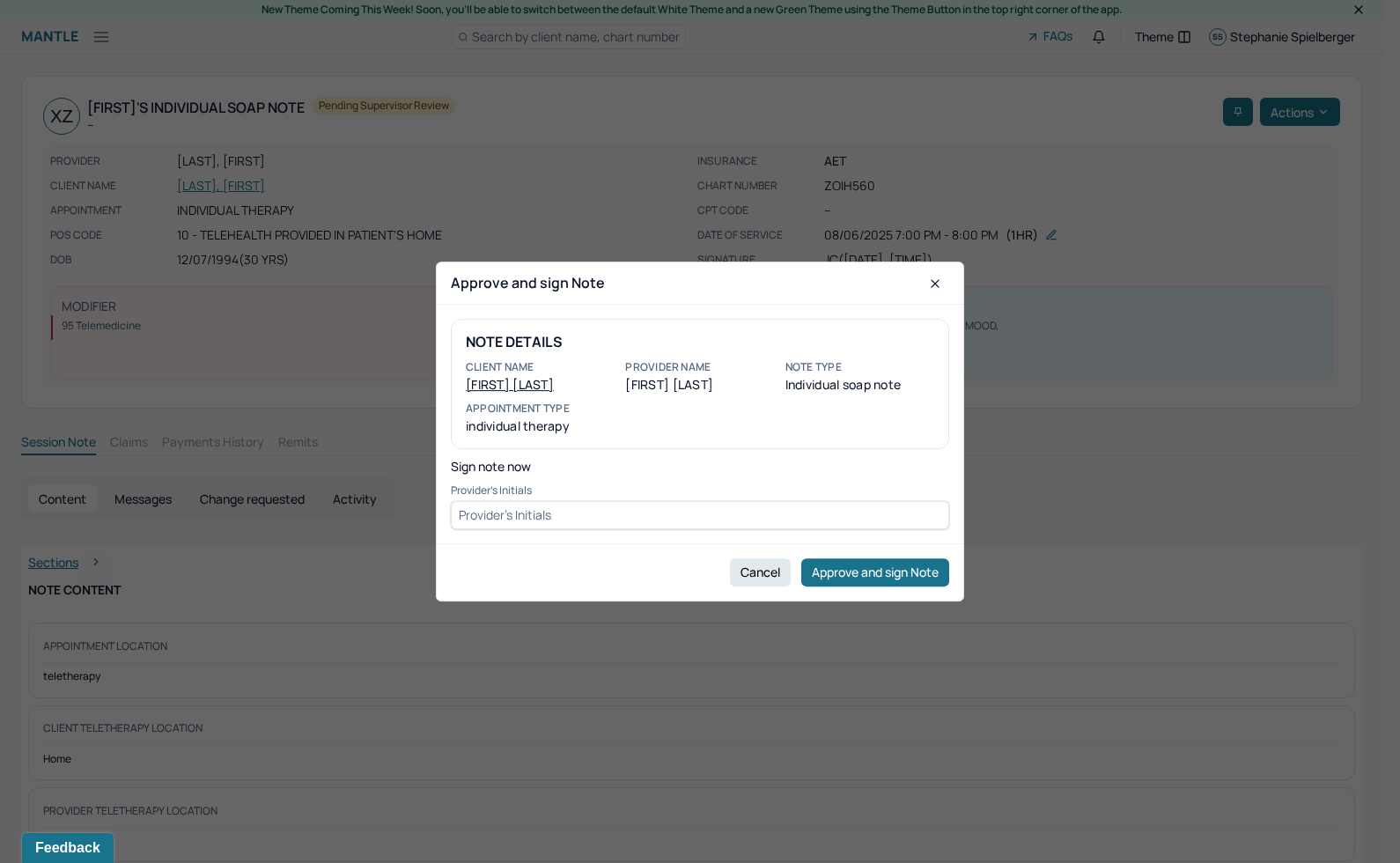 click at bounding box center [700, 515] 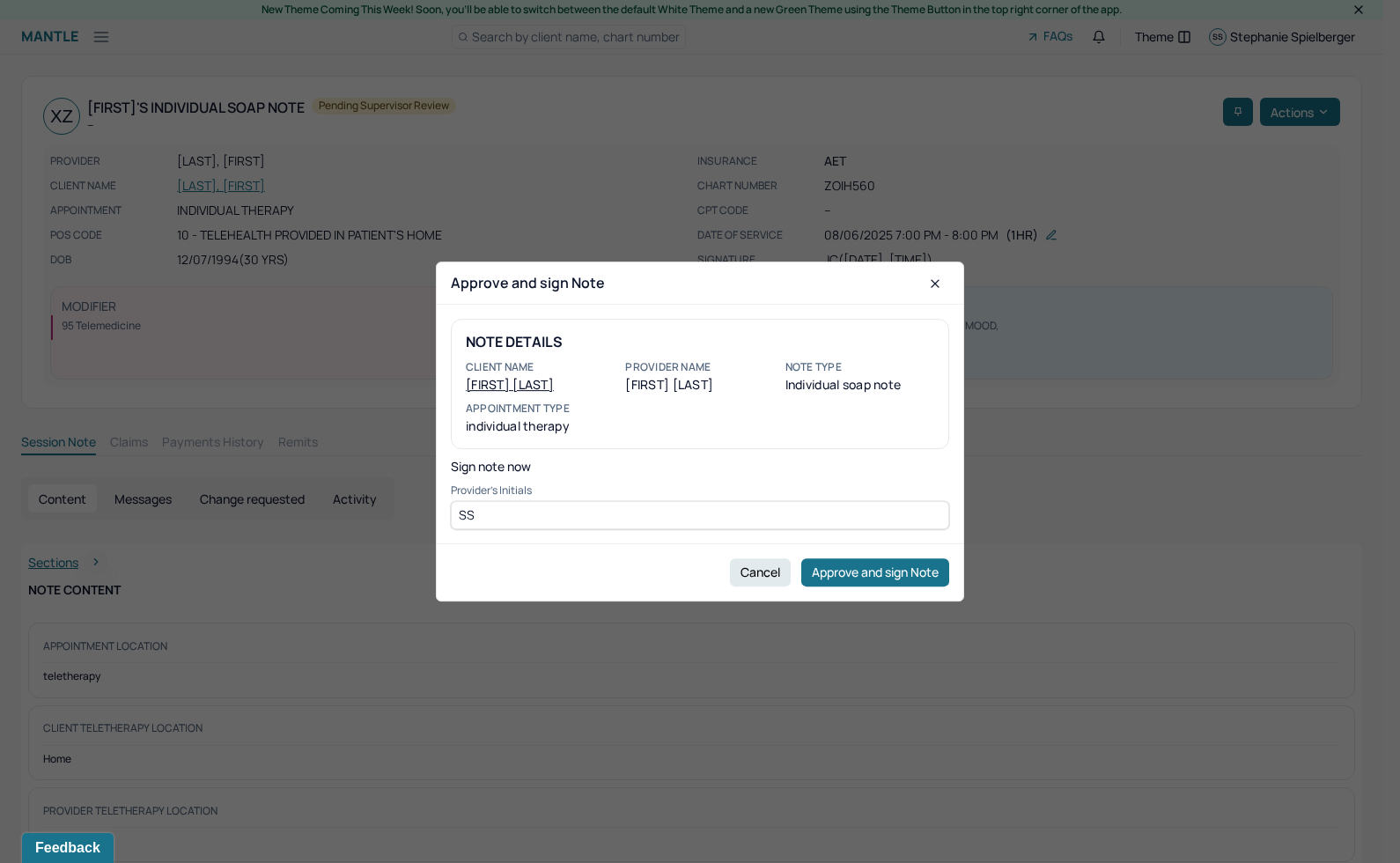 type on "SS" 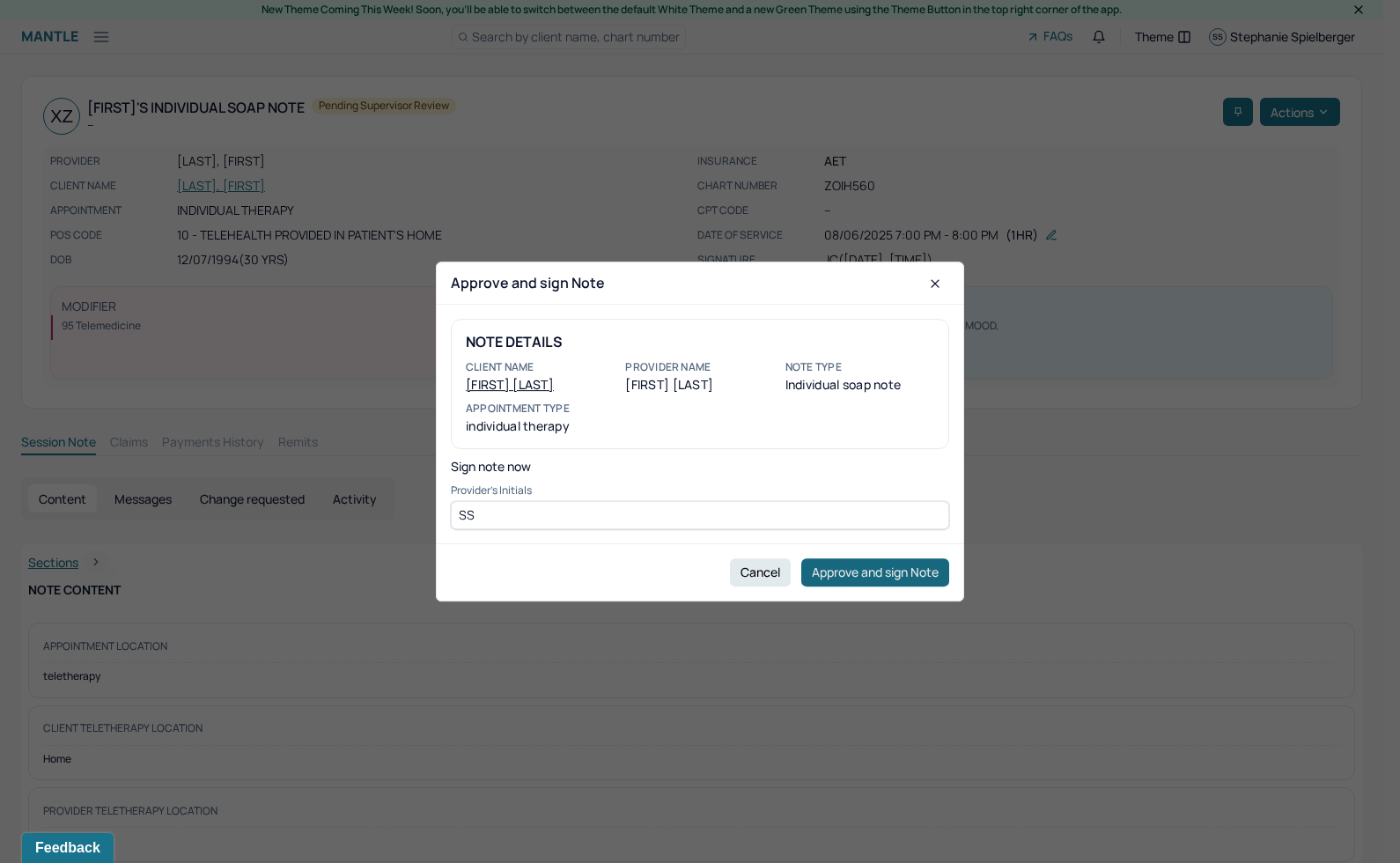 click on "Approve and sign Note" at bounding box center [875, 572] 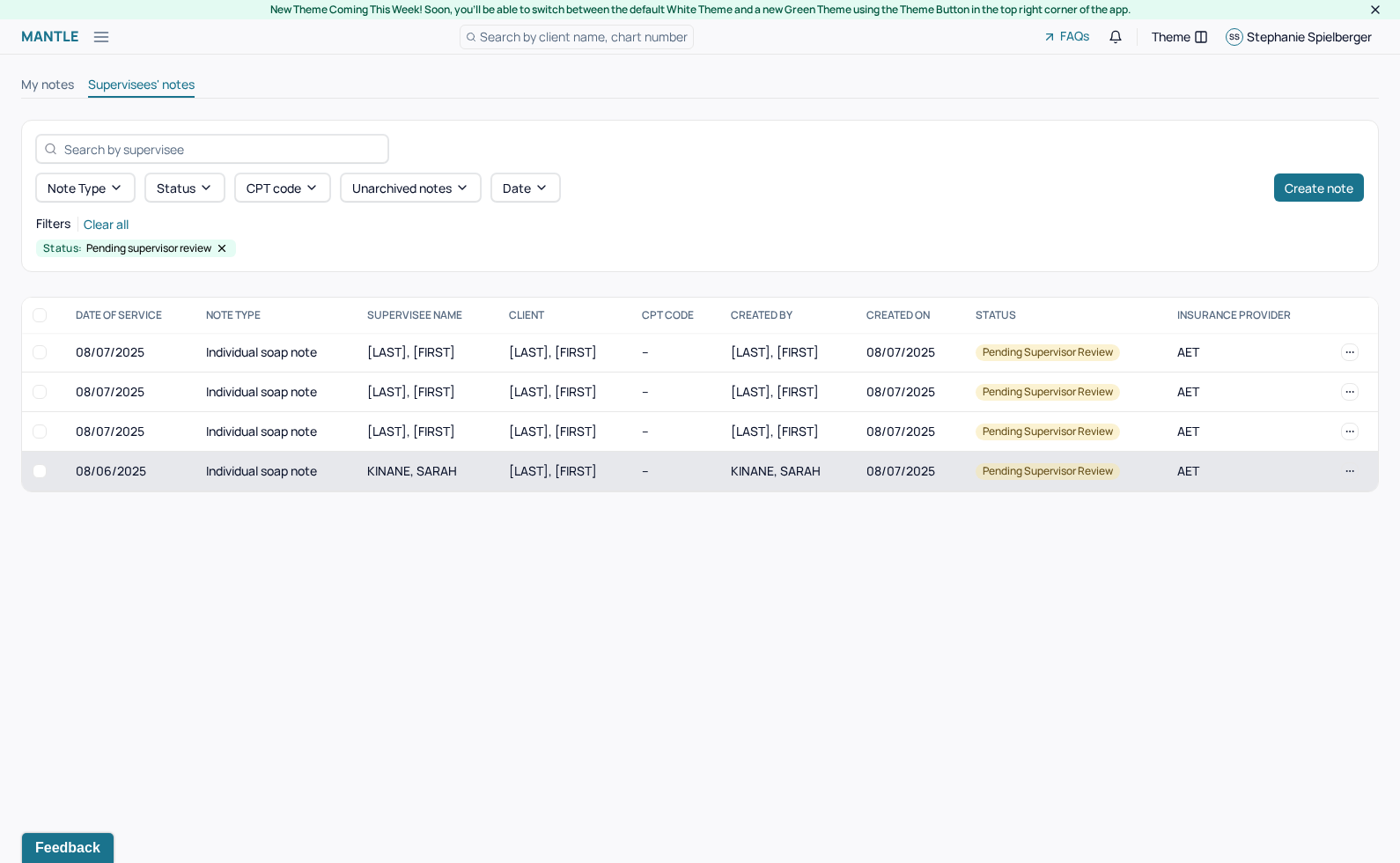 click on "[LAST], [FIRST]" at bounding box center [553, 470] 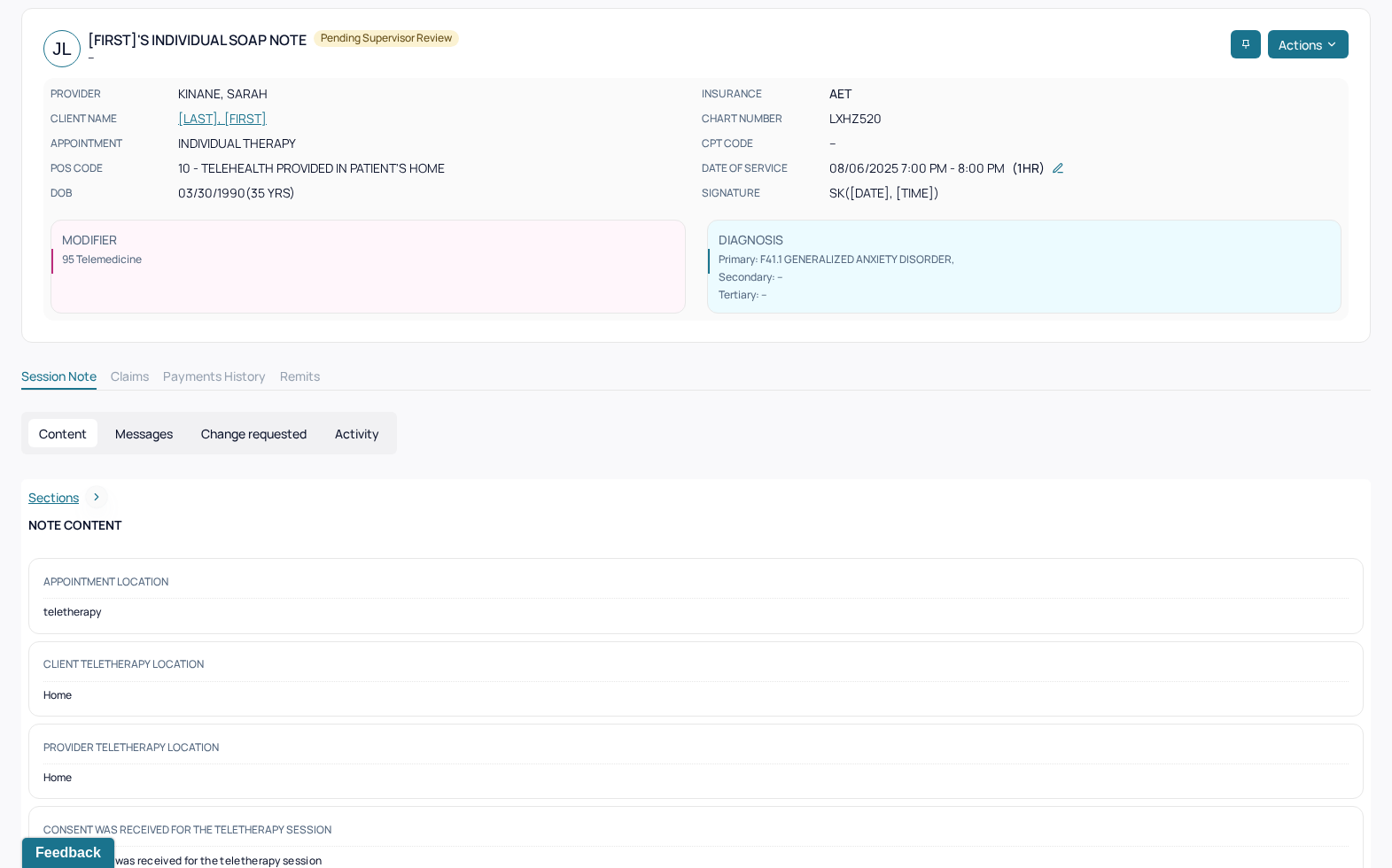 scroll, scrollTop: 0, scrollLeft: 0, axis: both 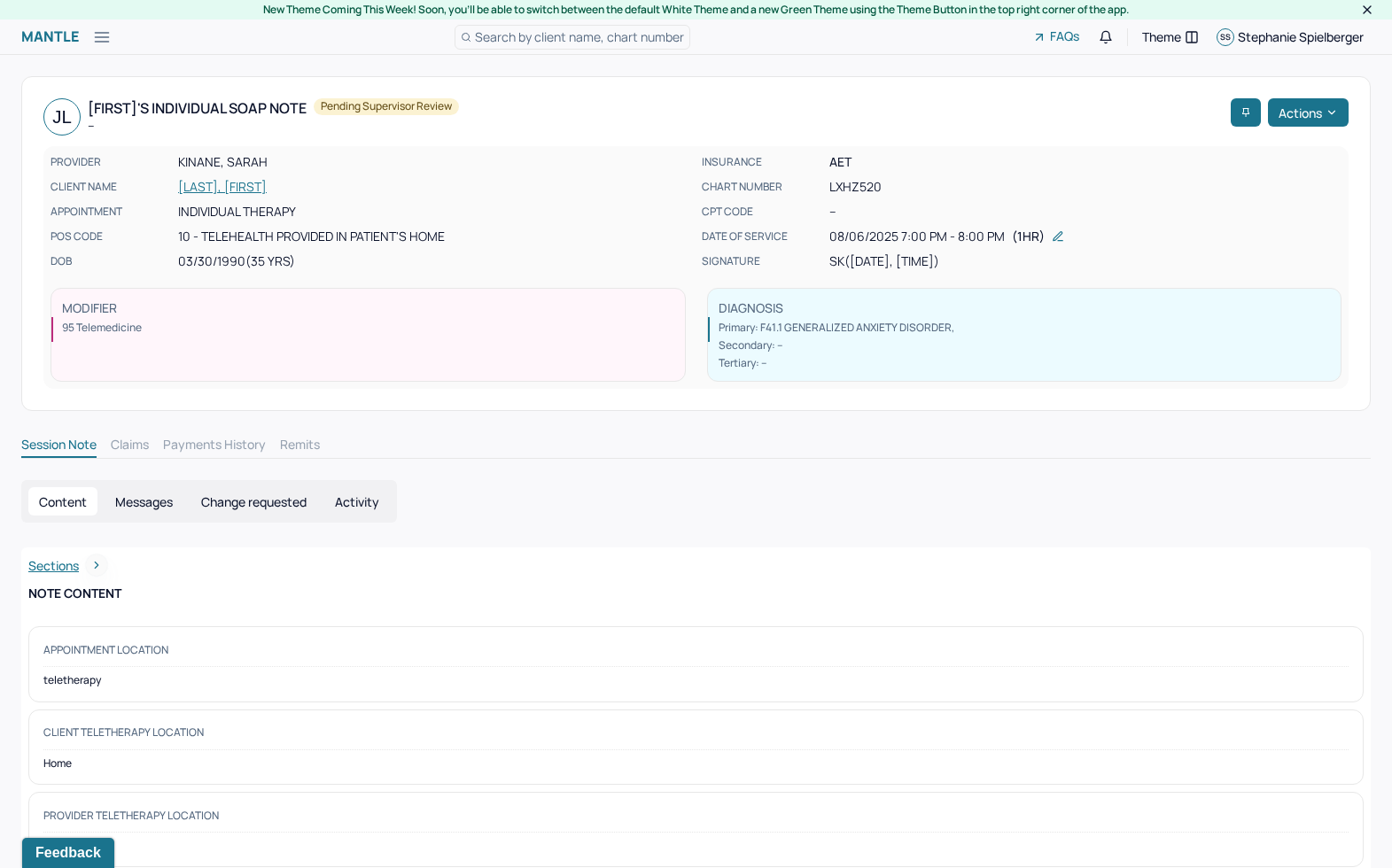 click on "Actions" at bounding box center [1308, 112] 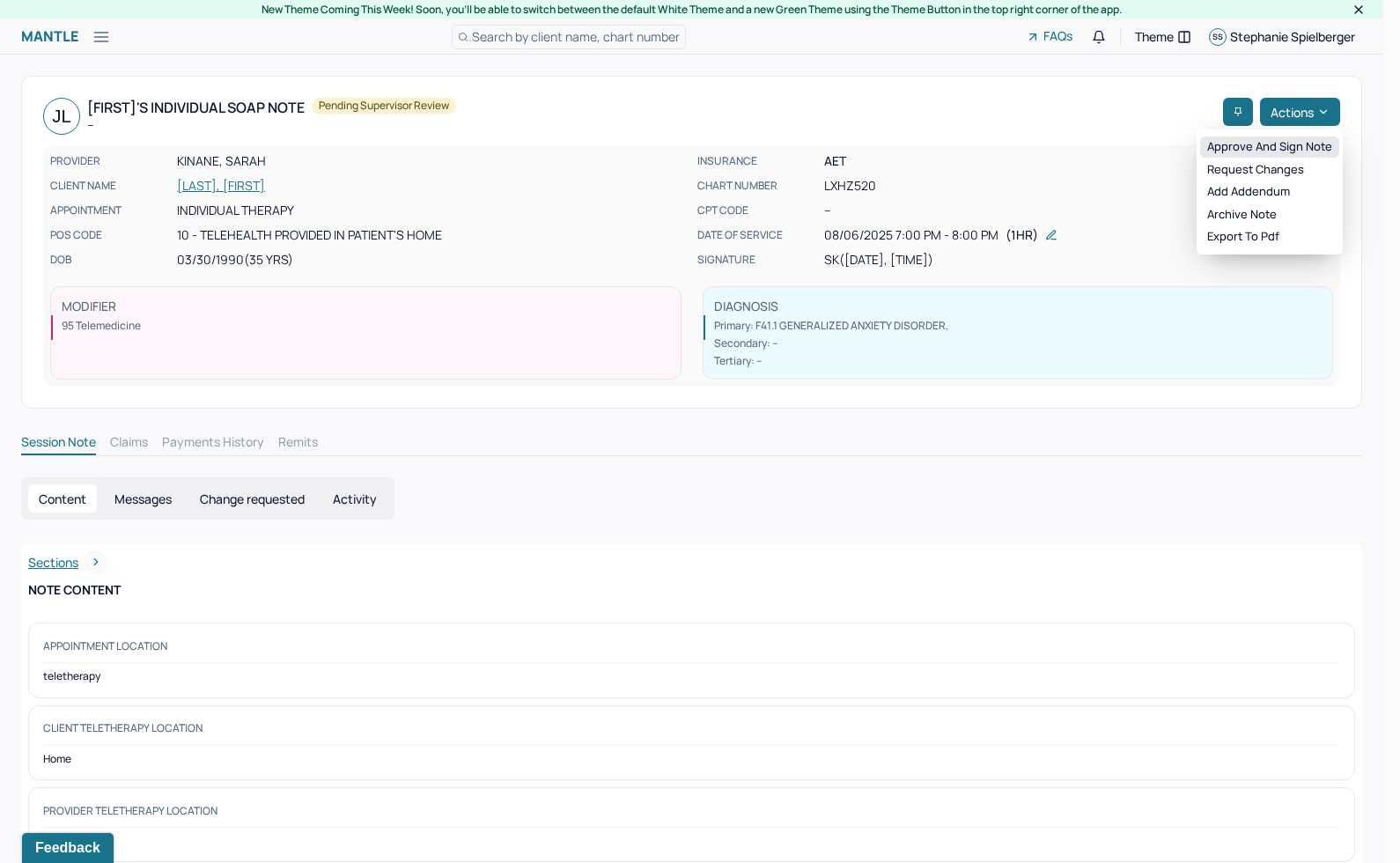 click on "Approve and sign note" at bounding box center [1270, 147] 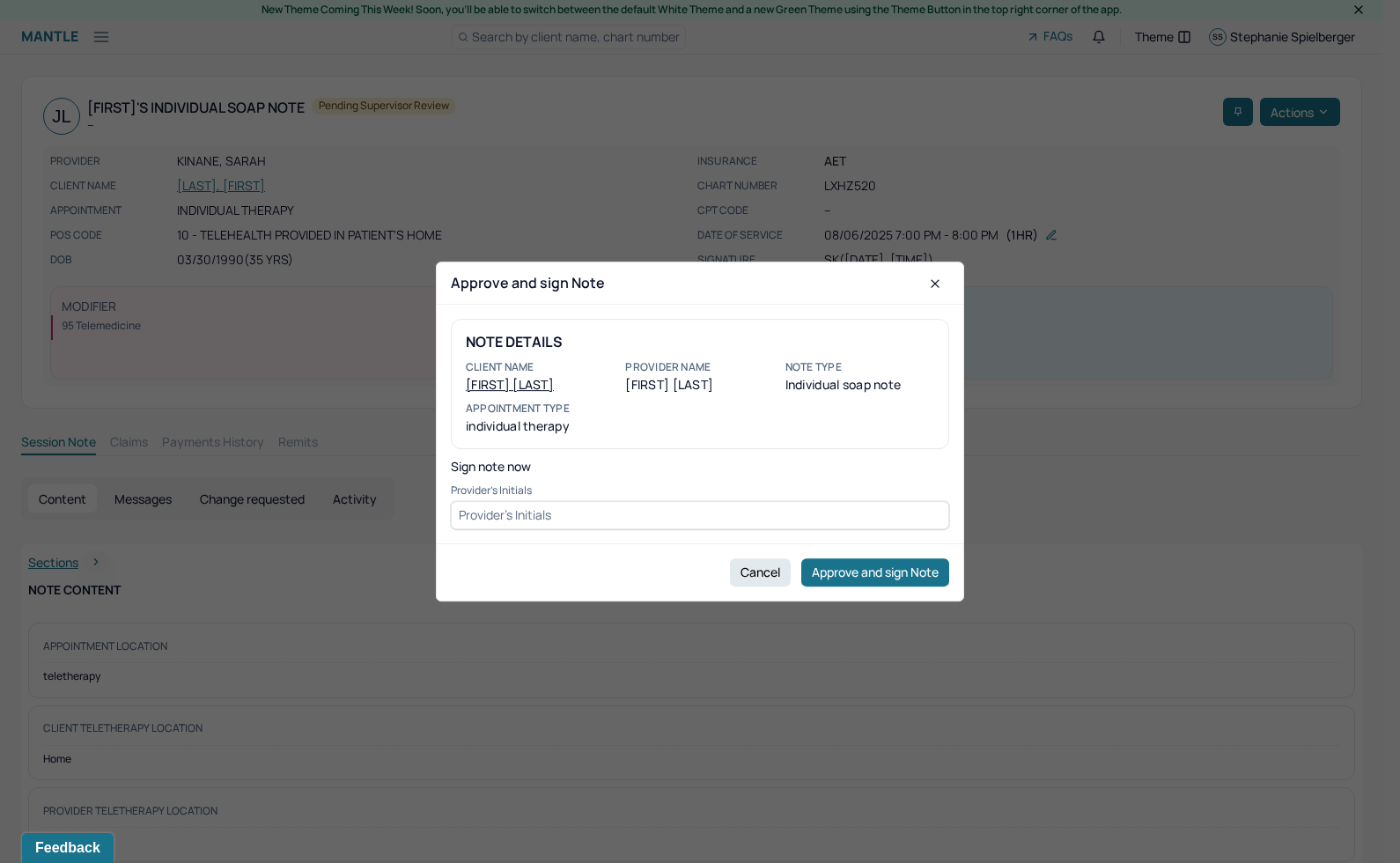 click at bounding box center [700, 515] 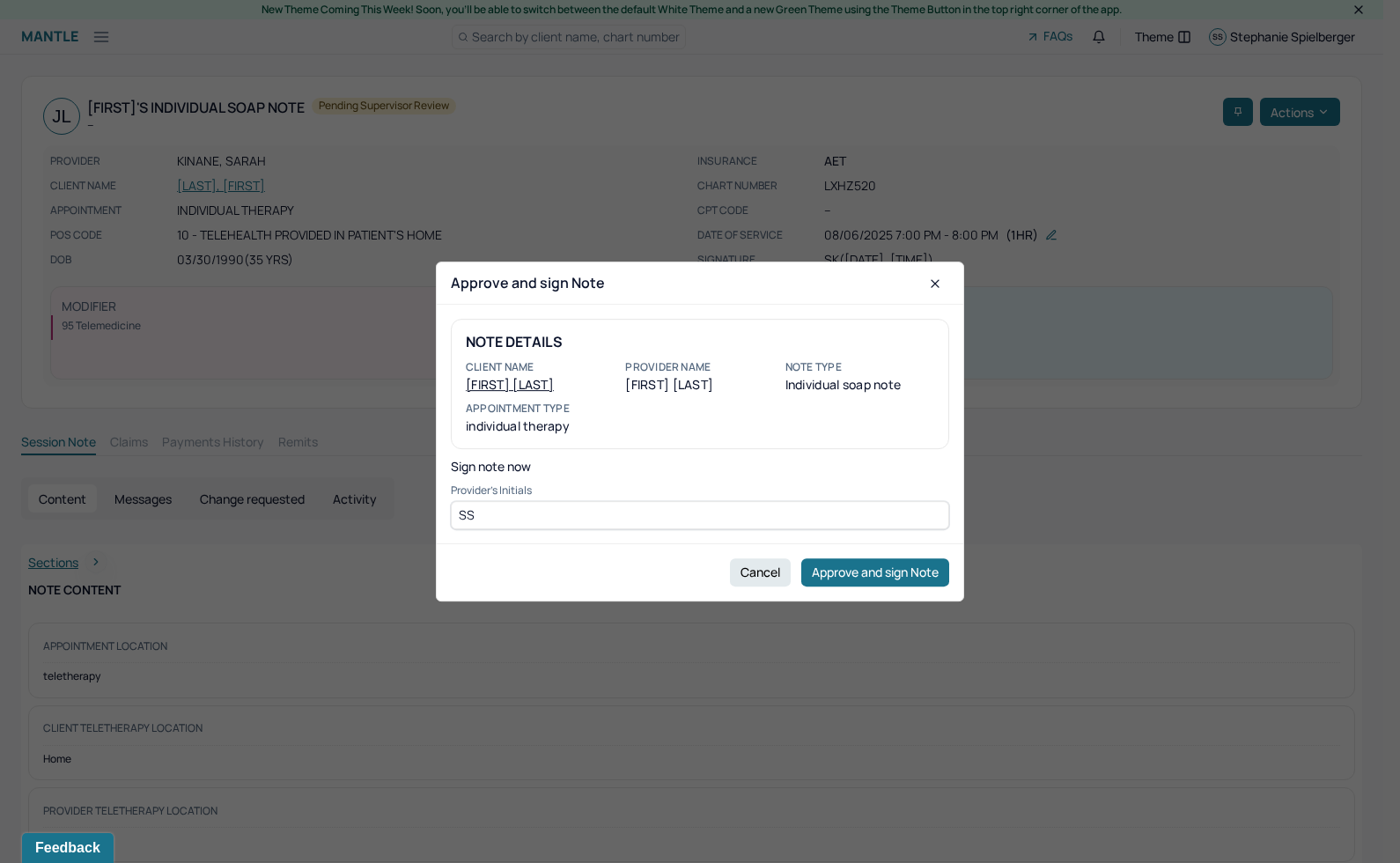 type on "SS" 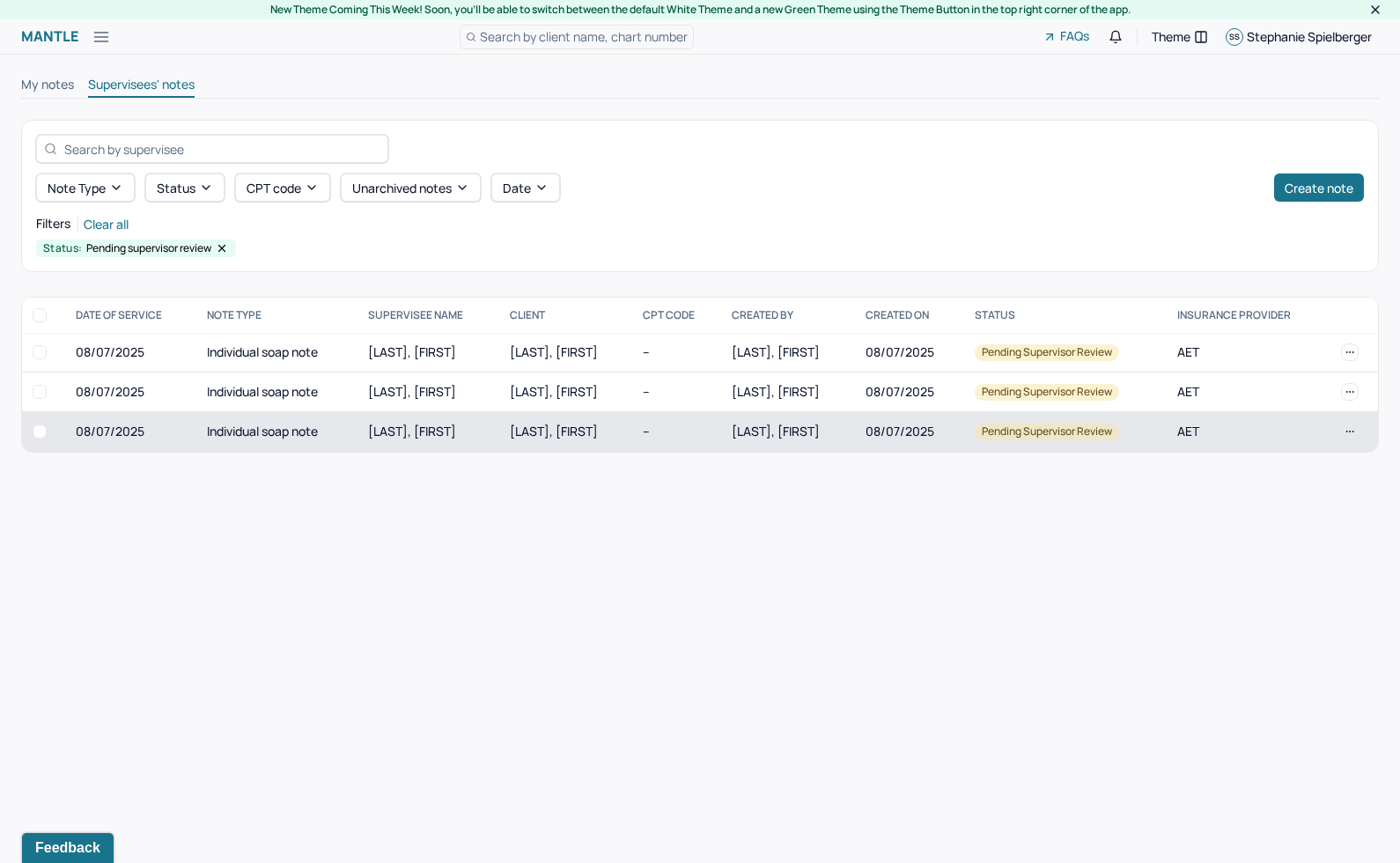 click on "[LAST], [FIRST]" at bounding box center (428, 432) 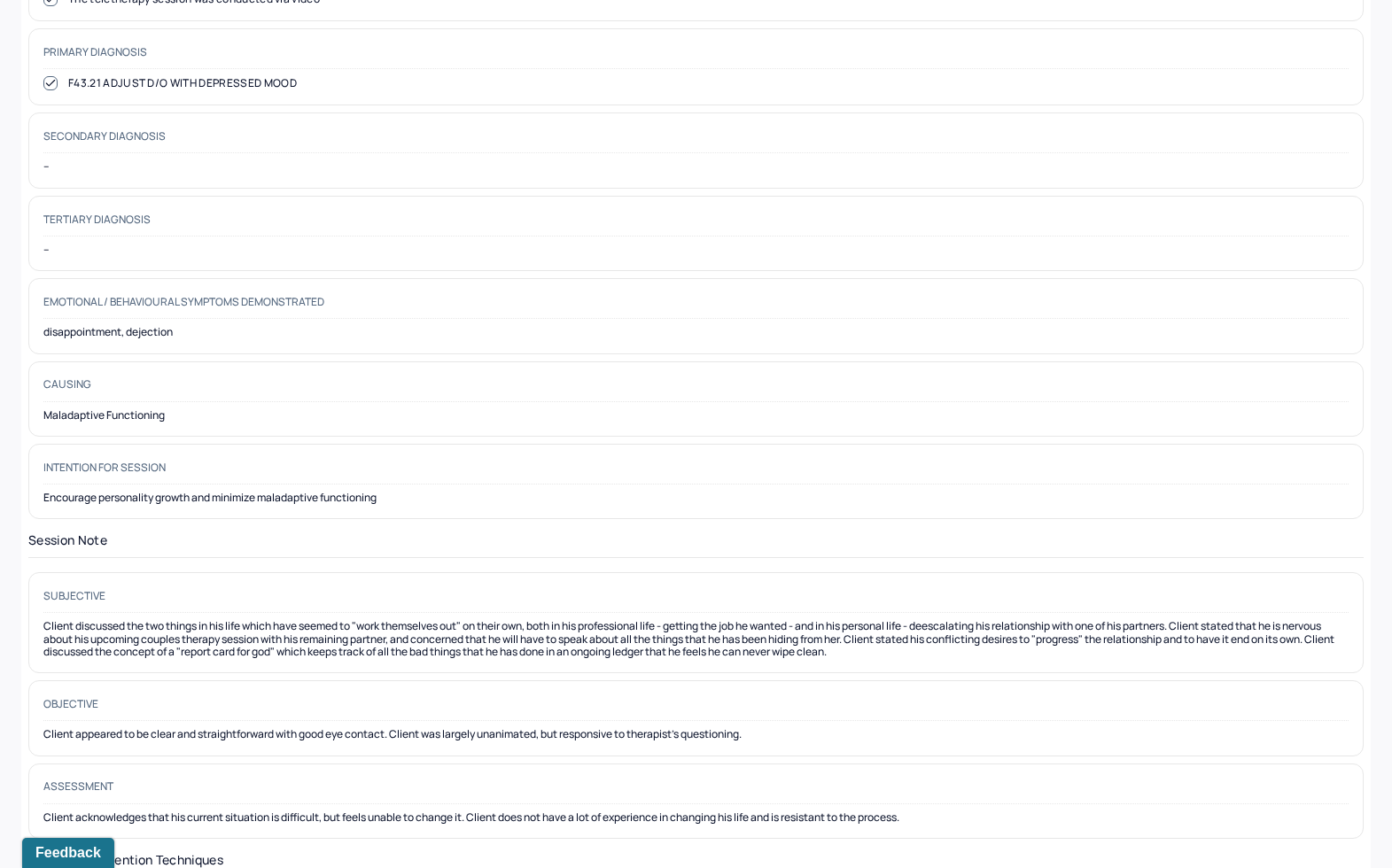 scroll, scrollTop: 0, scrollLeft: 0, axis: both 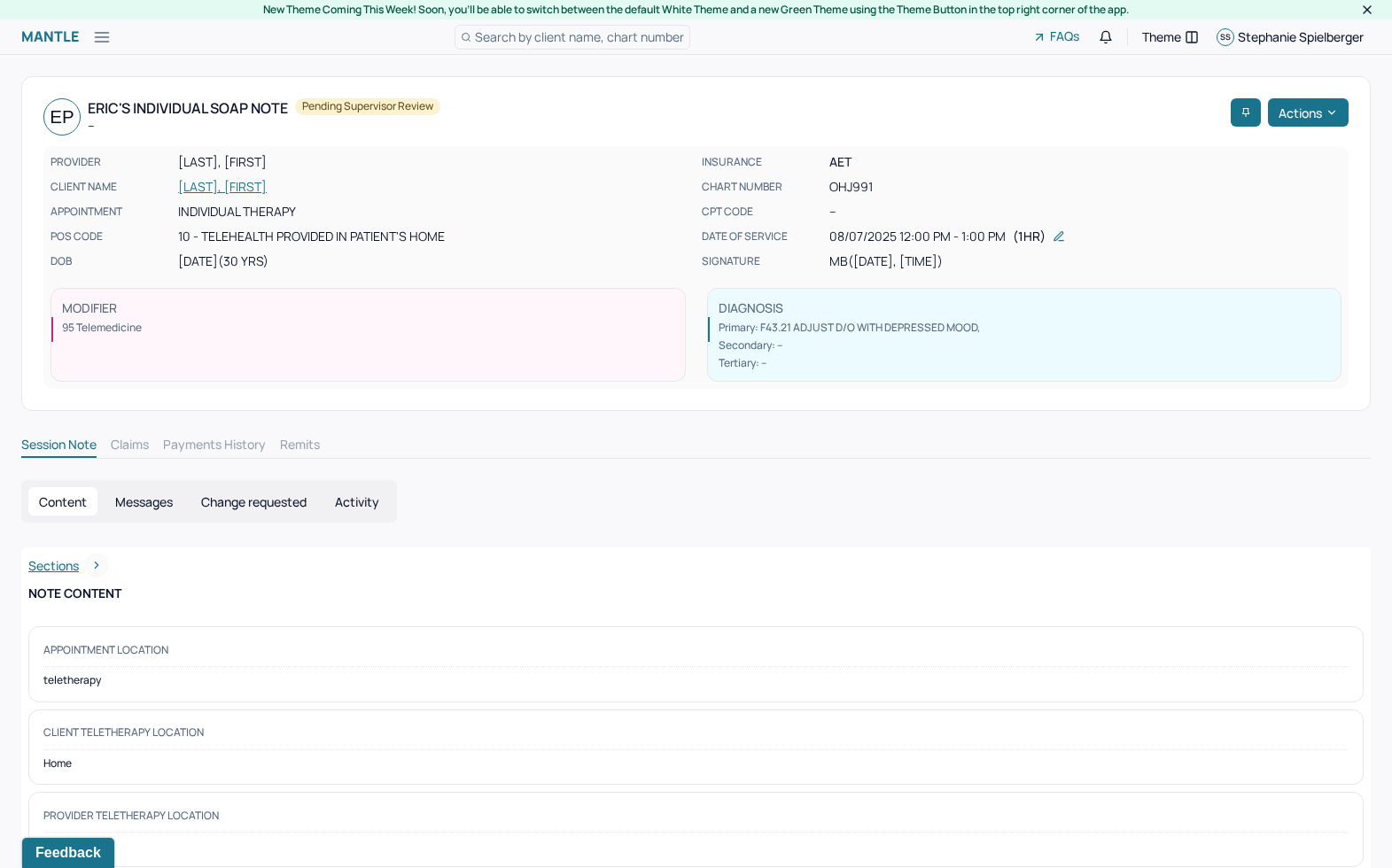click on "Actions" at bounding box center [1308, 112] 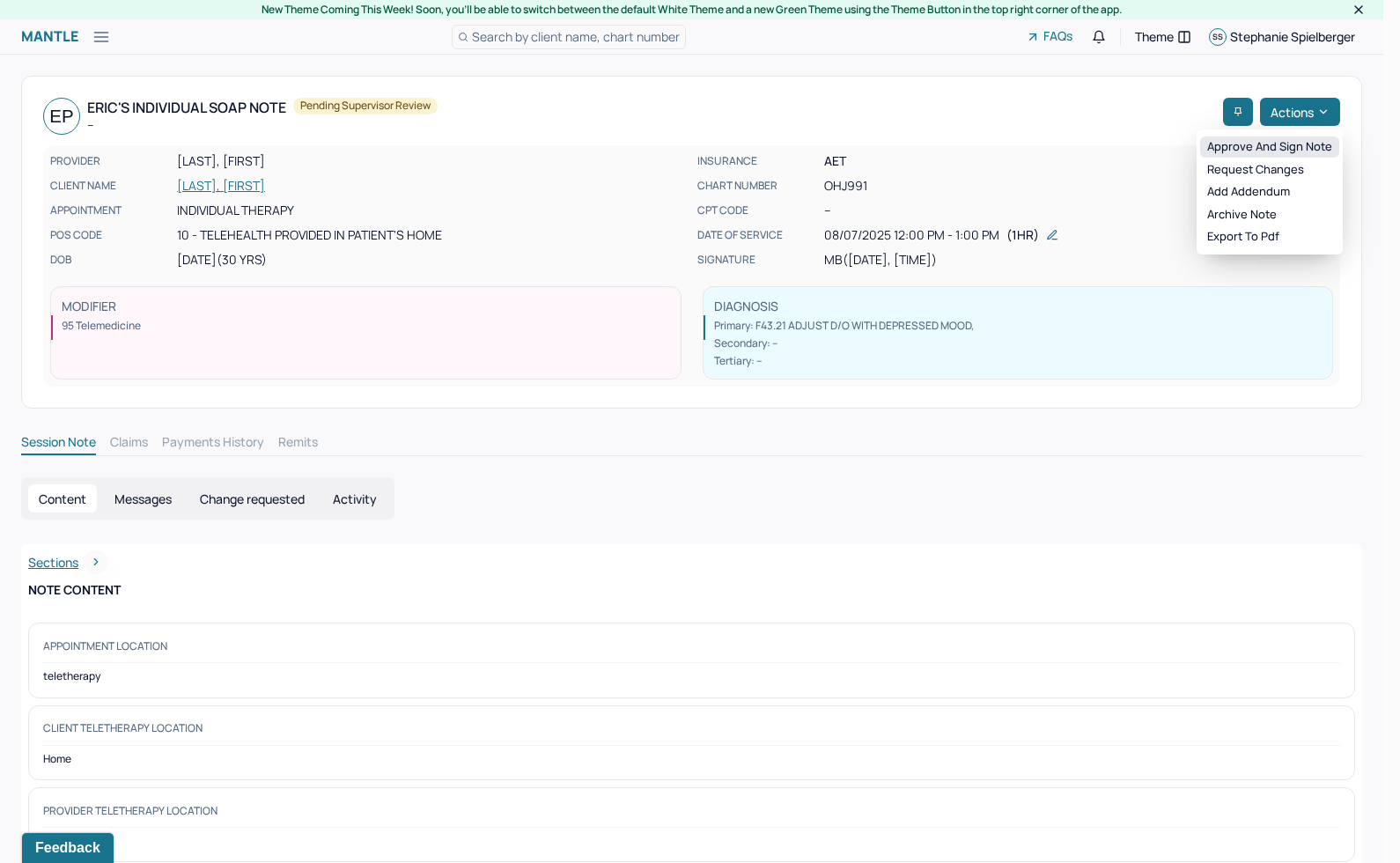 click on "Approve and sign note" at bounding box center (1270, 147) 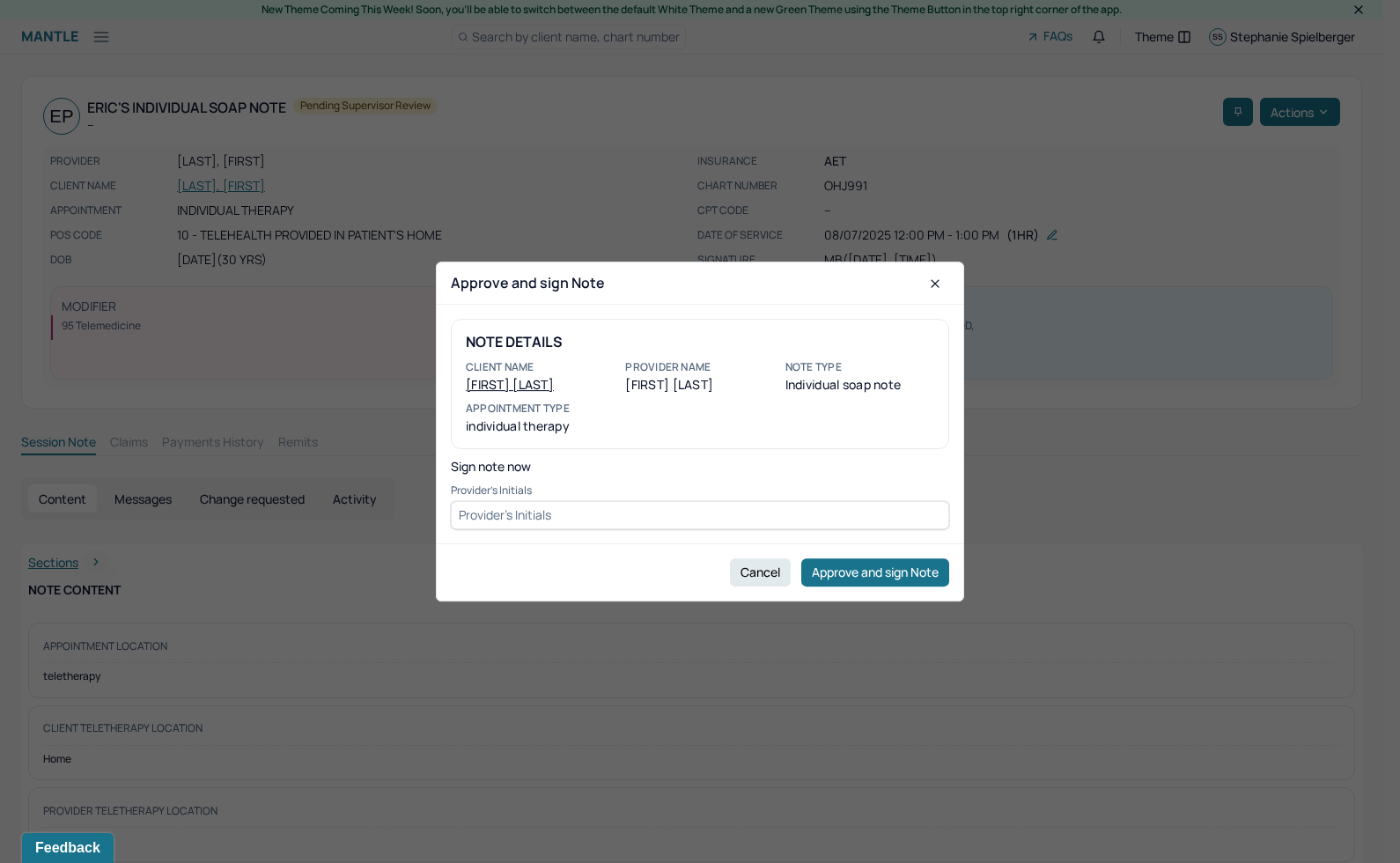 click at bounding box center [700, 515] 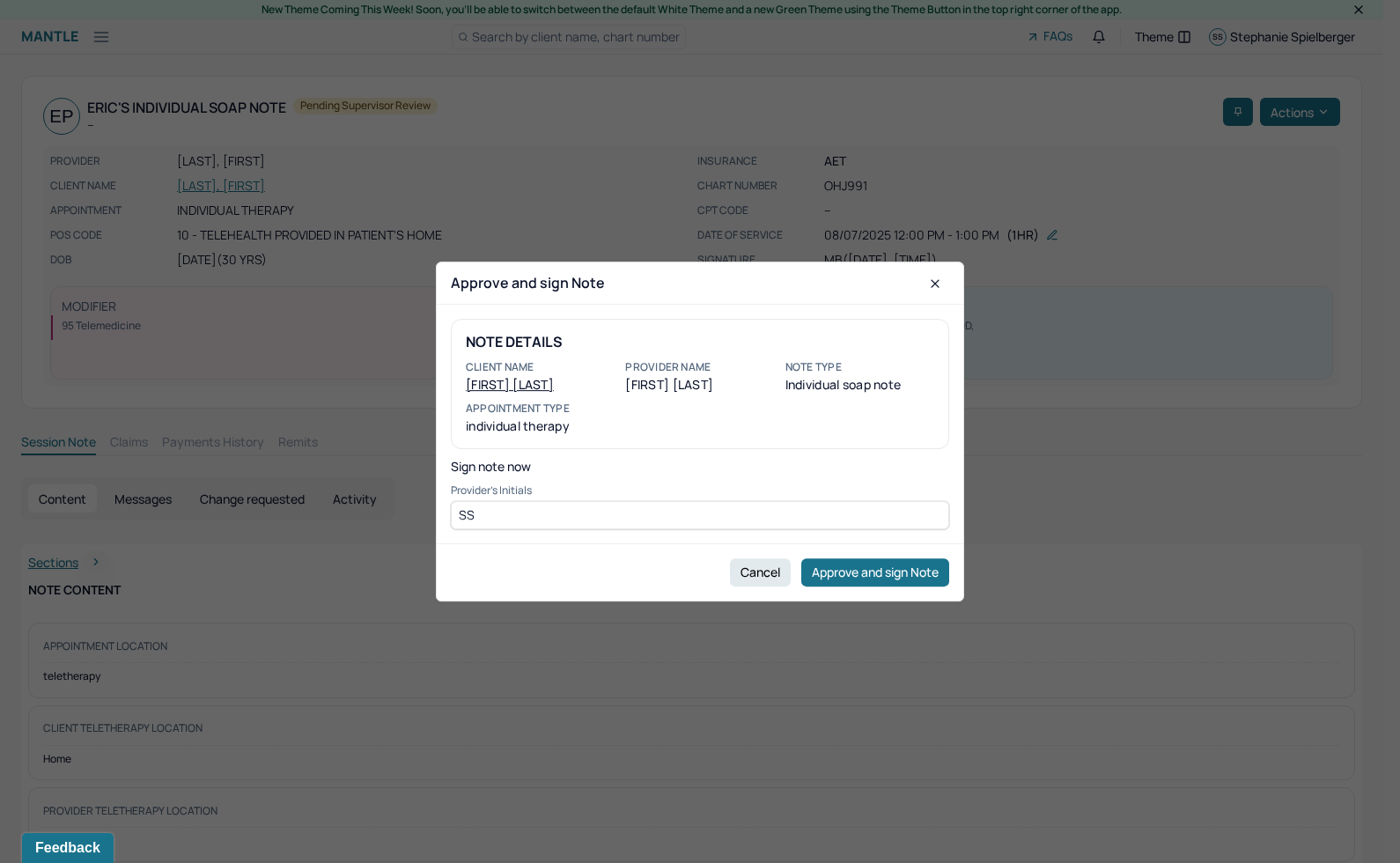 type on "SS" 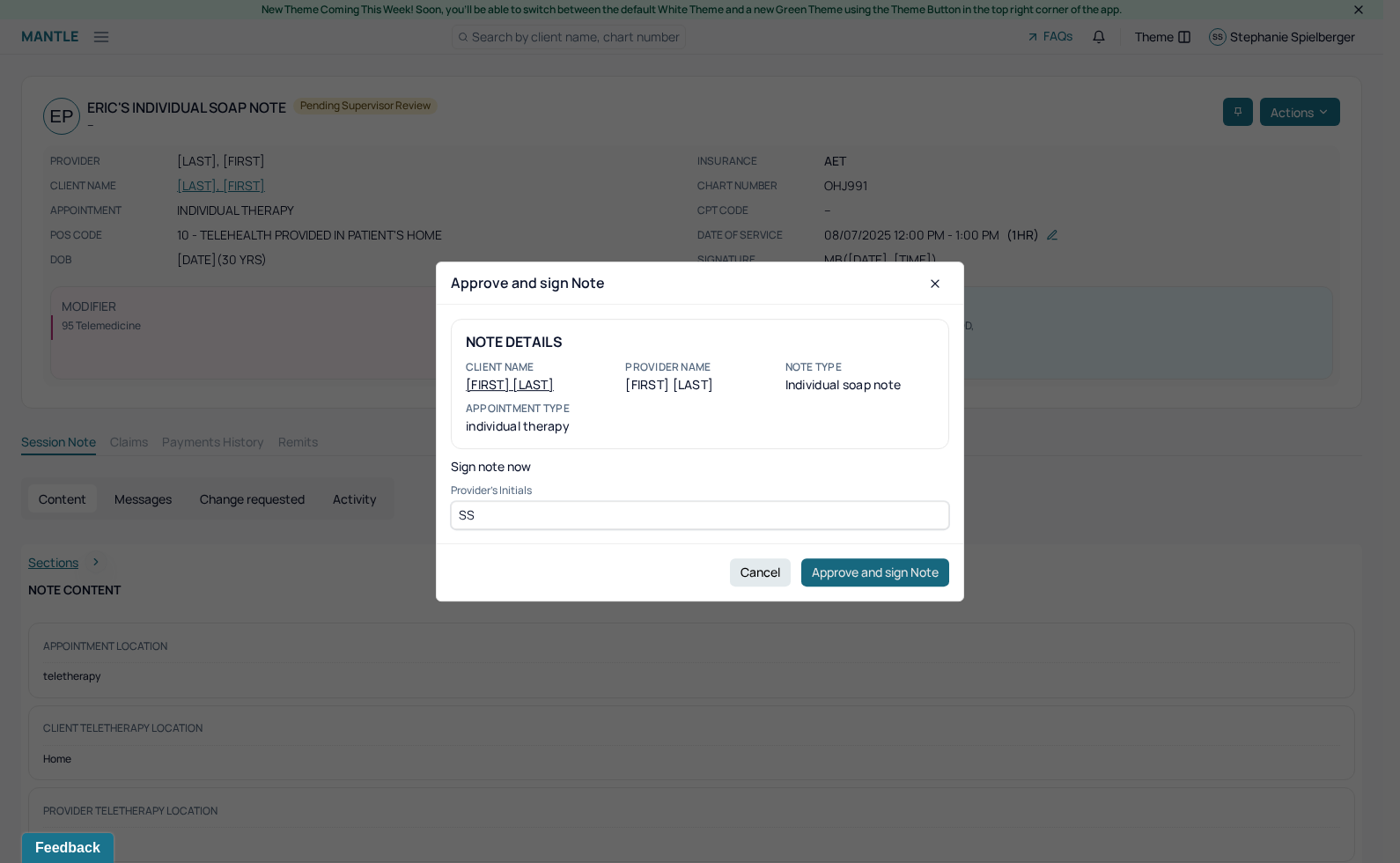 click on "Approve and sign Note" at bounding box center (875, 572) 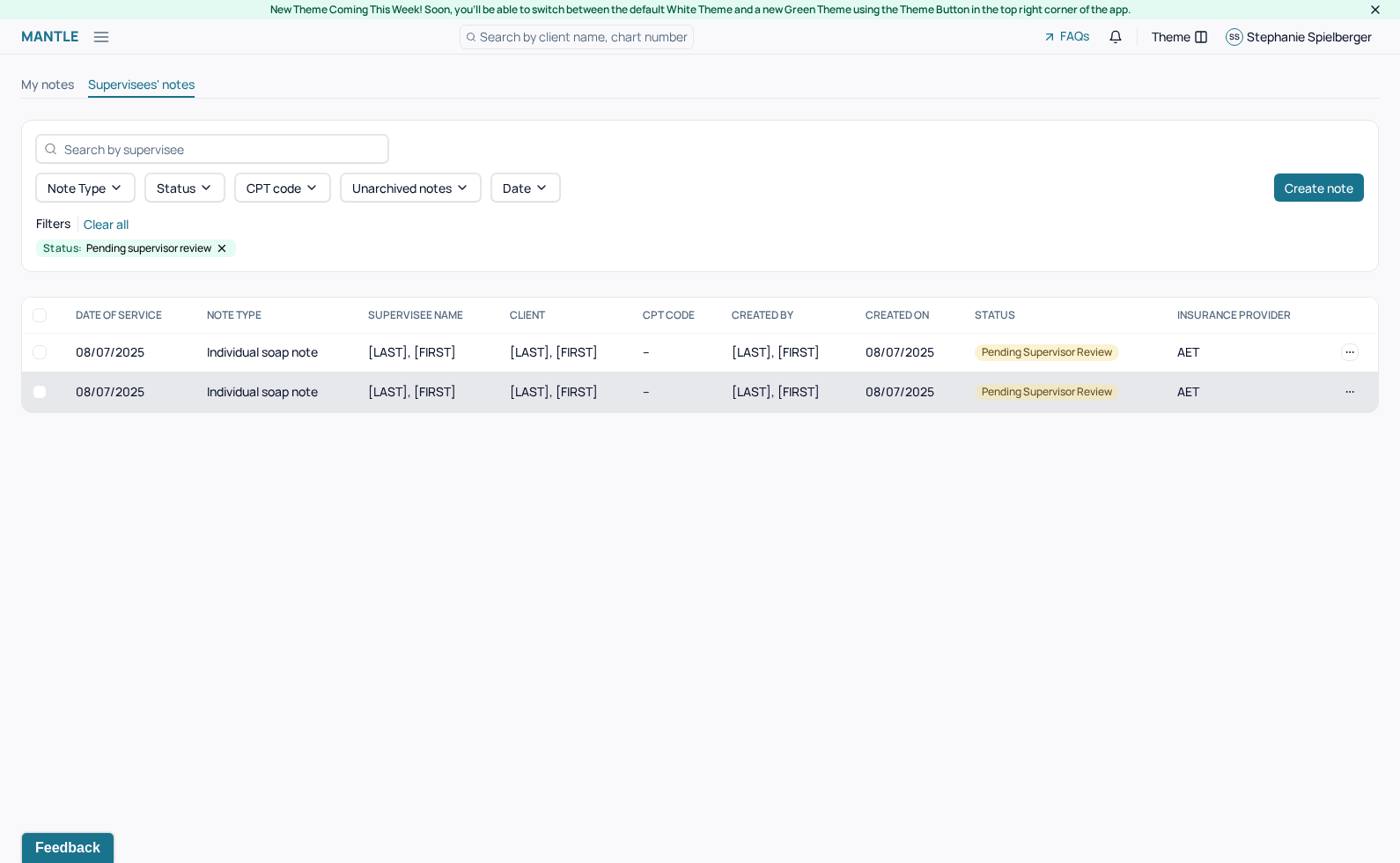 click on "[LAST], [FIRST]" at bounding box center [565, 392] 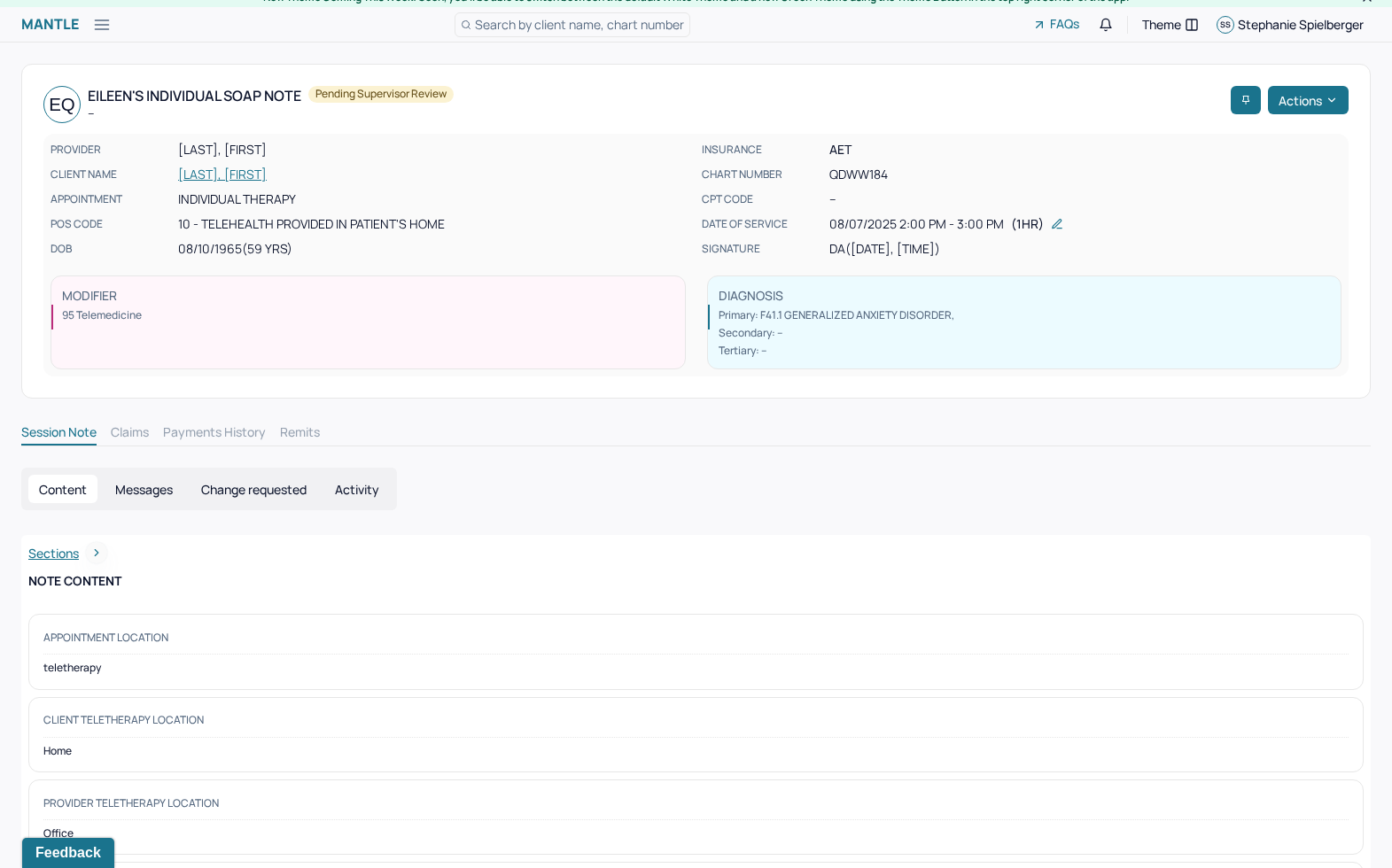 scroll, scrollTop: 17, scrollLeft: 0, axis: vertical 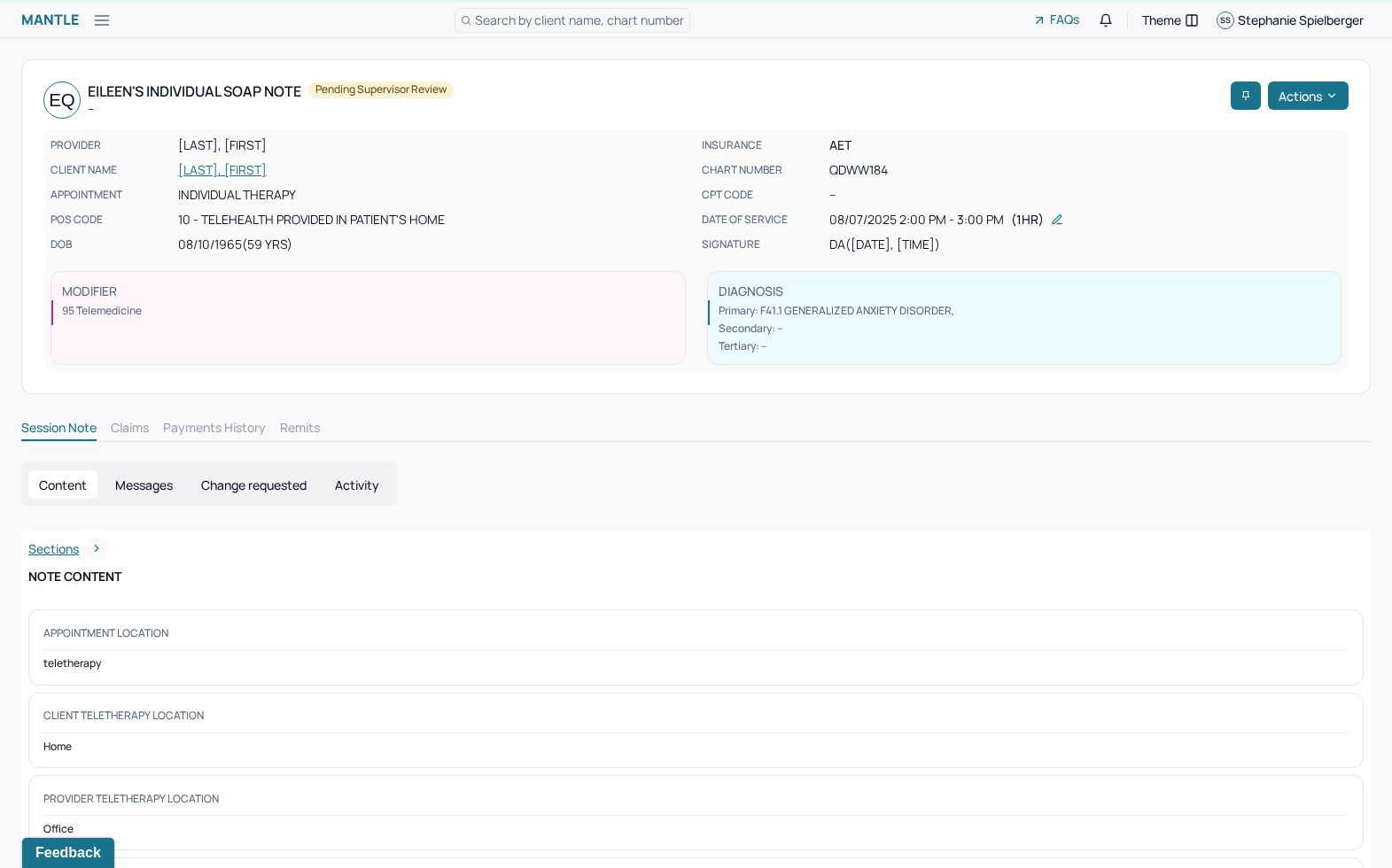 click on "Actions" at bounding box center (1308, 96) 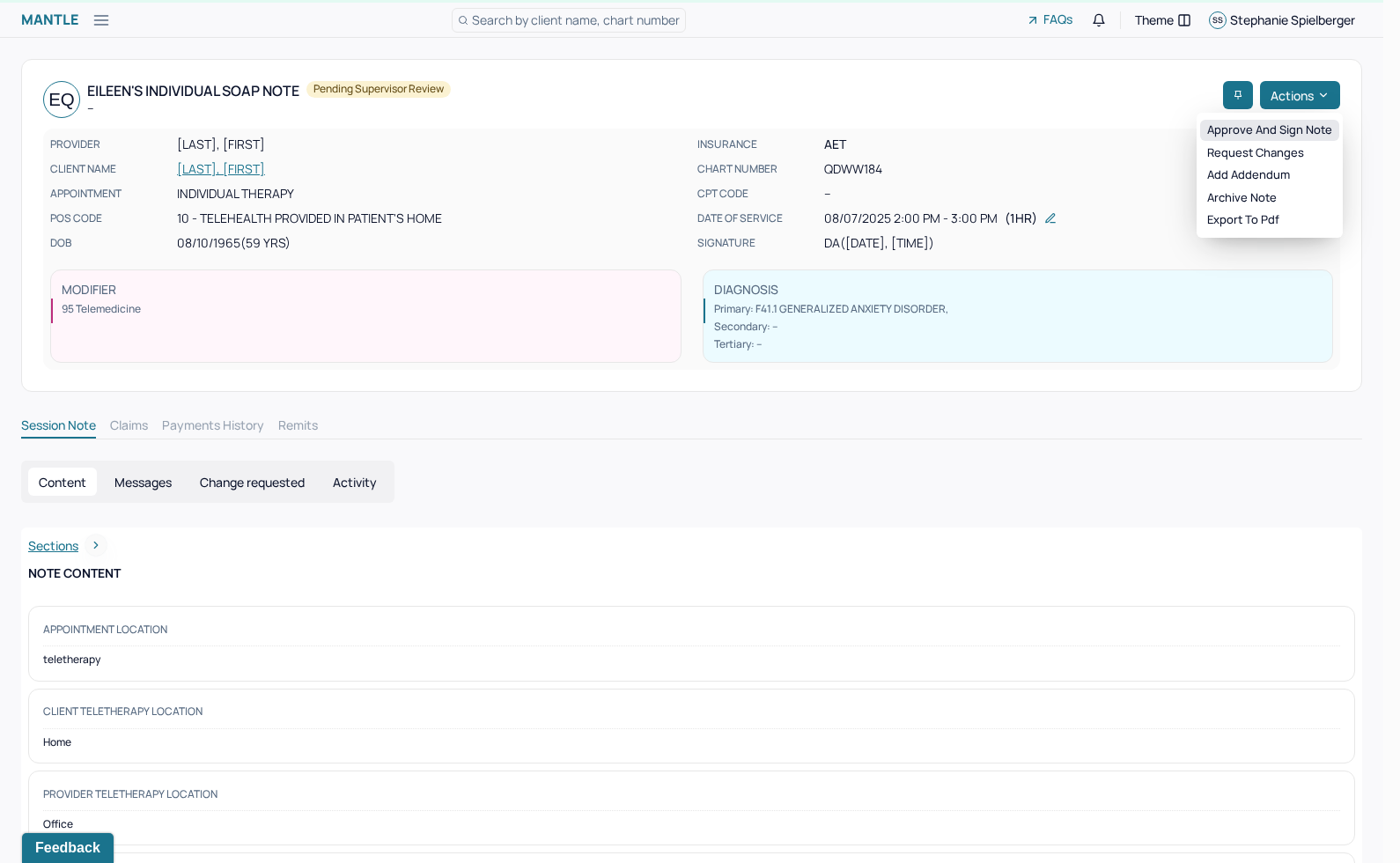 click on "Approve and sign note" at bounding box center (1270, 130) 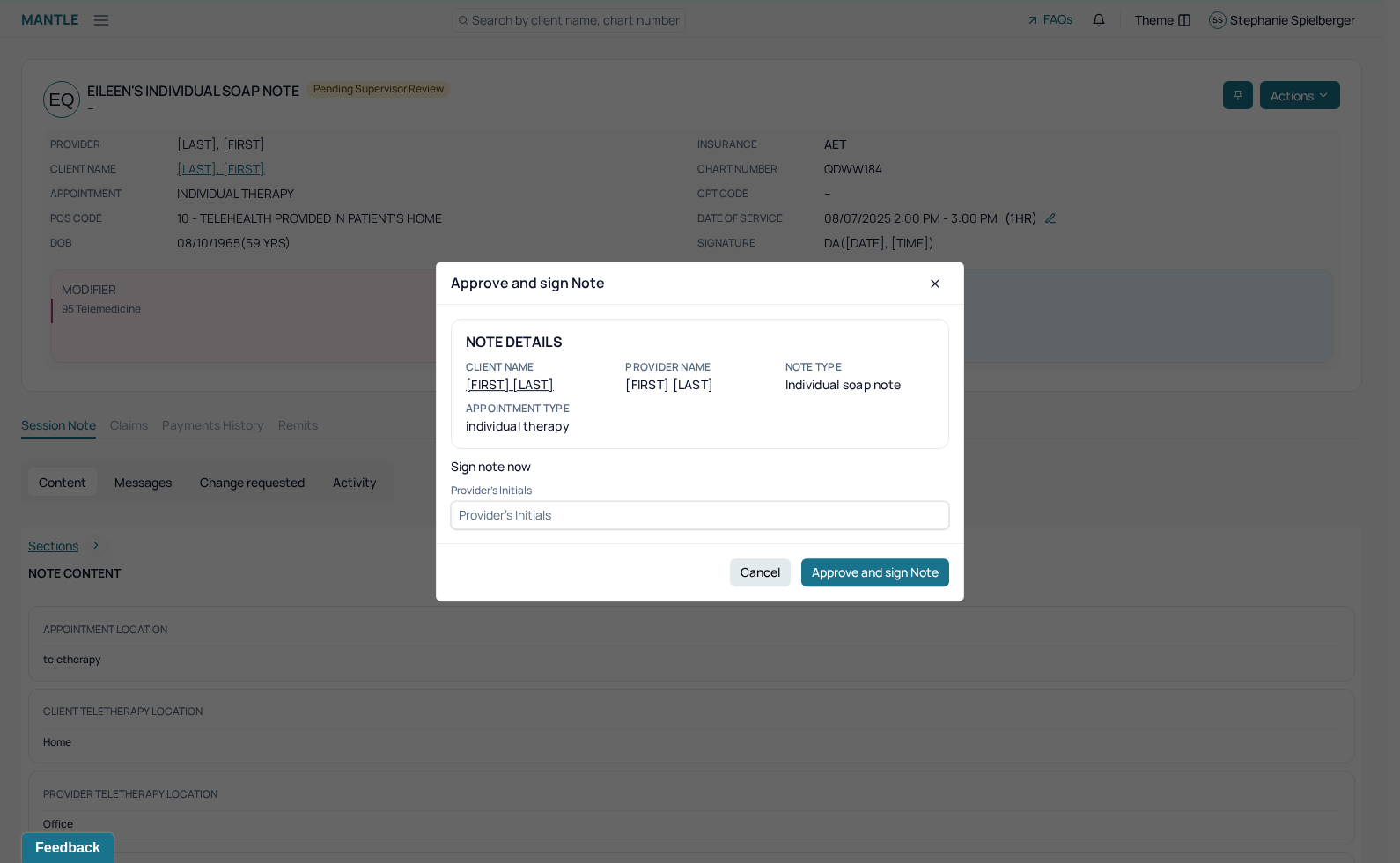 click at bounding box center (700, 515) 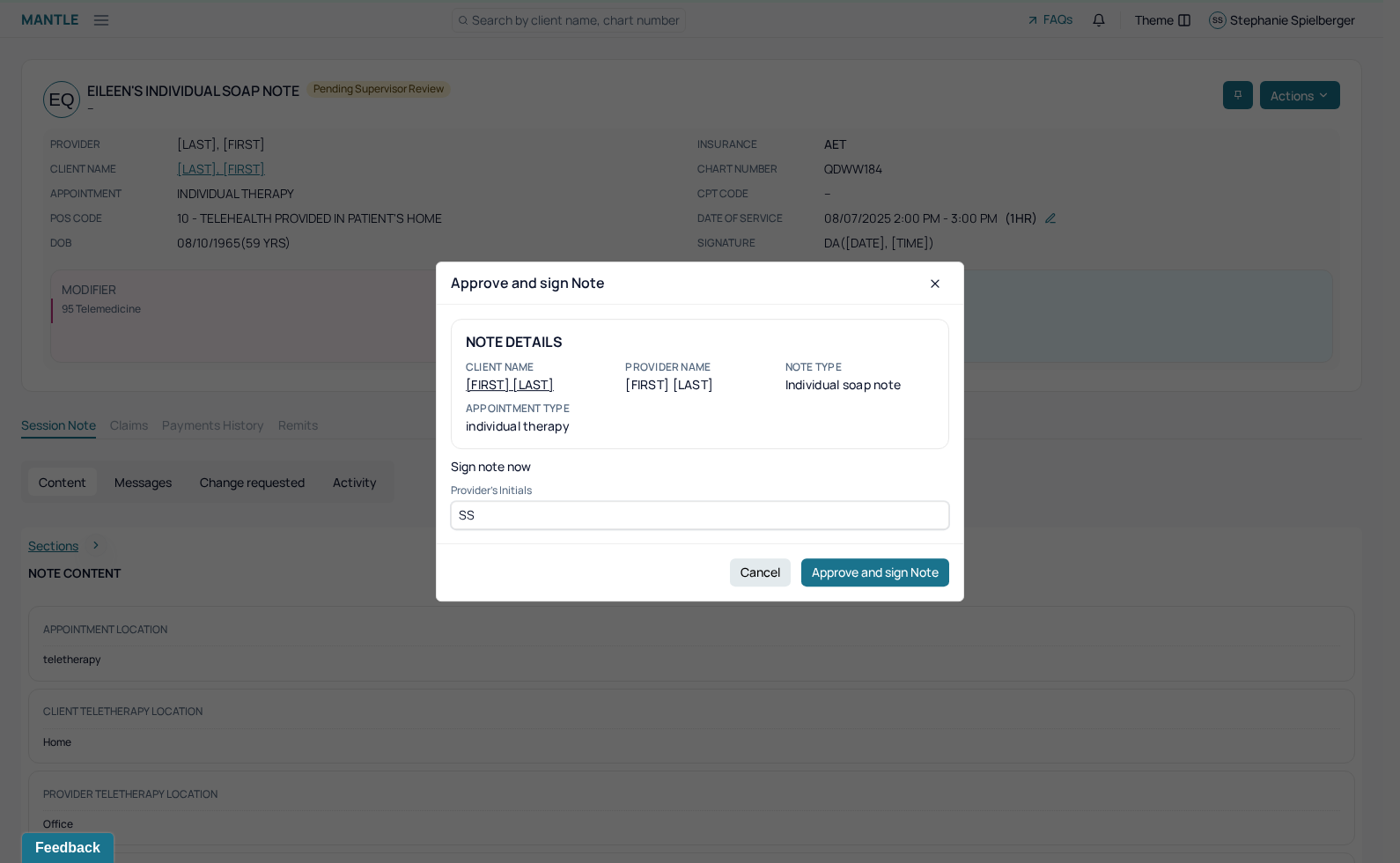type on "SS" 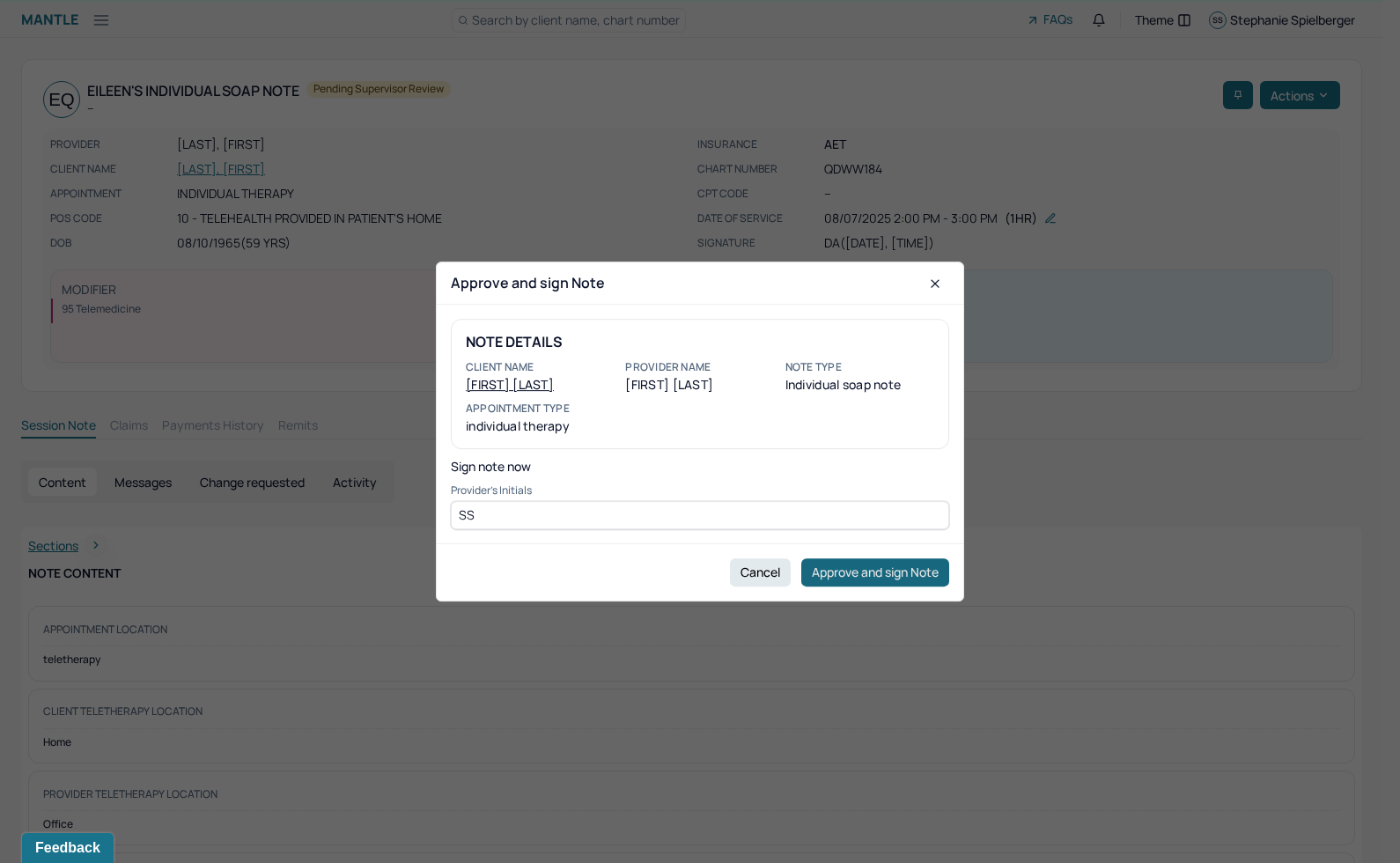 click on "Approve and sign Note" at bounding box center [875, 572] 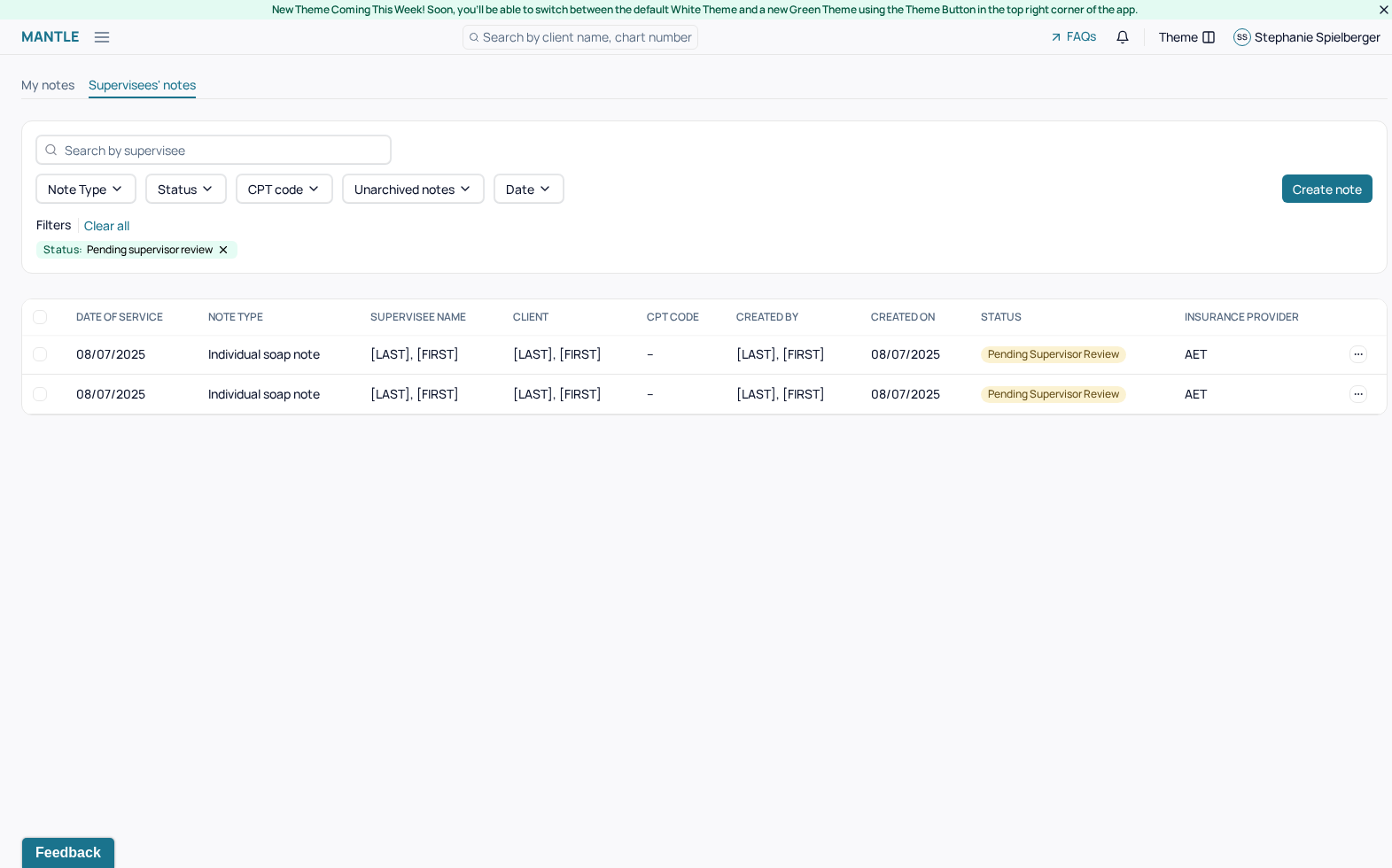 scroll, scrollTop: 0, scrollLeft: 0, axis: both 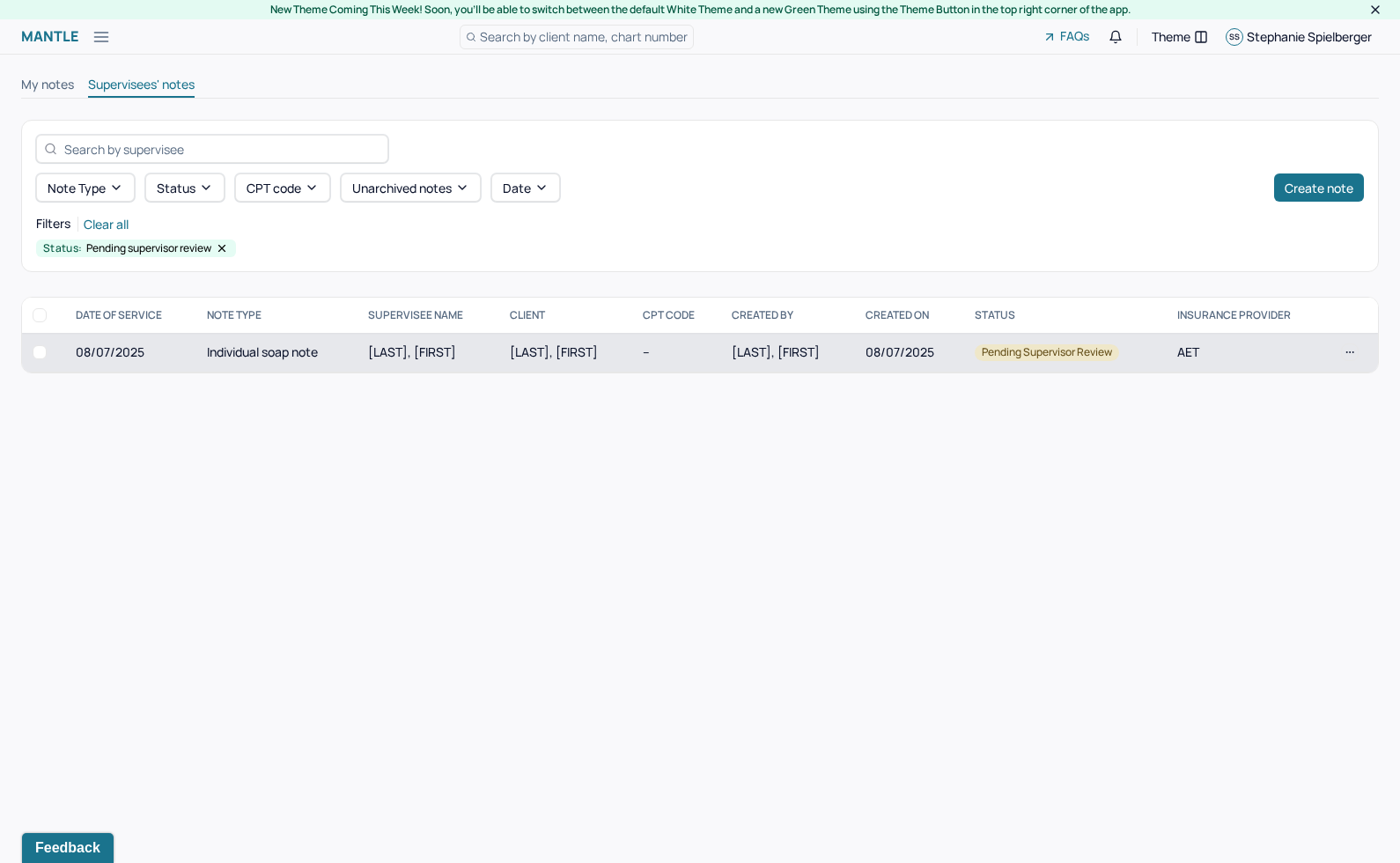 click on "--" at bounding box center (676, 352) 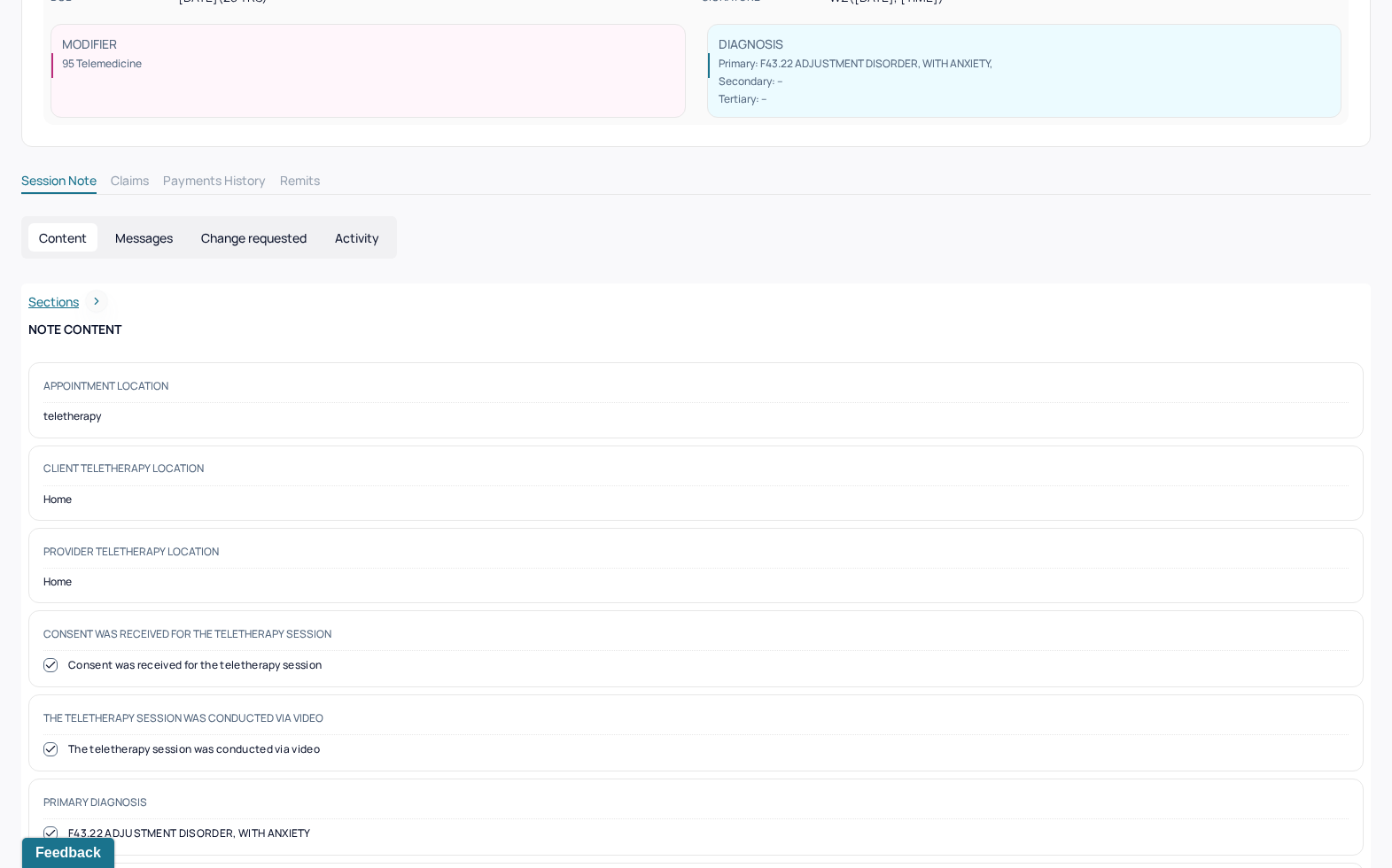 scroll, scrollTop: 0, scrollLeft: 0, axis: both 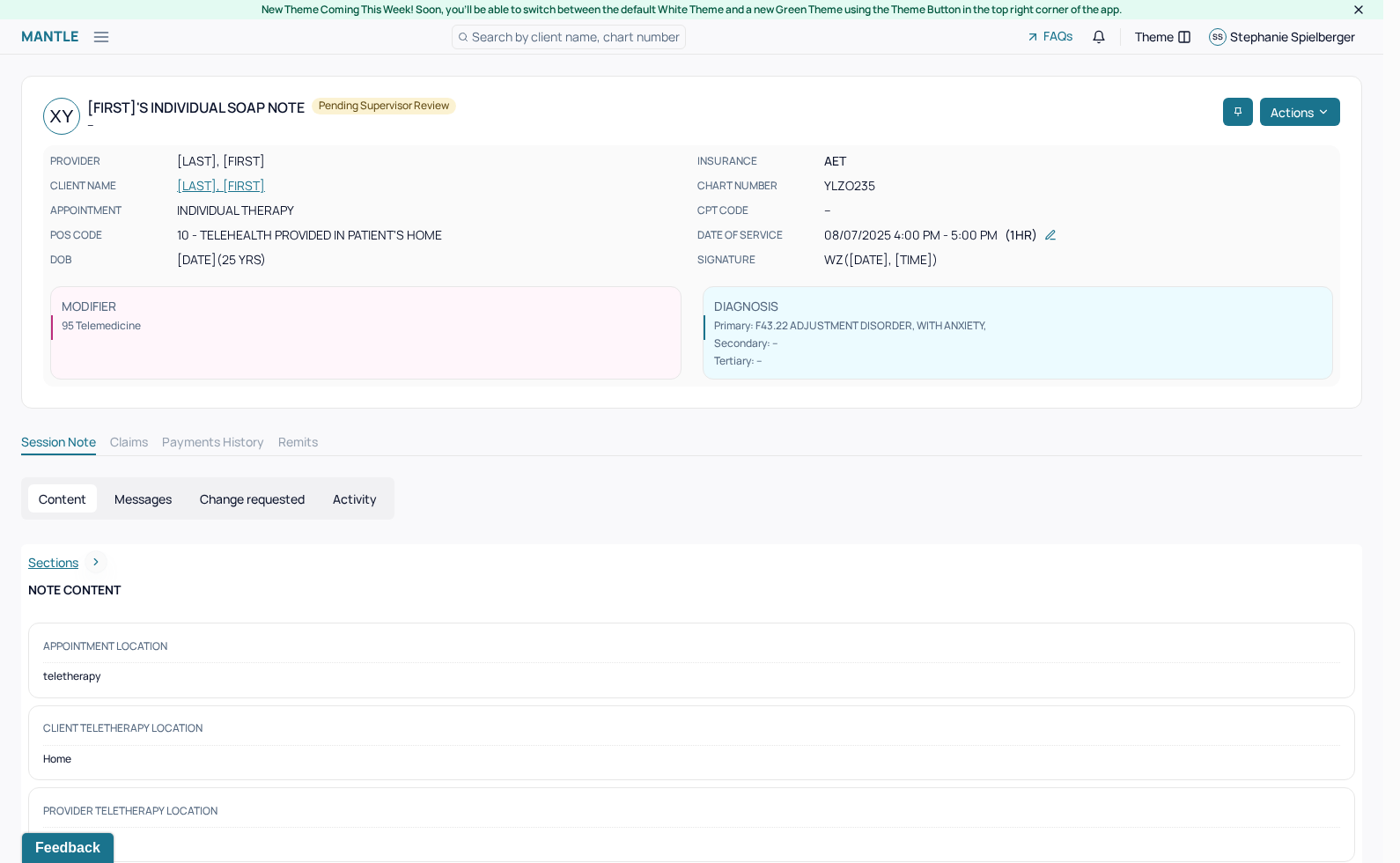 click 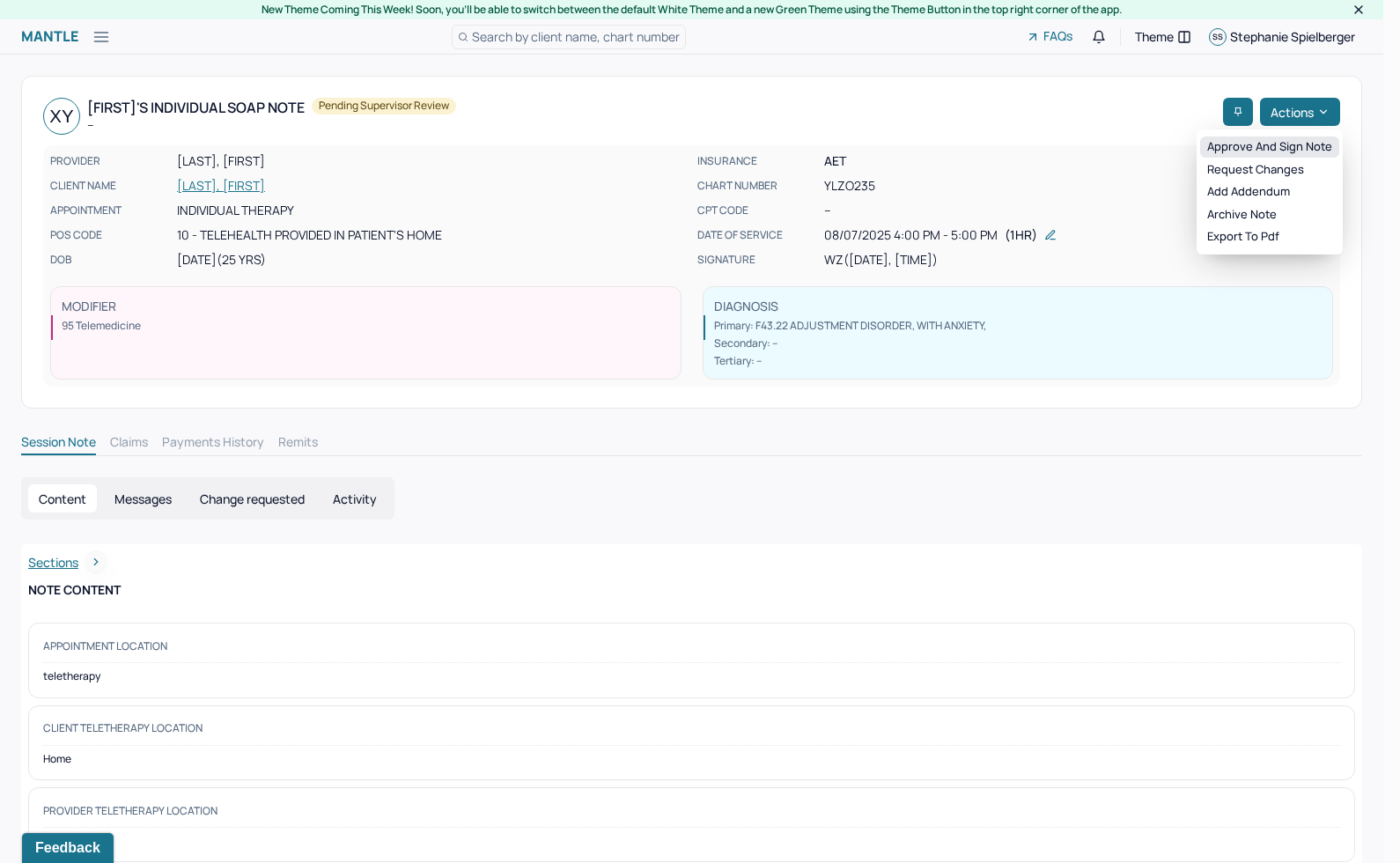 click on "Approve and sign note" at bounding box center [1270, 147] 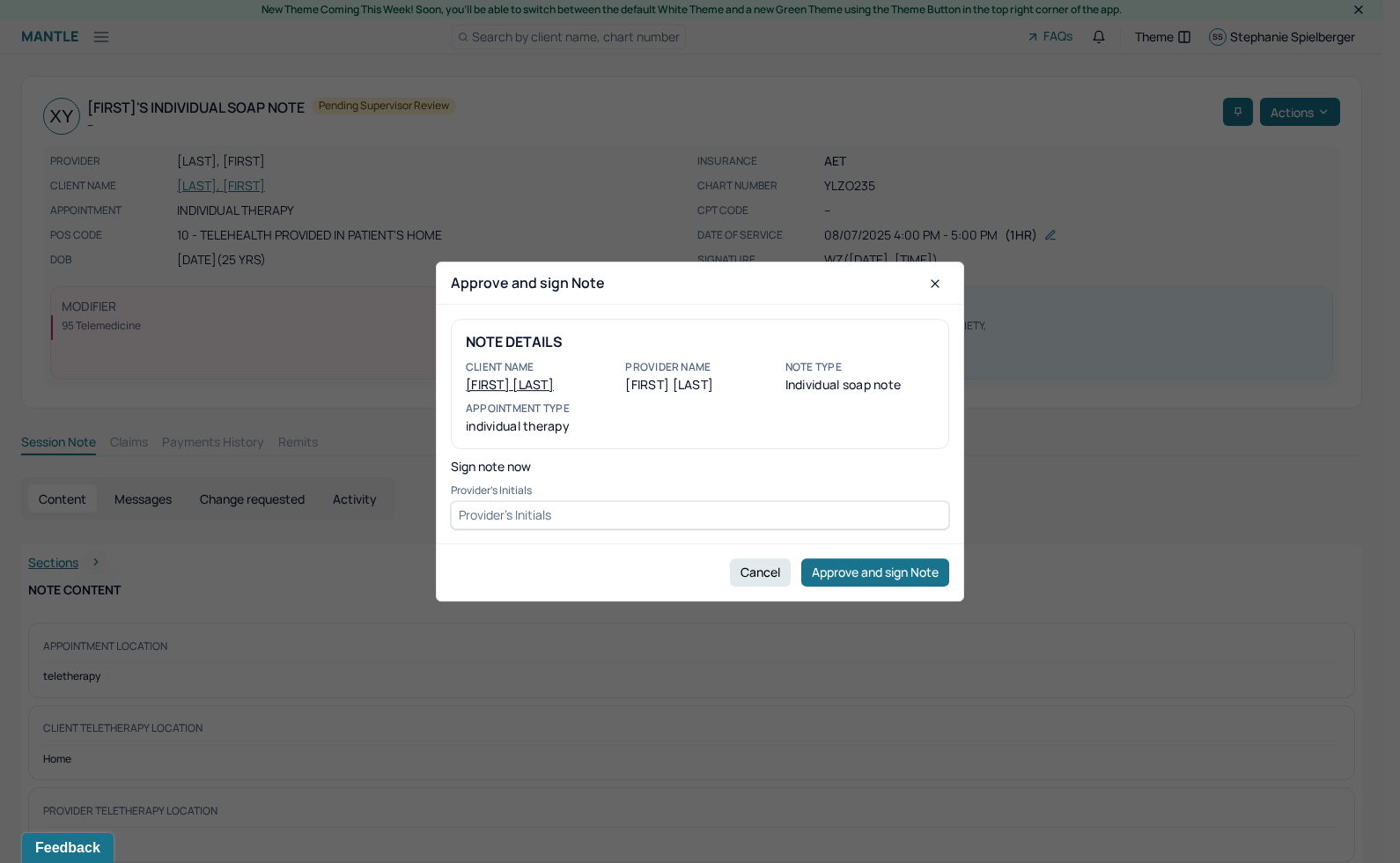 click at bounding box center (700, 515) 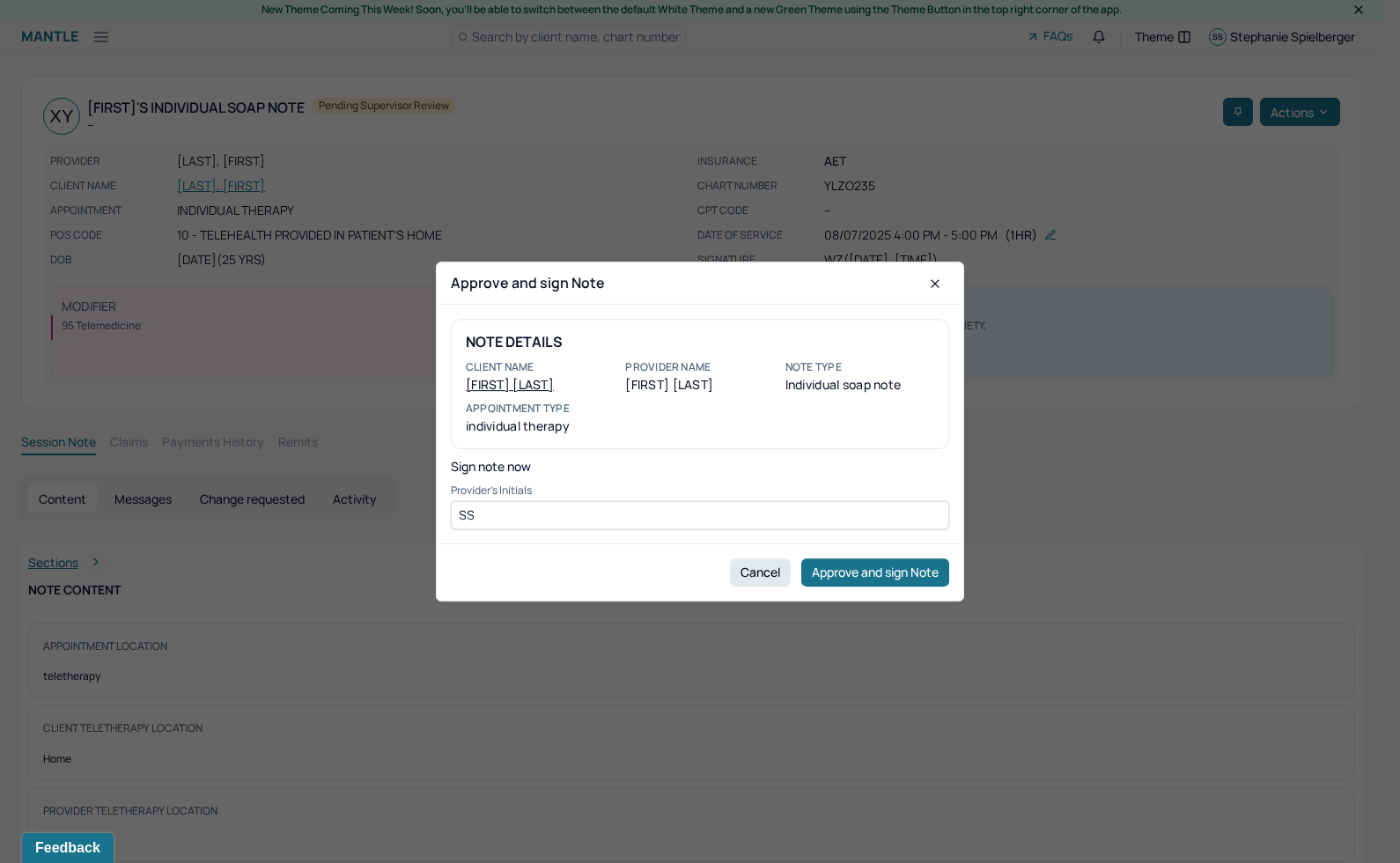 type on "SS" 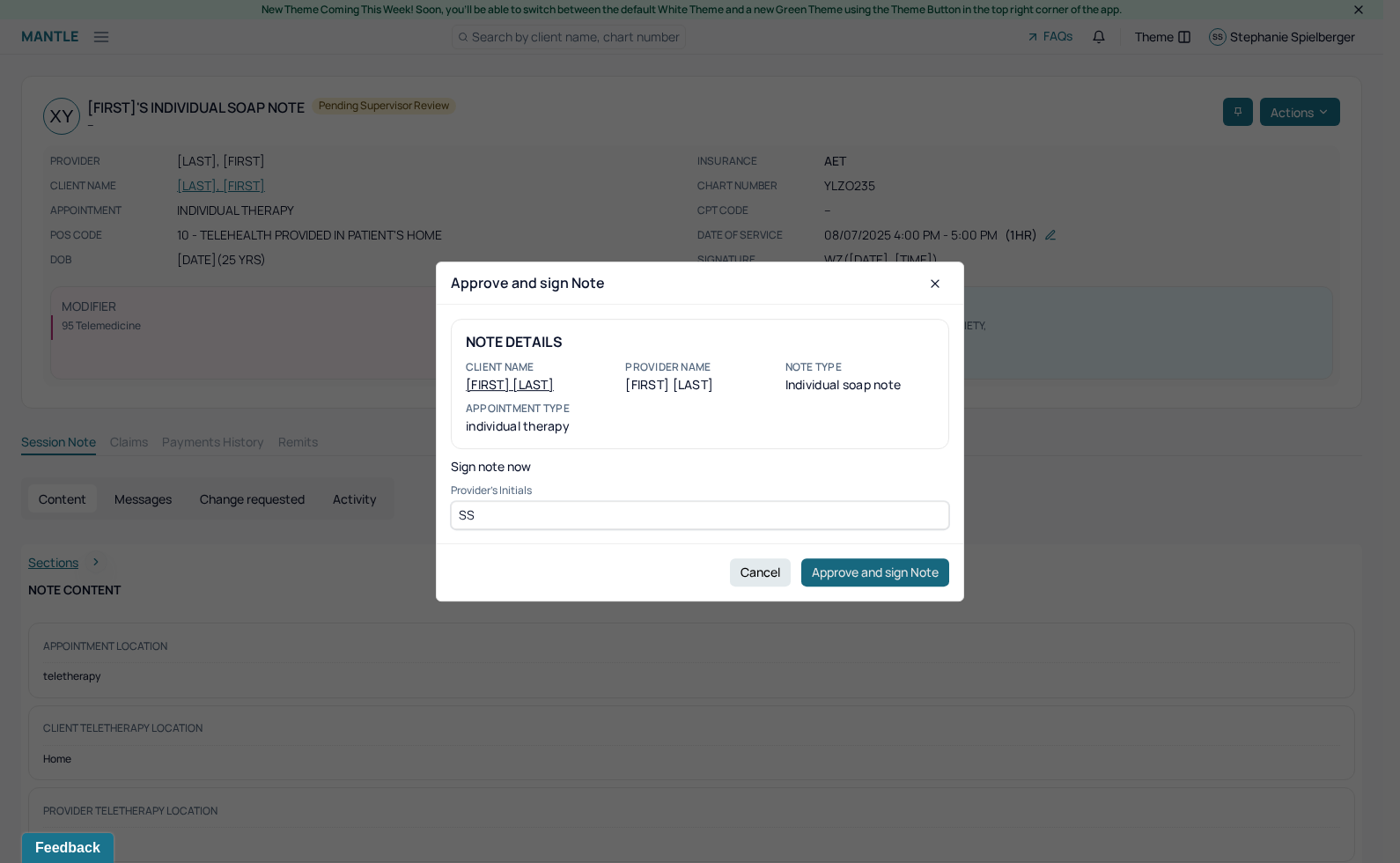 click on "Approve and sign Note" at bounding box center [875, 572] 